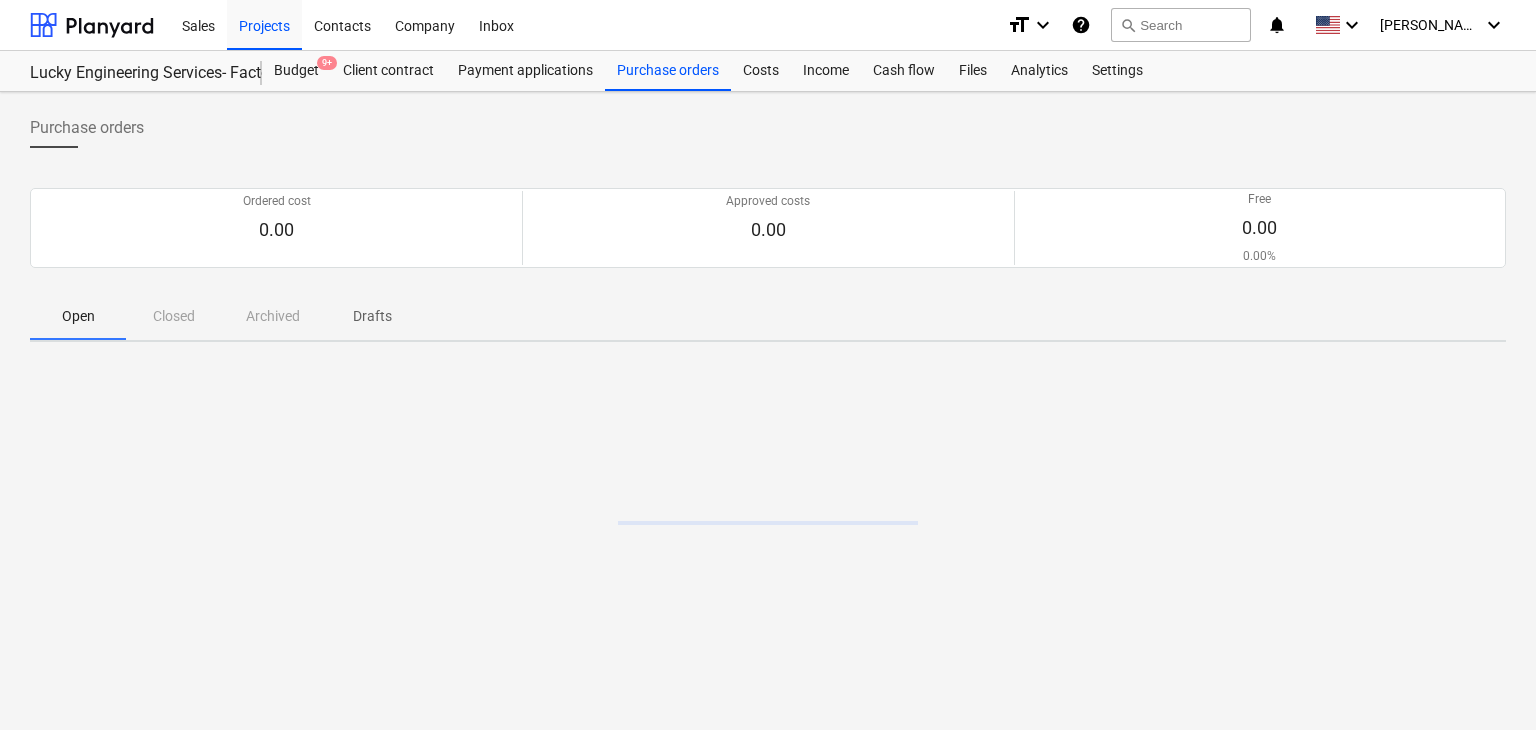 scroll, scrollTop: 0, scrollLeft: 0, axis: both 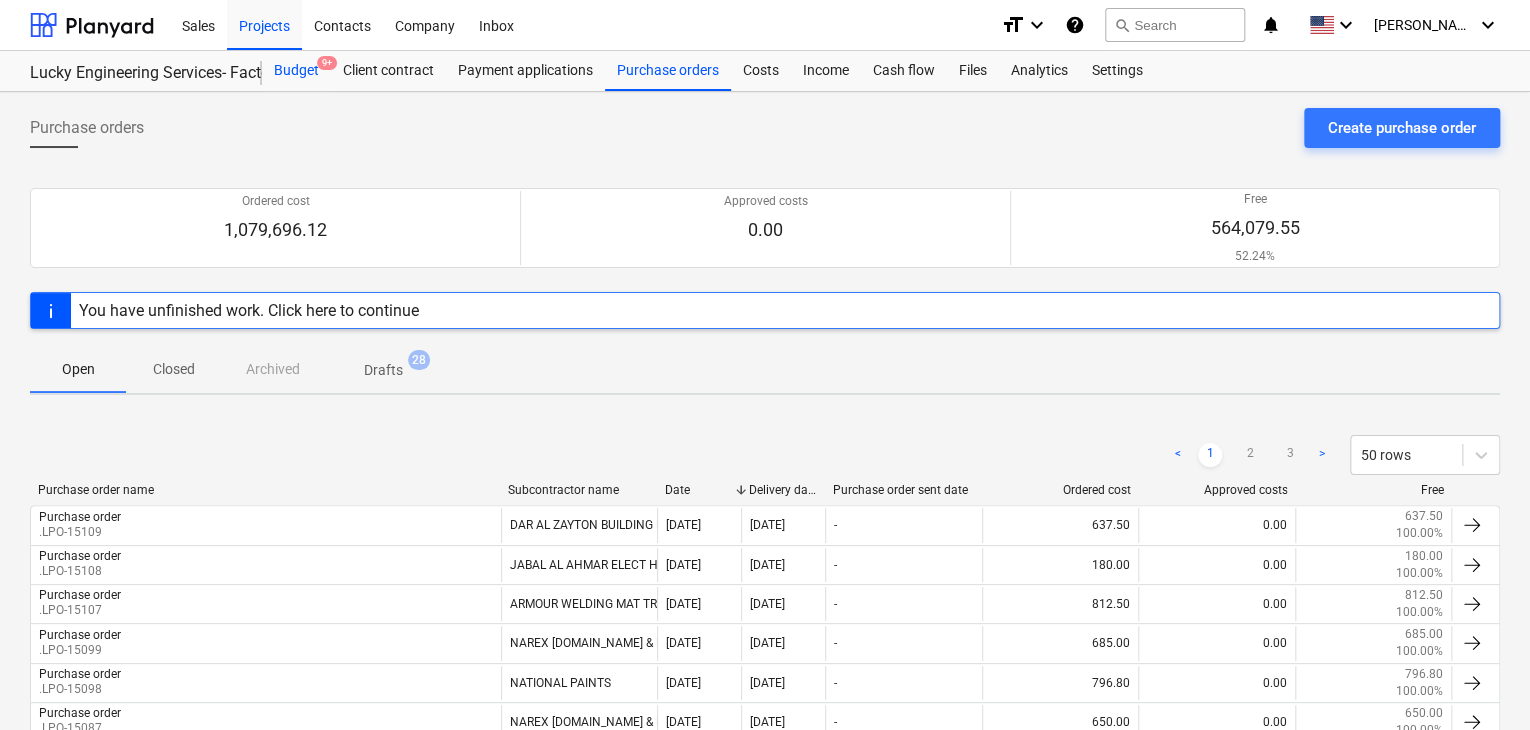 click on "Budget 9+" at bounding box center [296, 71] 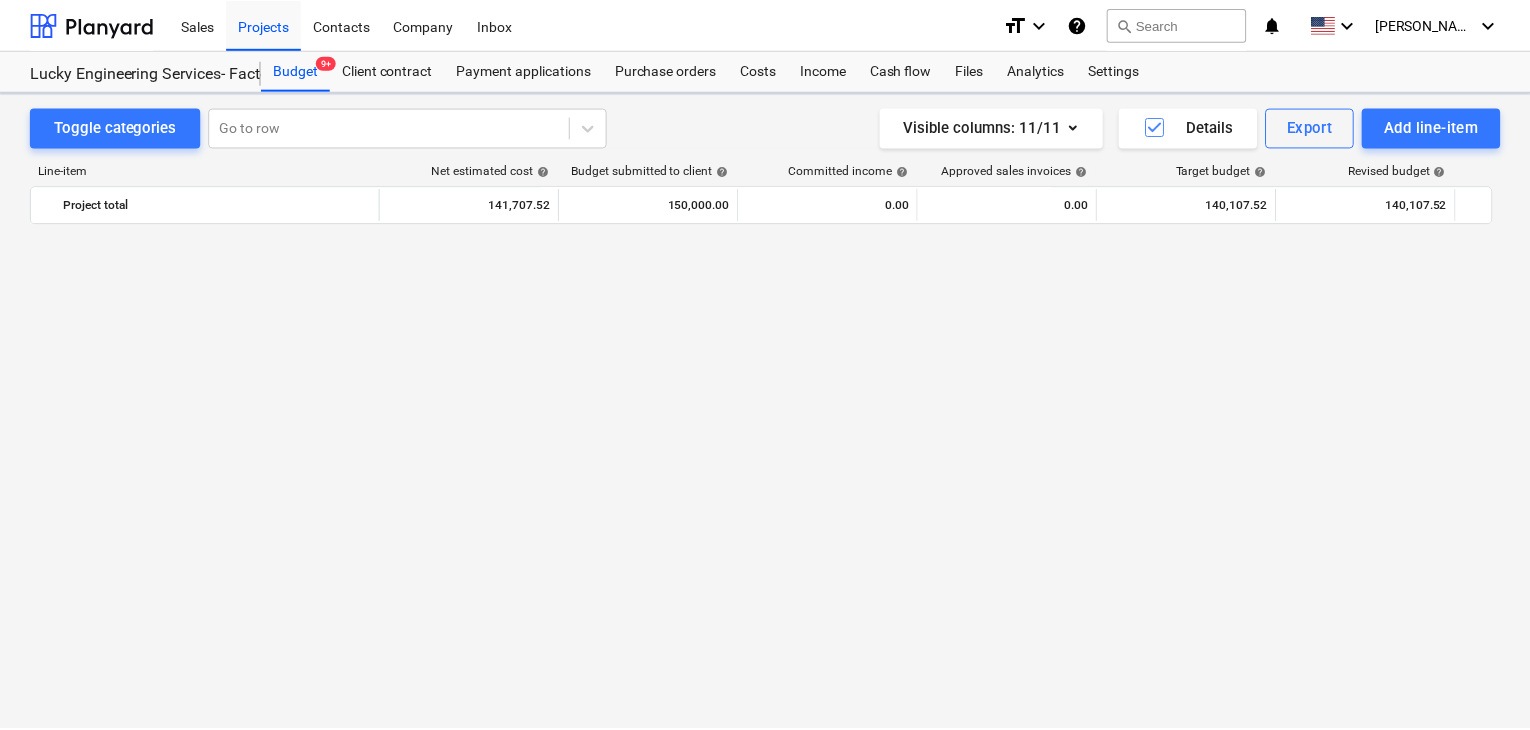 scroll, scrollTop: 42984, scrollLeft: 0, axis: vertical 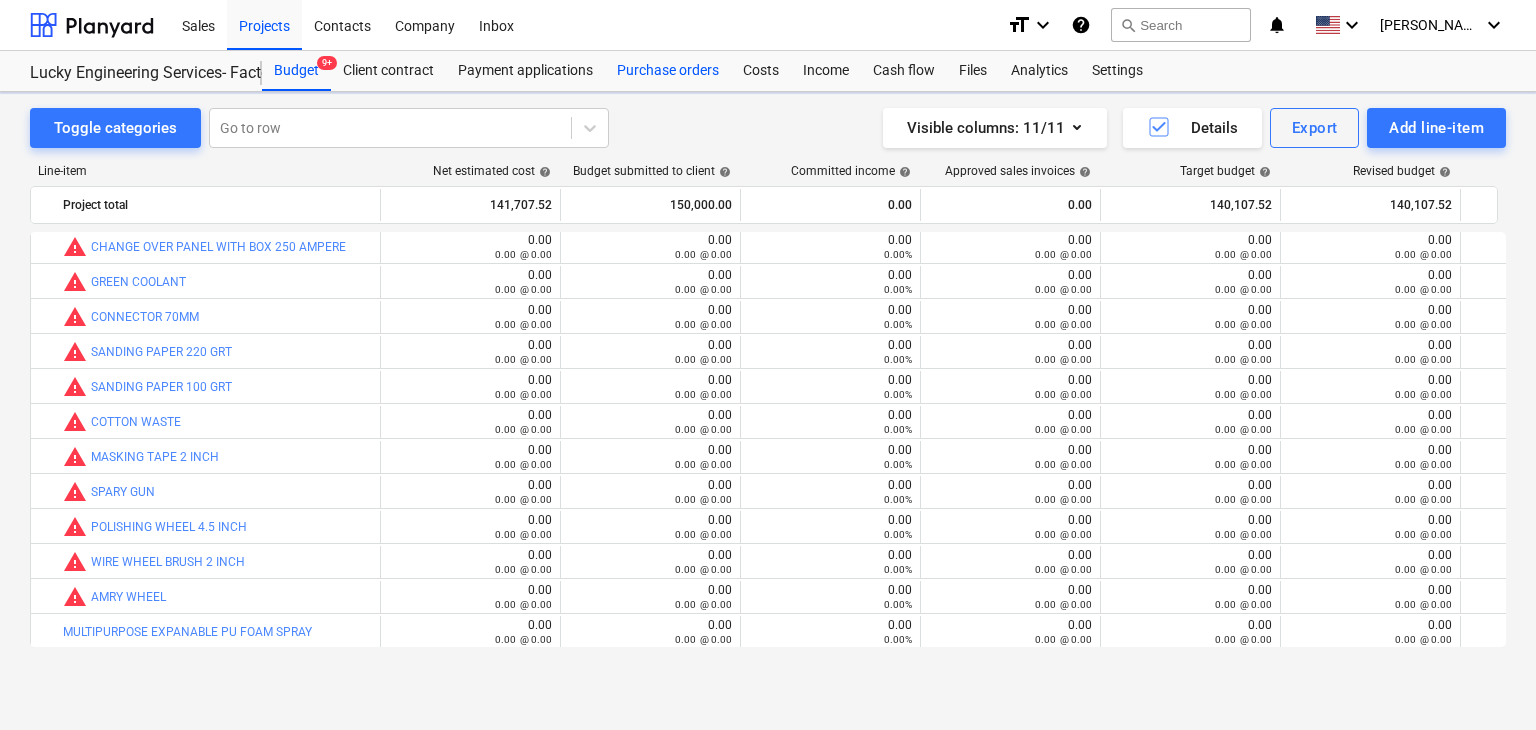 click on "Purchase orders" at bounding box center [668, 71] 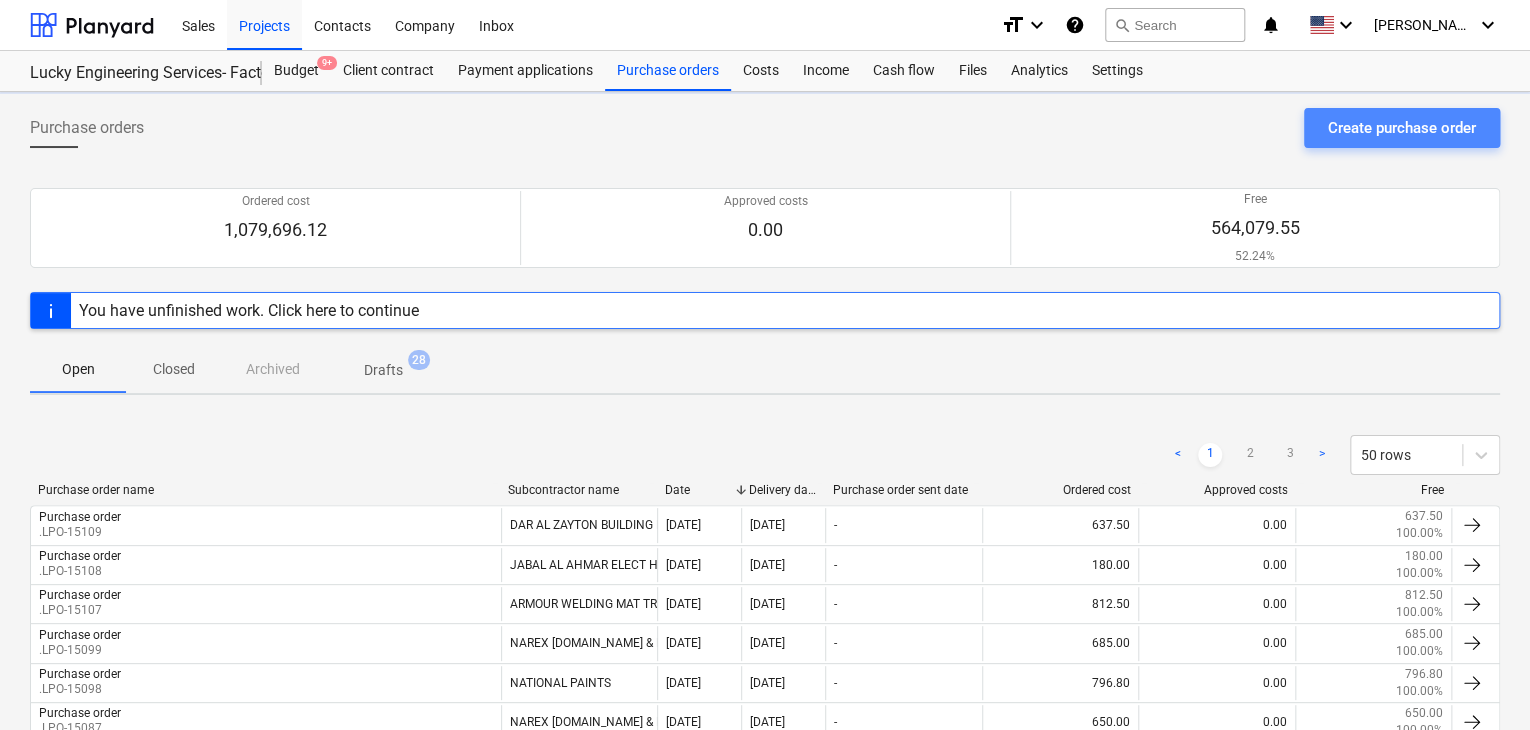 click on "Create purchase order" at bounding box center [1402, 128] 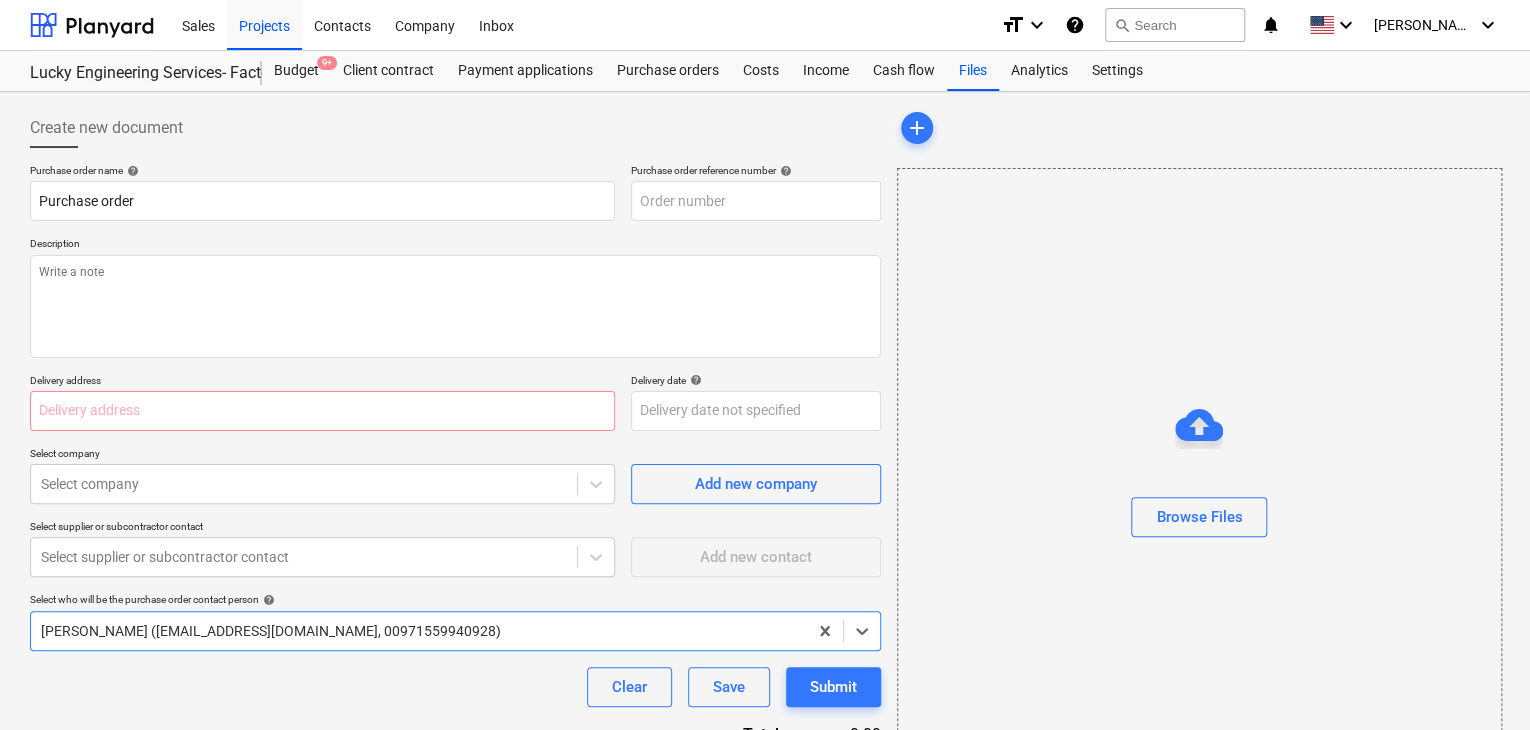 type on "x" 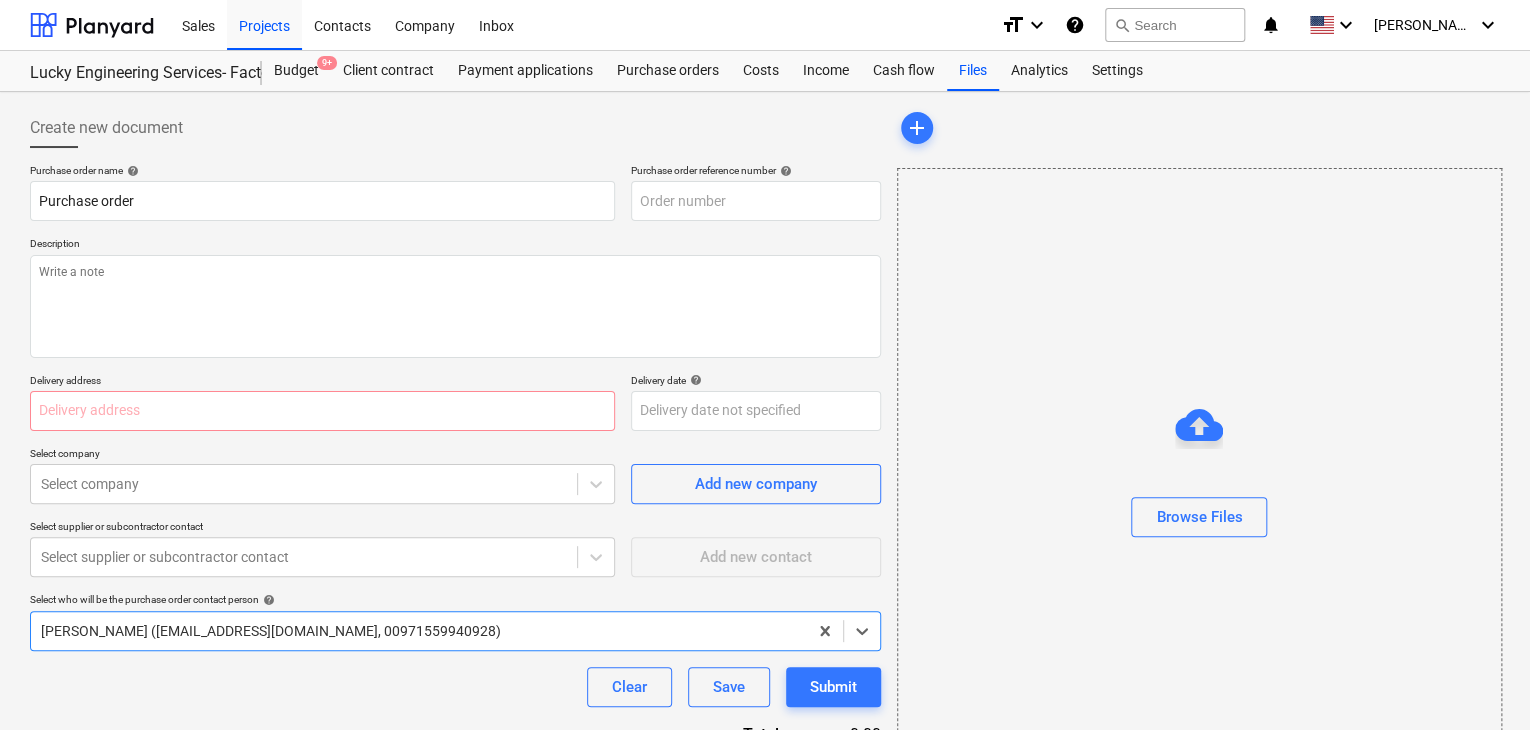 type on "LES-PO-433" 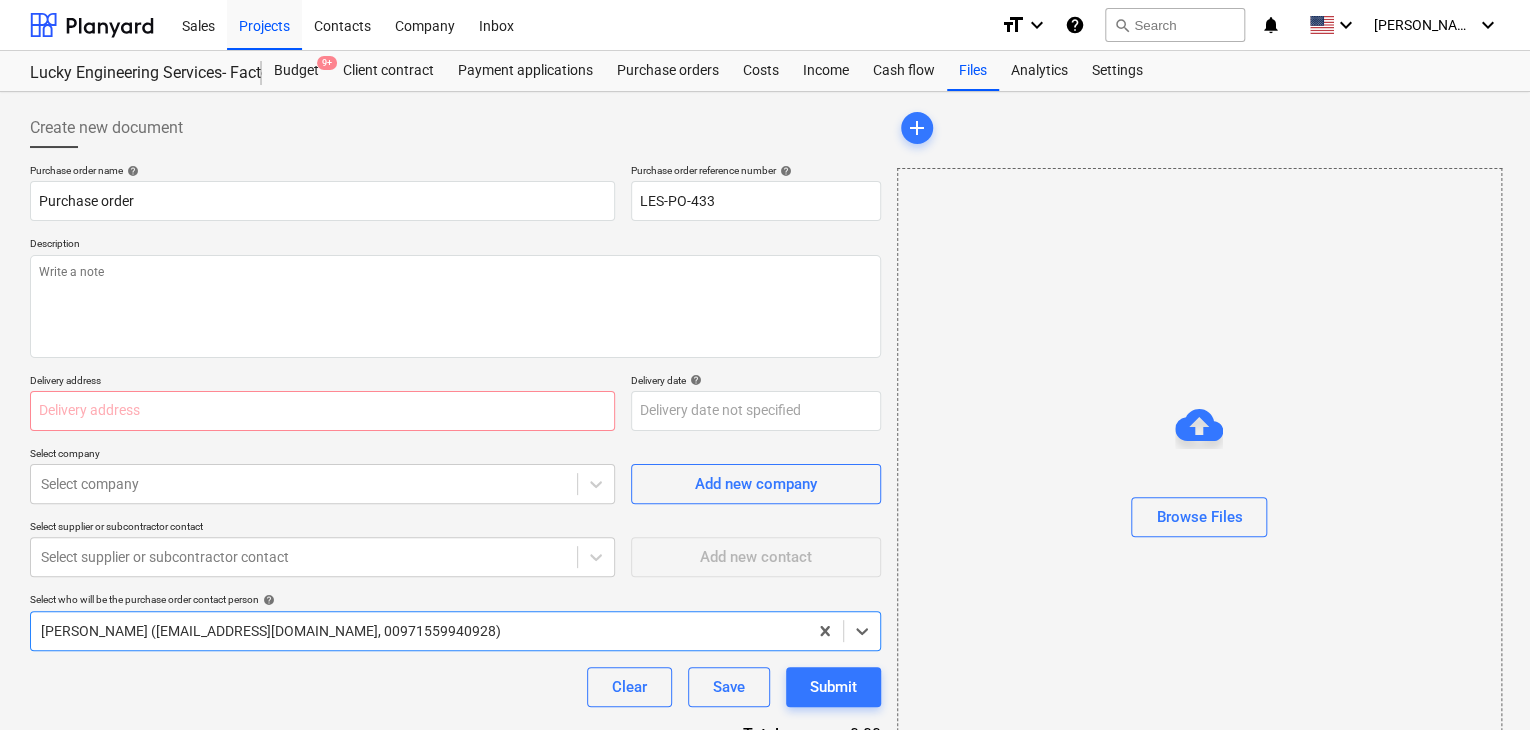 click on "Description" at bounding box center (455, 245) 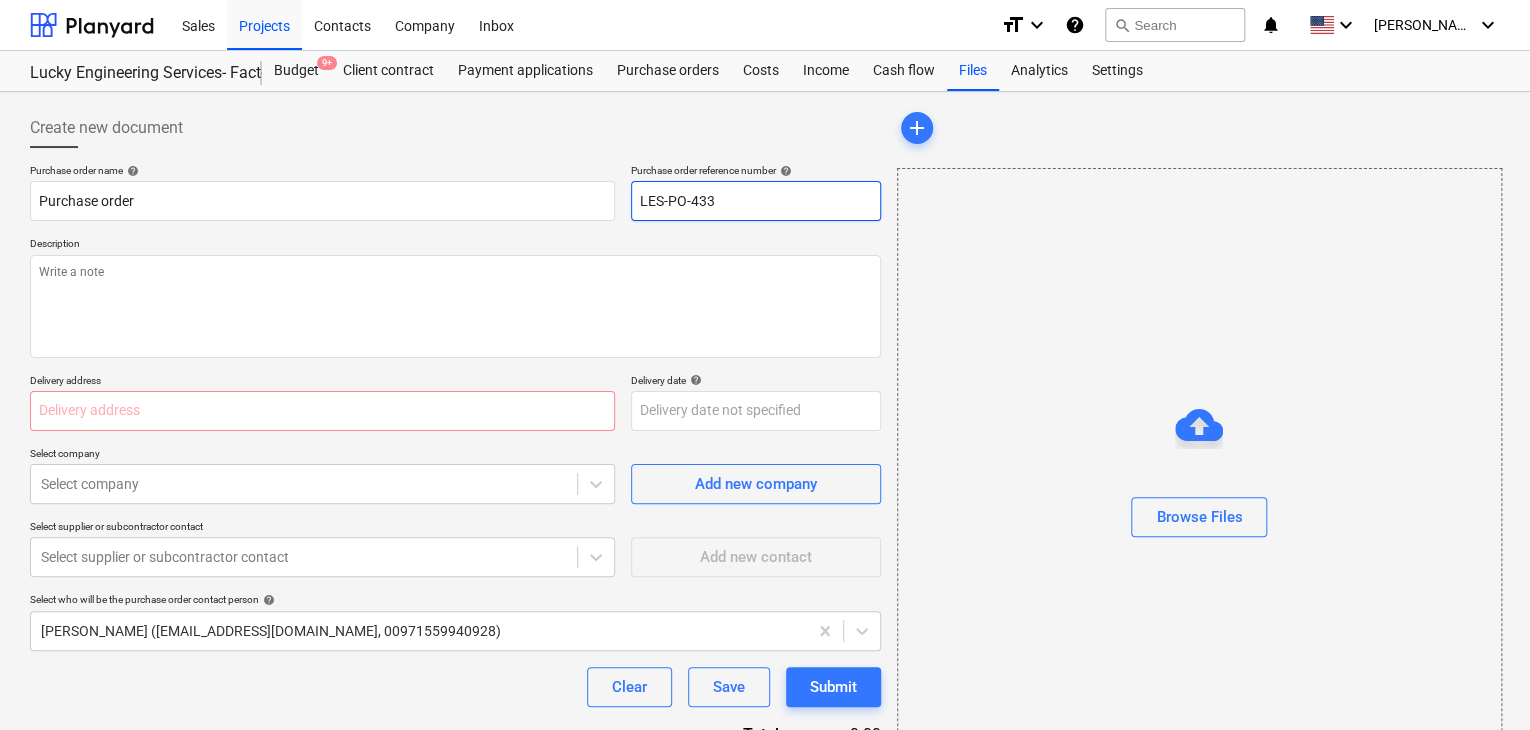 drag, startPoint x: 737, startPoint y: 197, endPoint x: 615, endPoint y: 201, distance: 122.06556 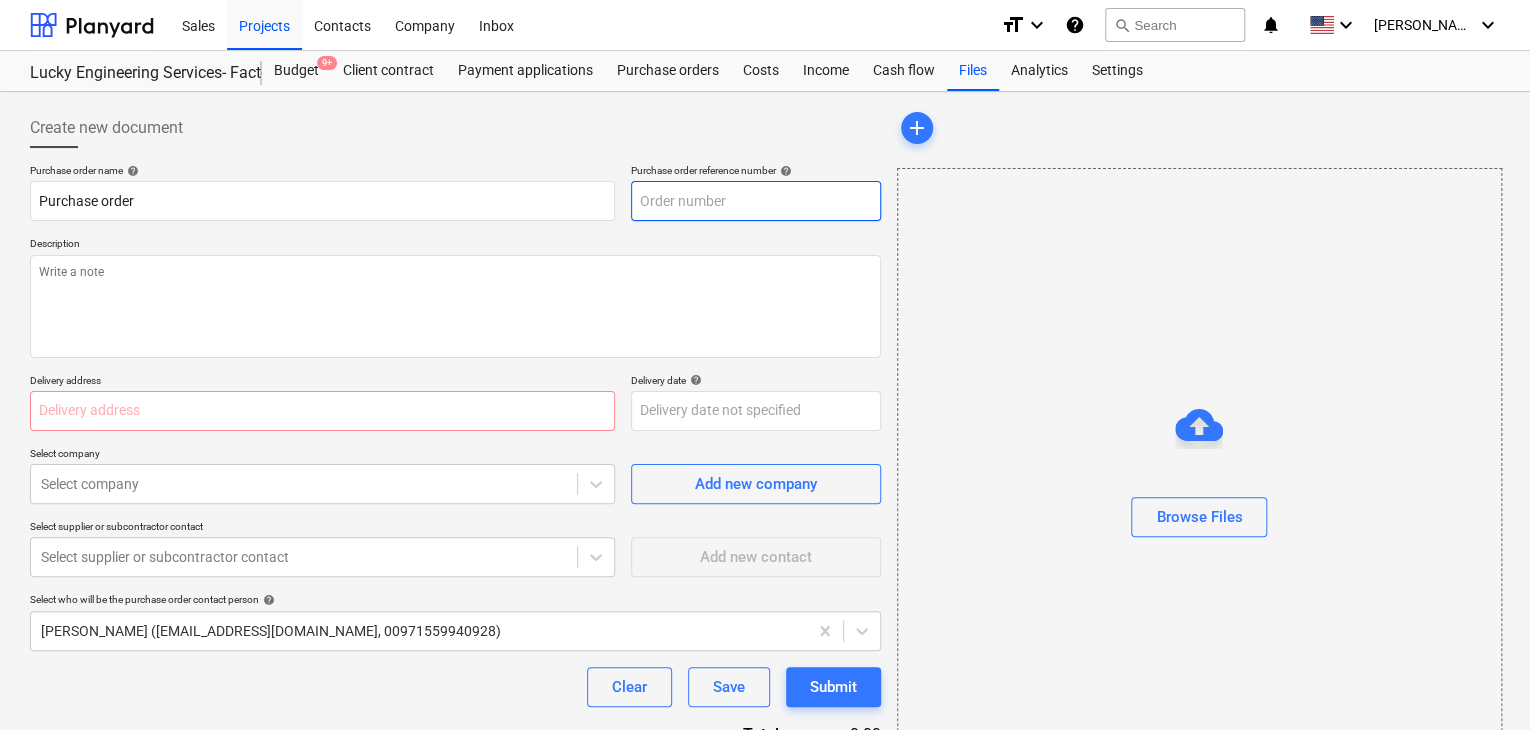 type on "x" 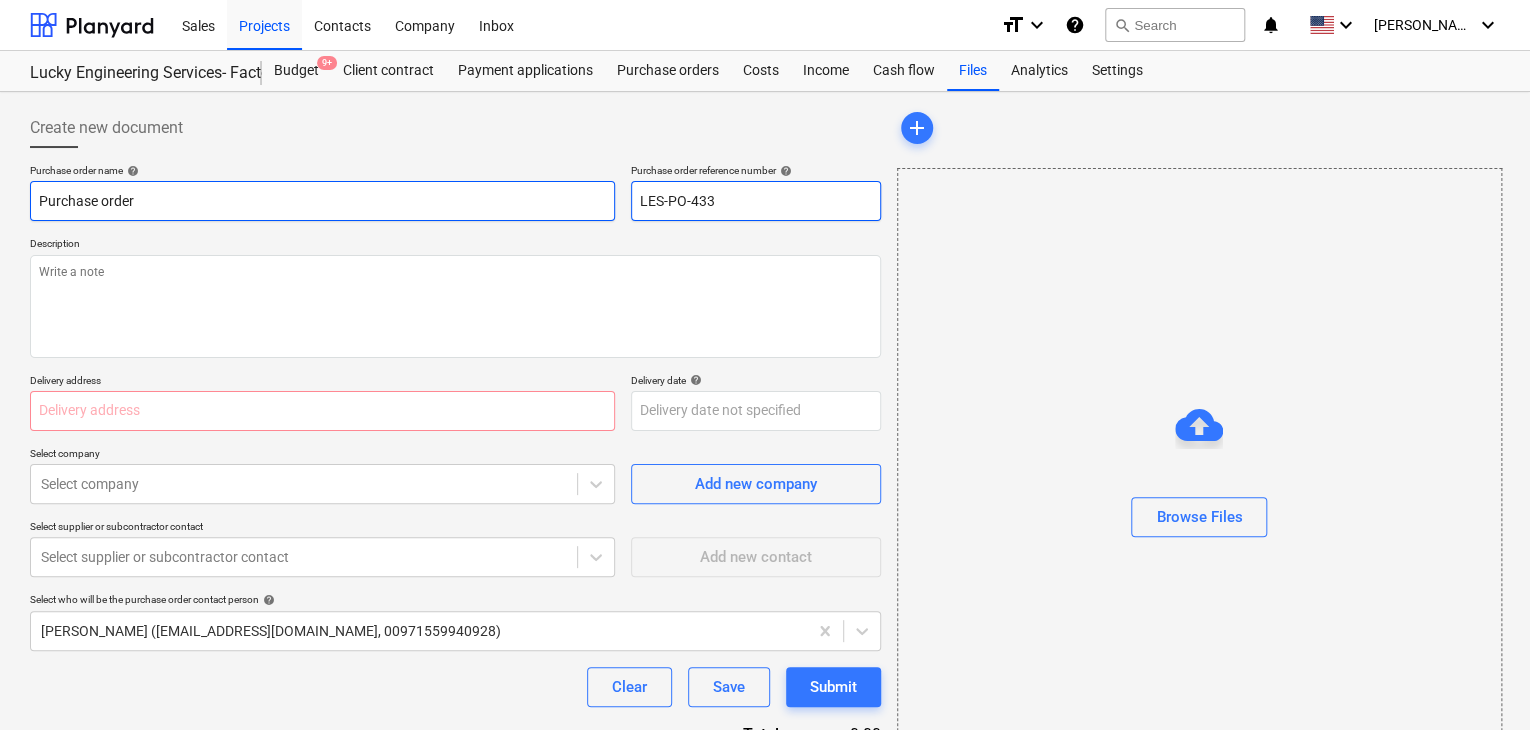 drag, startPoint x: 752, startPoint y: 211, endPoint x: 532, endPoint y: 189, distance: 221.09726 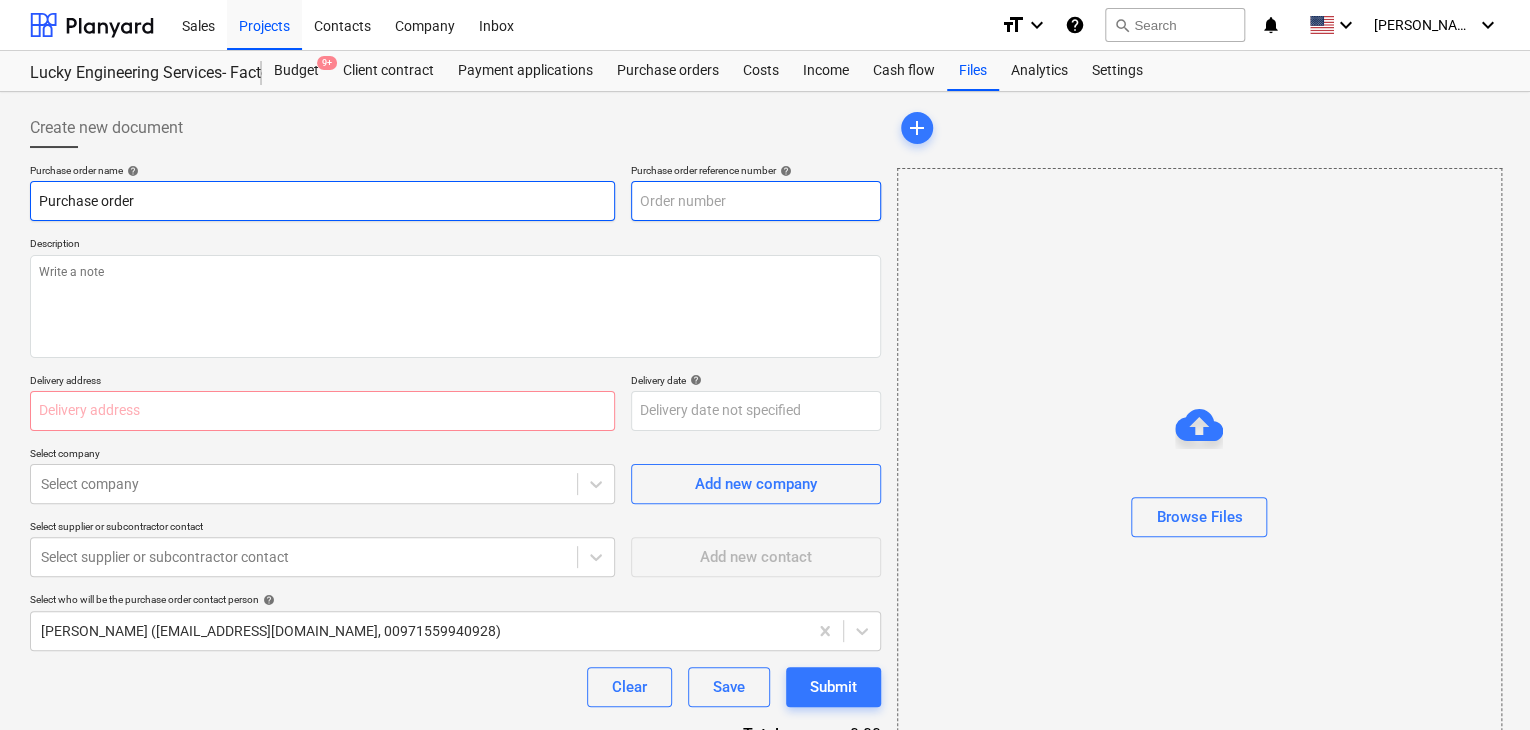type on "x" 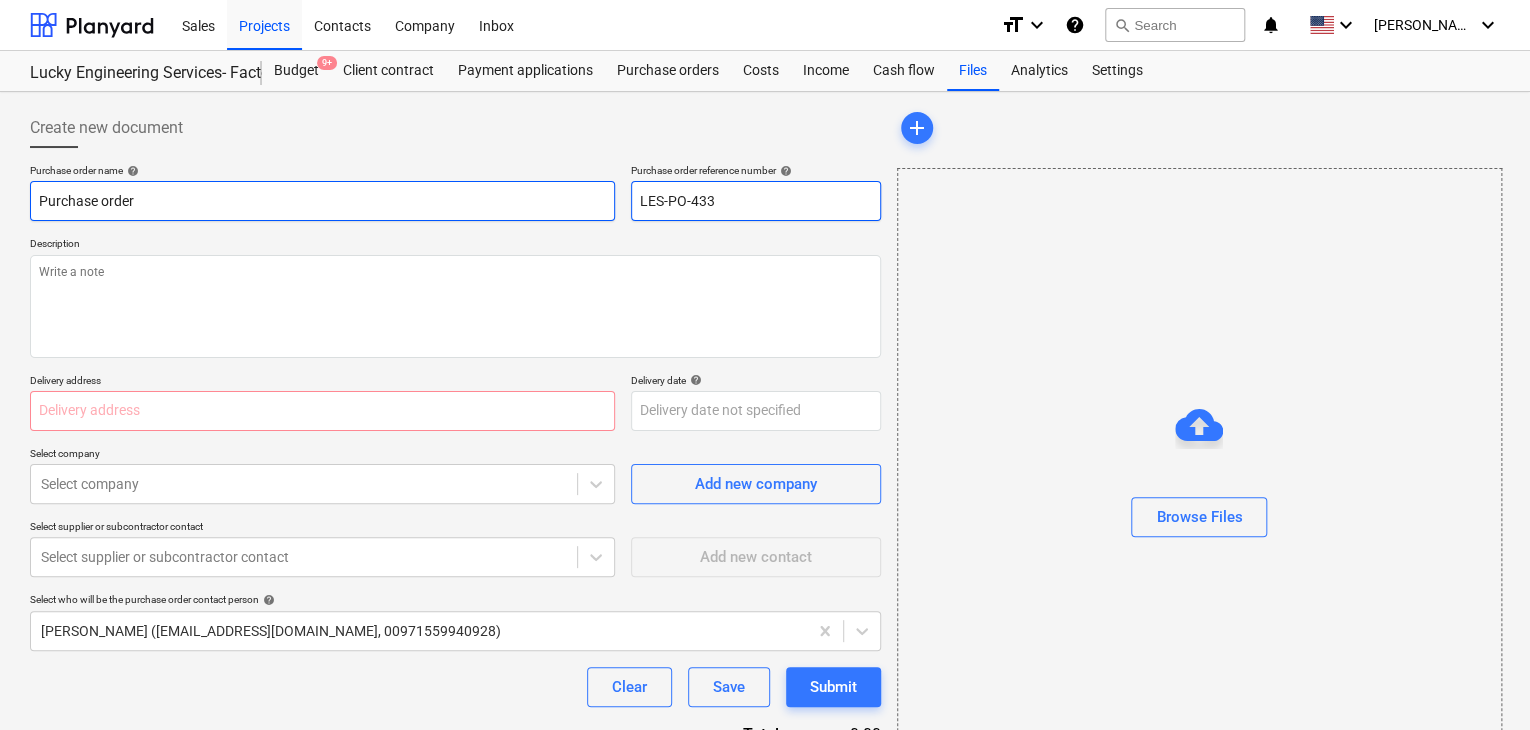 drag, startPoint x: 744, startPoint y: 192, endPoint x: 593, endPoint y: 194, distance: 151.01324 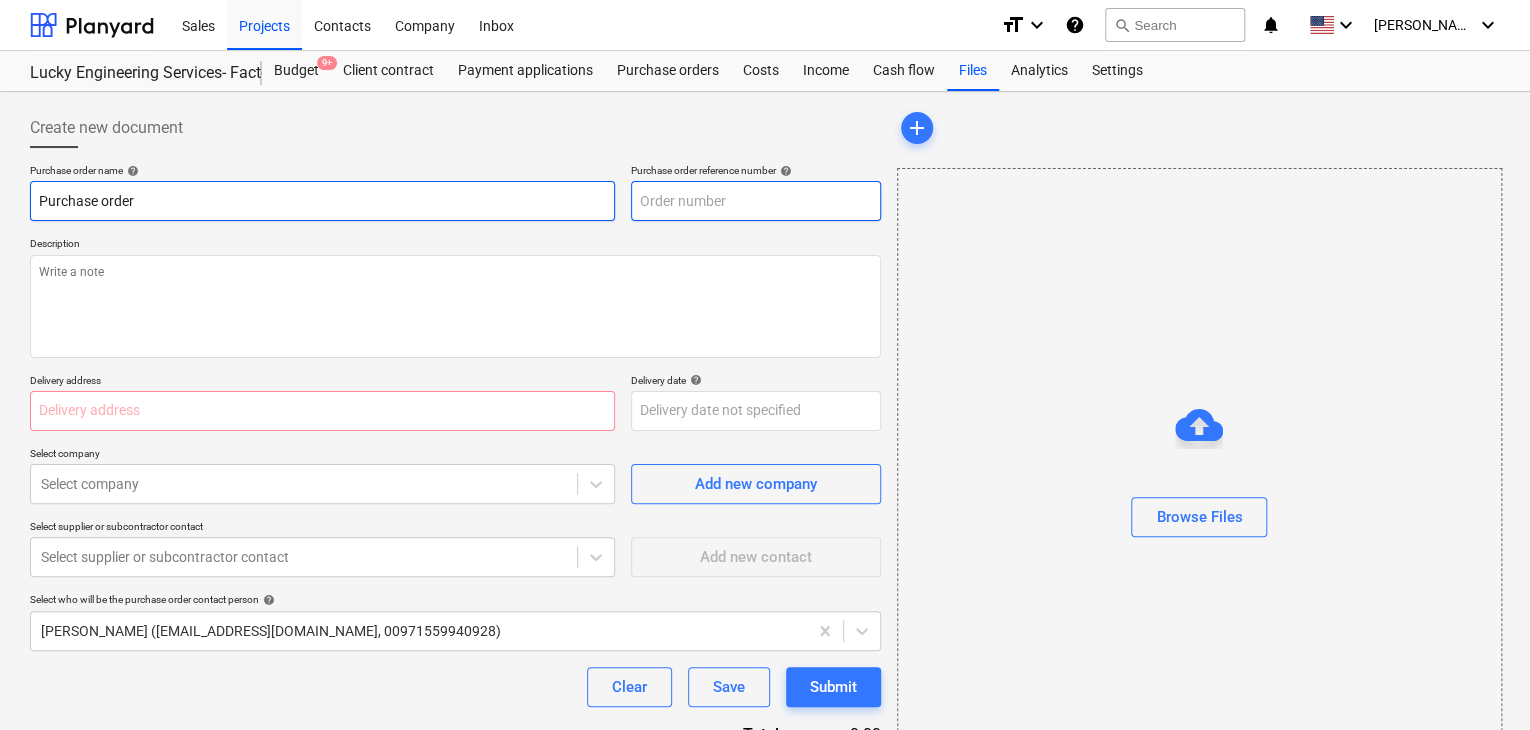 type on "x" 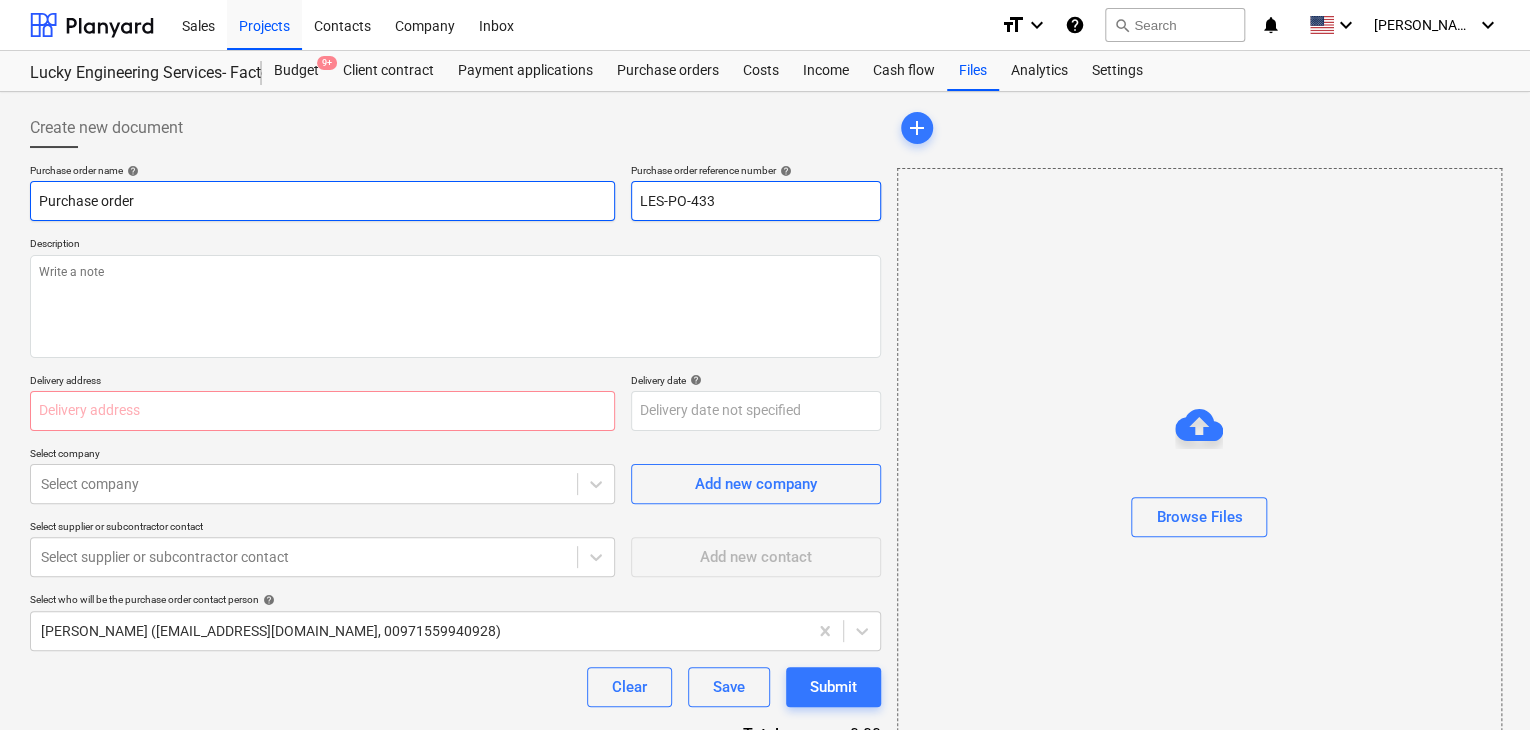 drag, startPoint x: 716, startPoint y: 205, endPoint x: 606, endPoint y: 198, distance: 110.2225 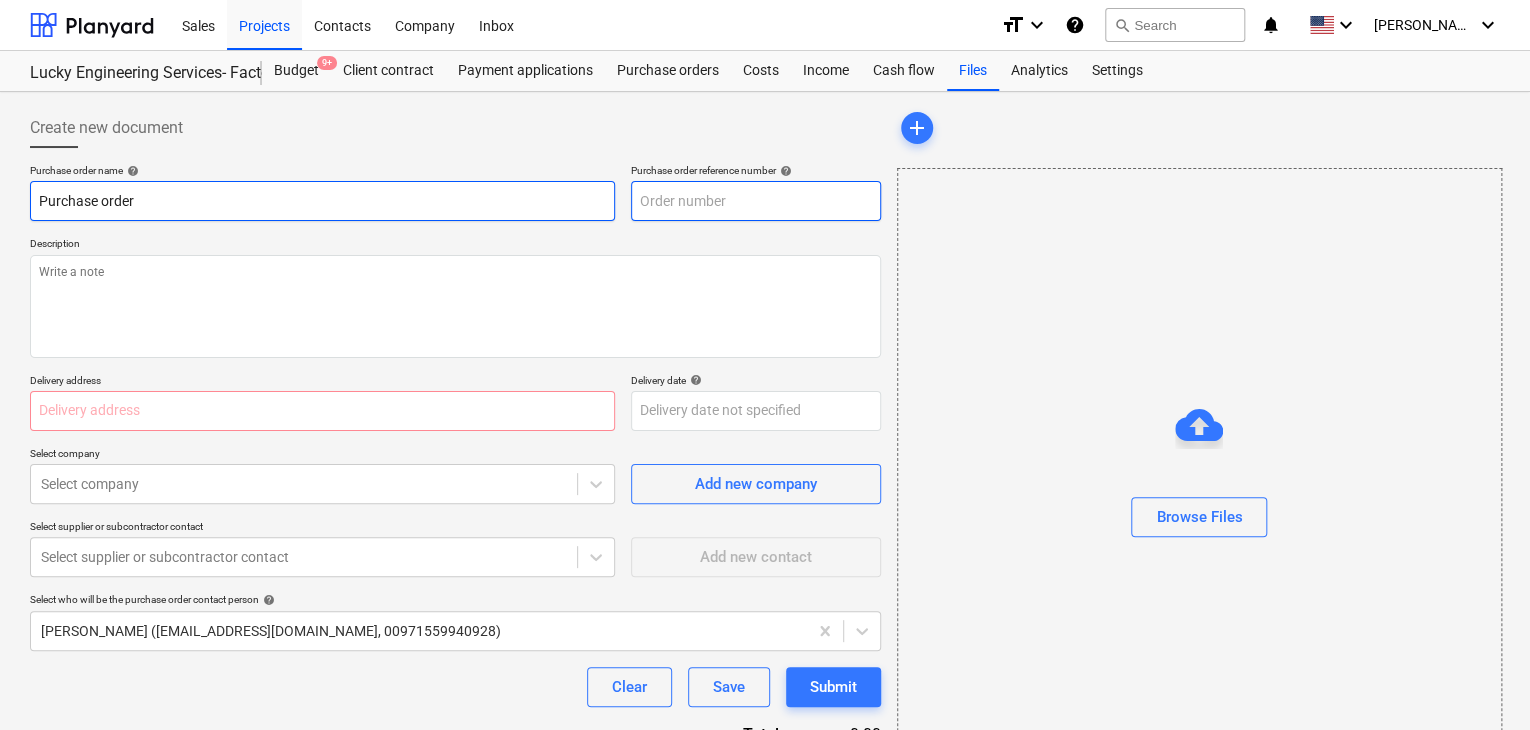type on "x" 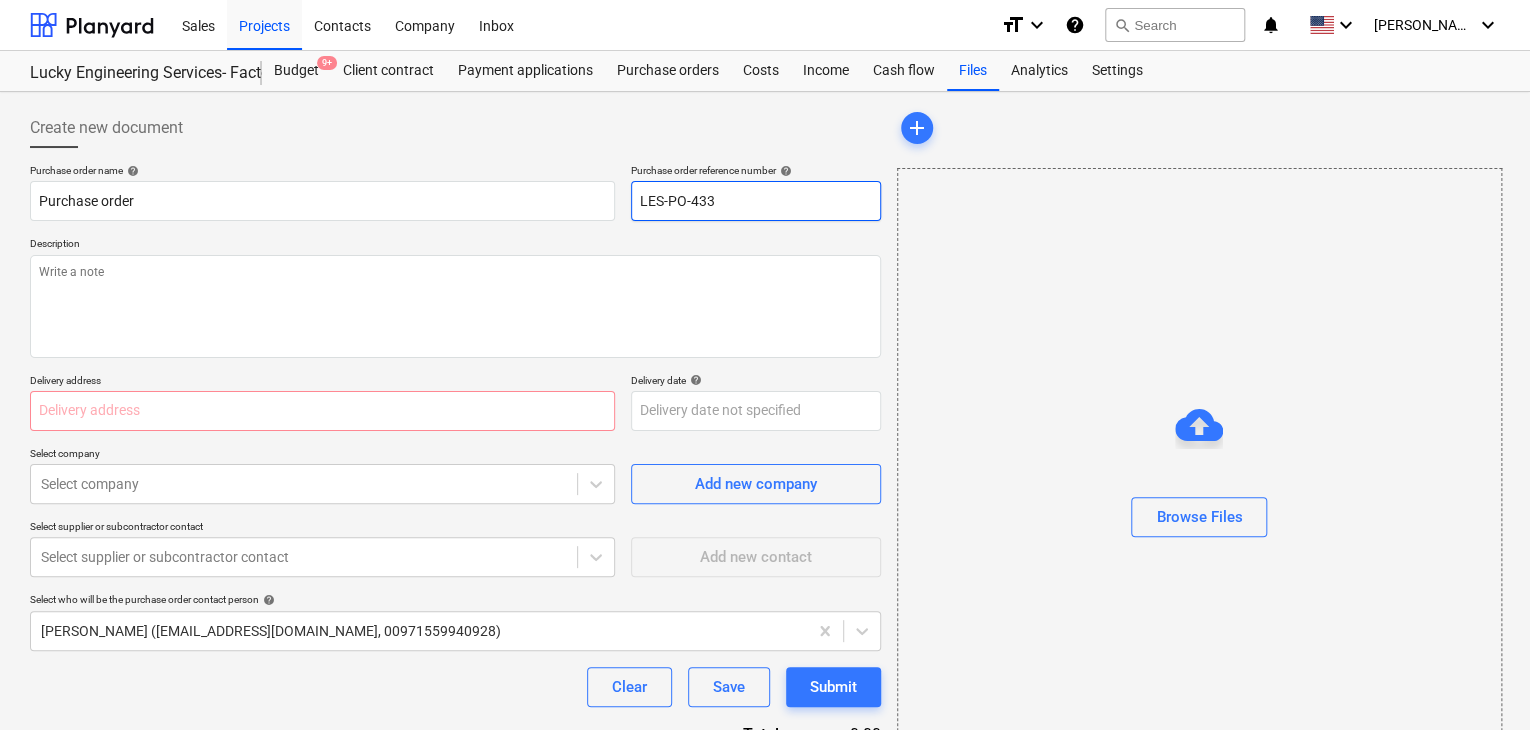 type on "x" 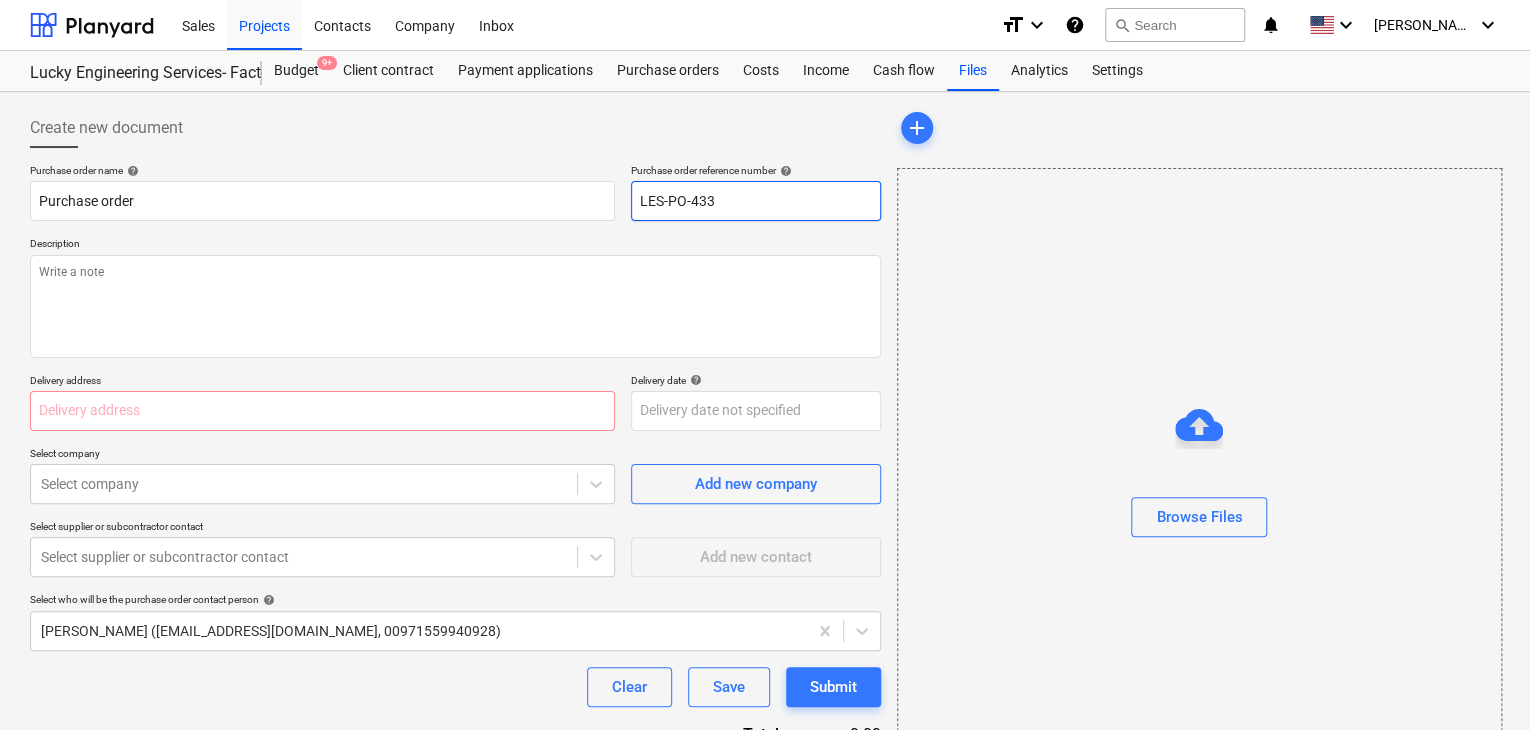 type on "LES-PO-43" 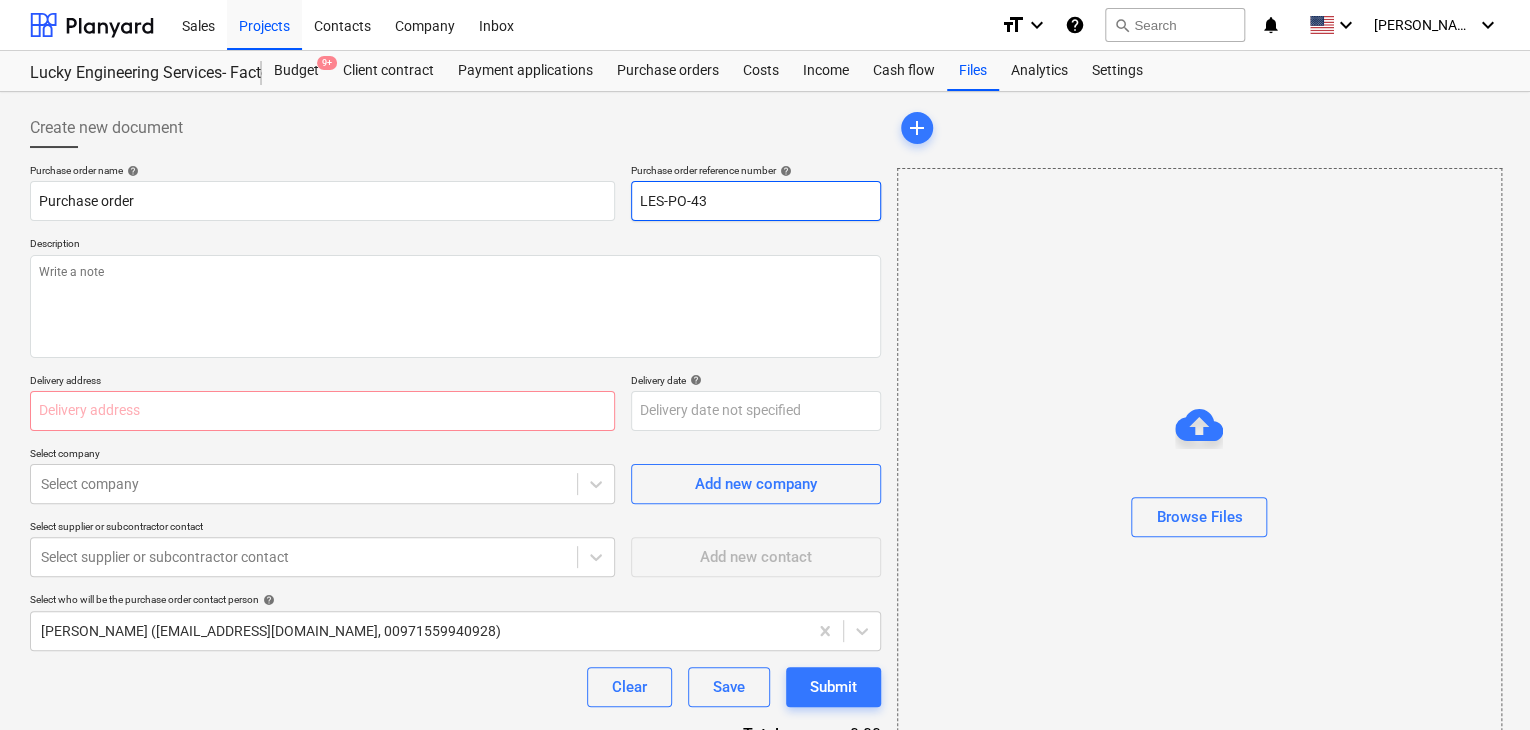 type on "x" 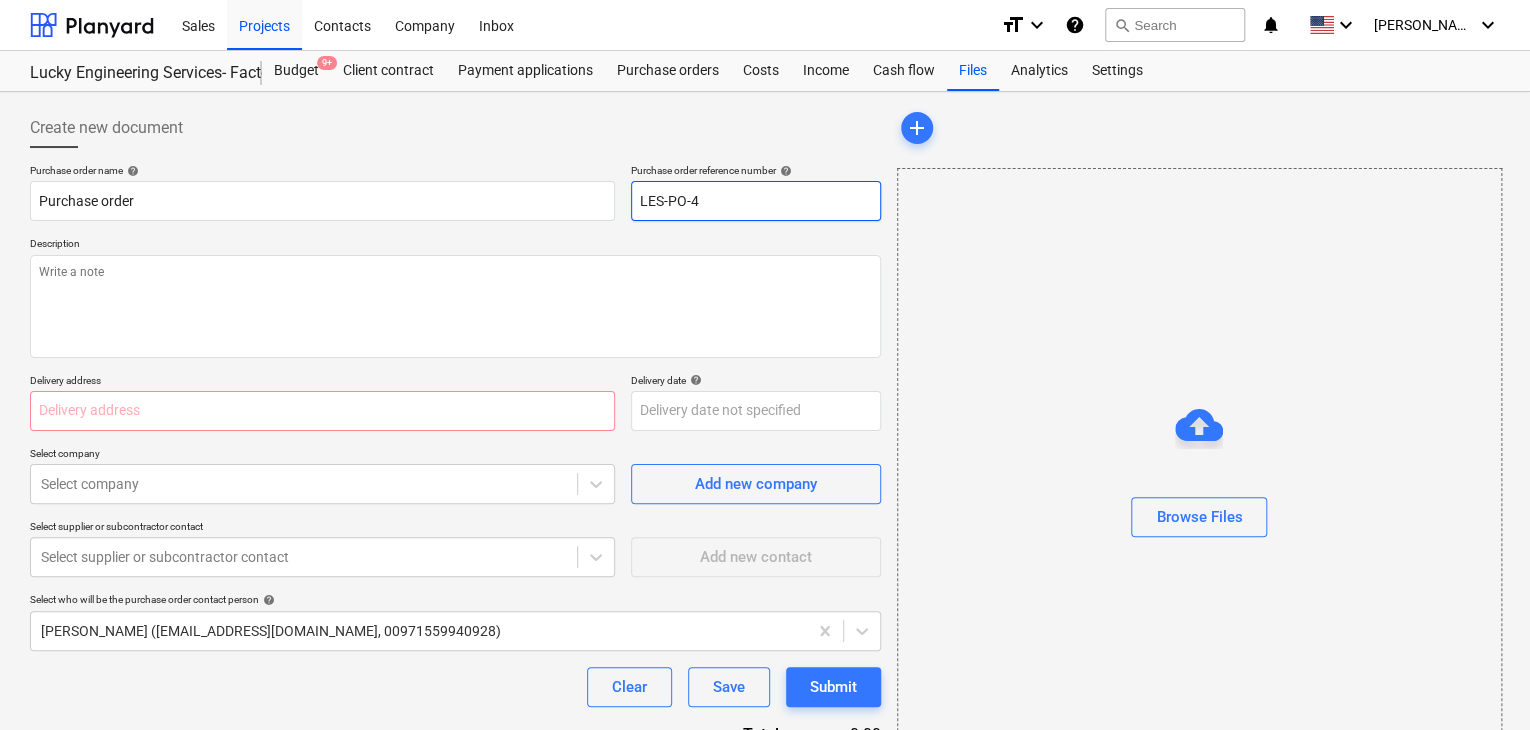 type on "x" 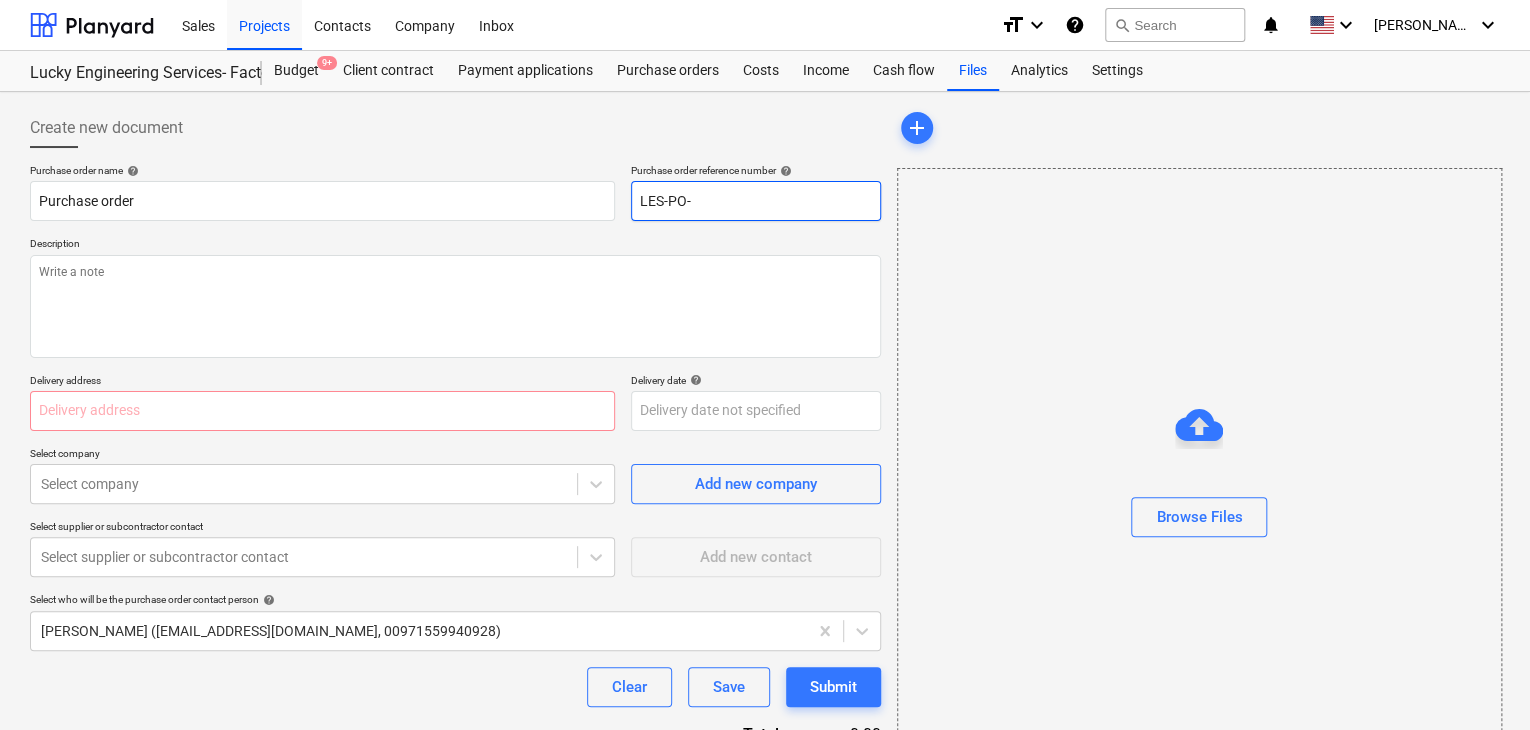 type on "x" 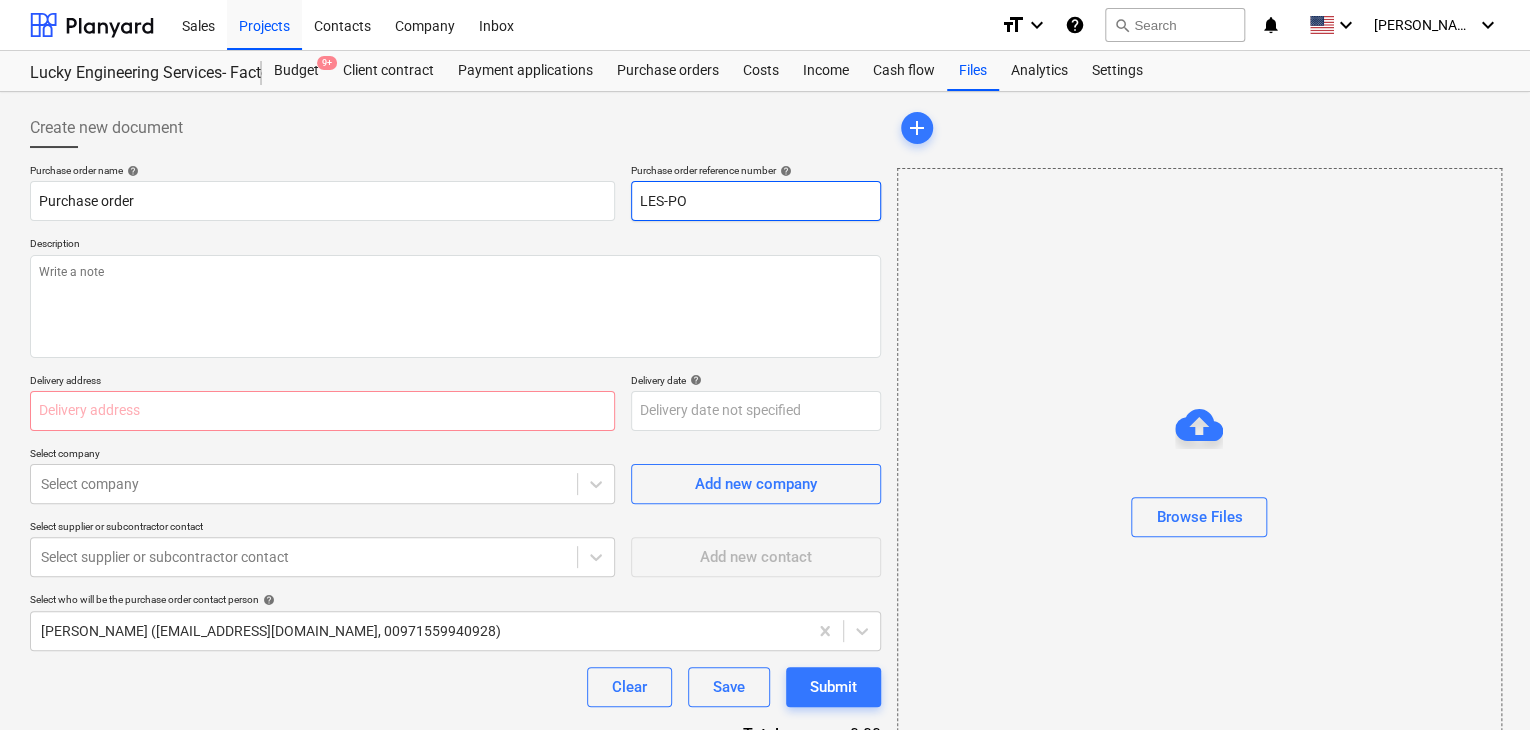 type on "LES-P" 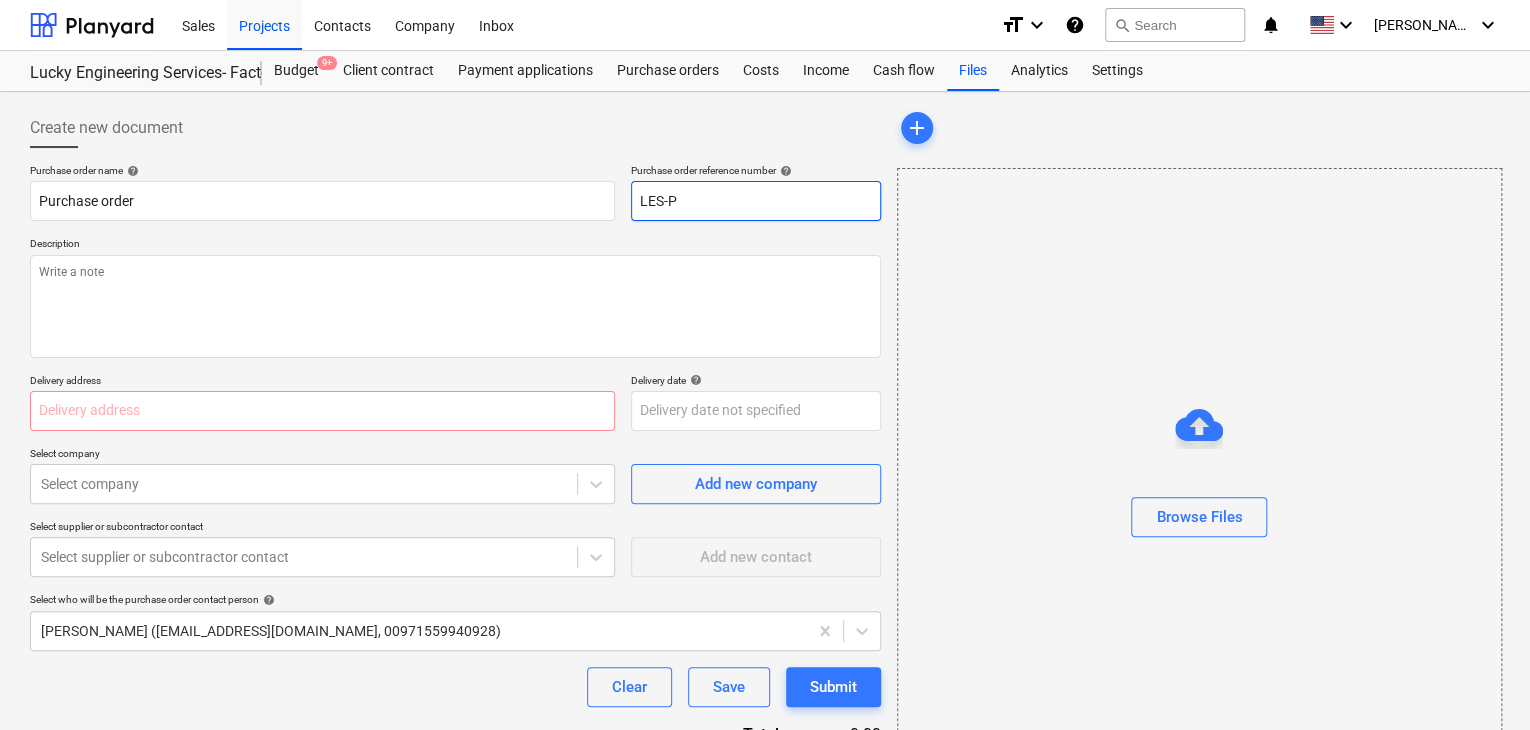 type on "x" 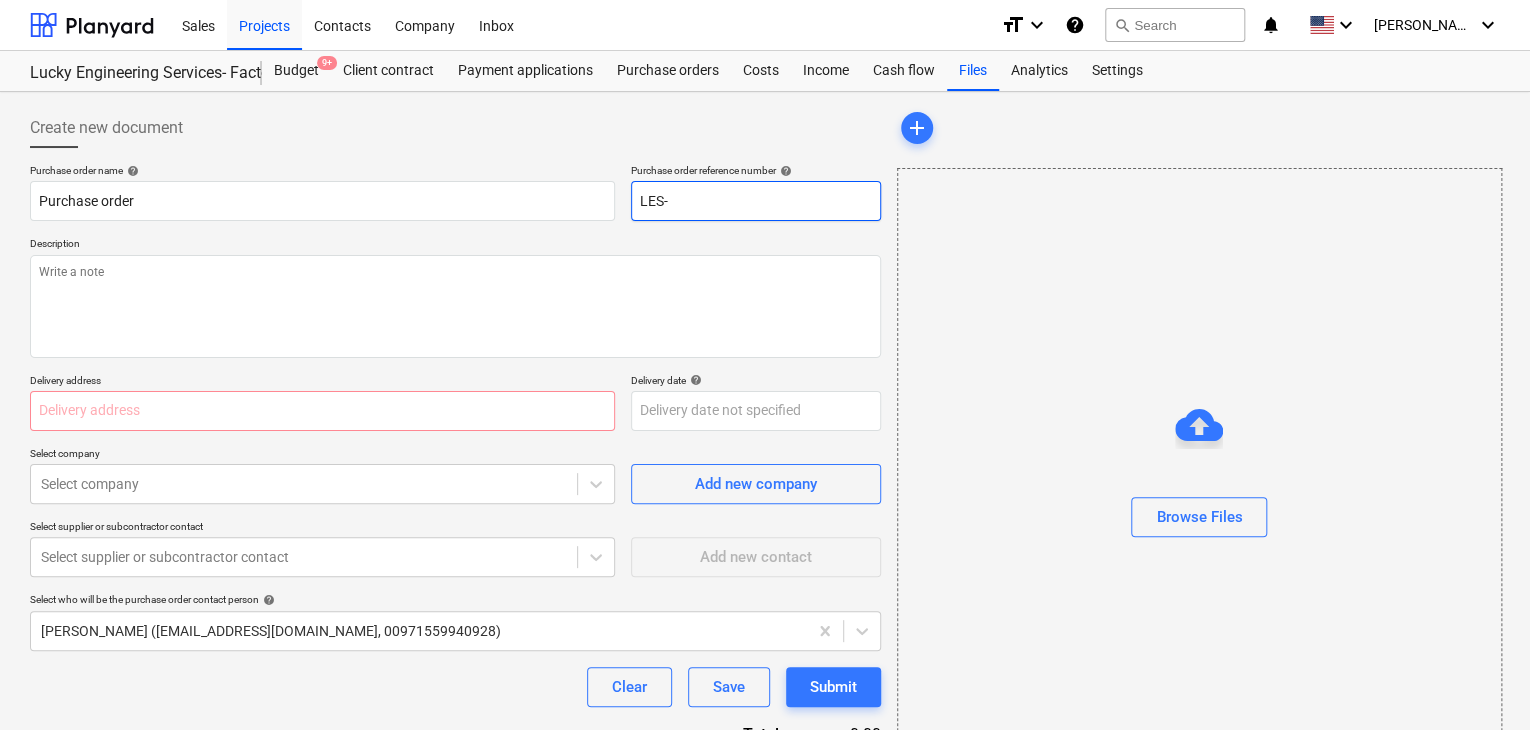 type on "x" 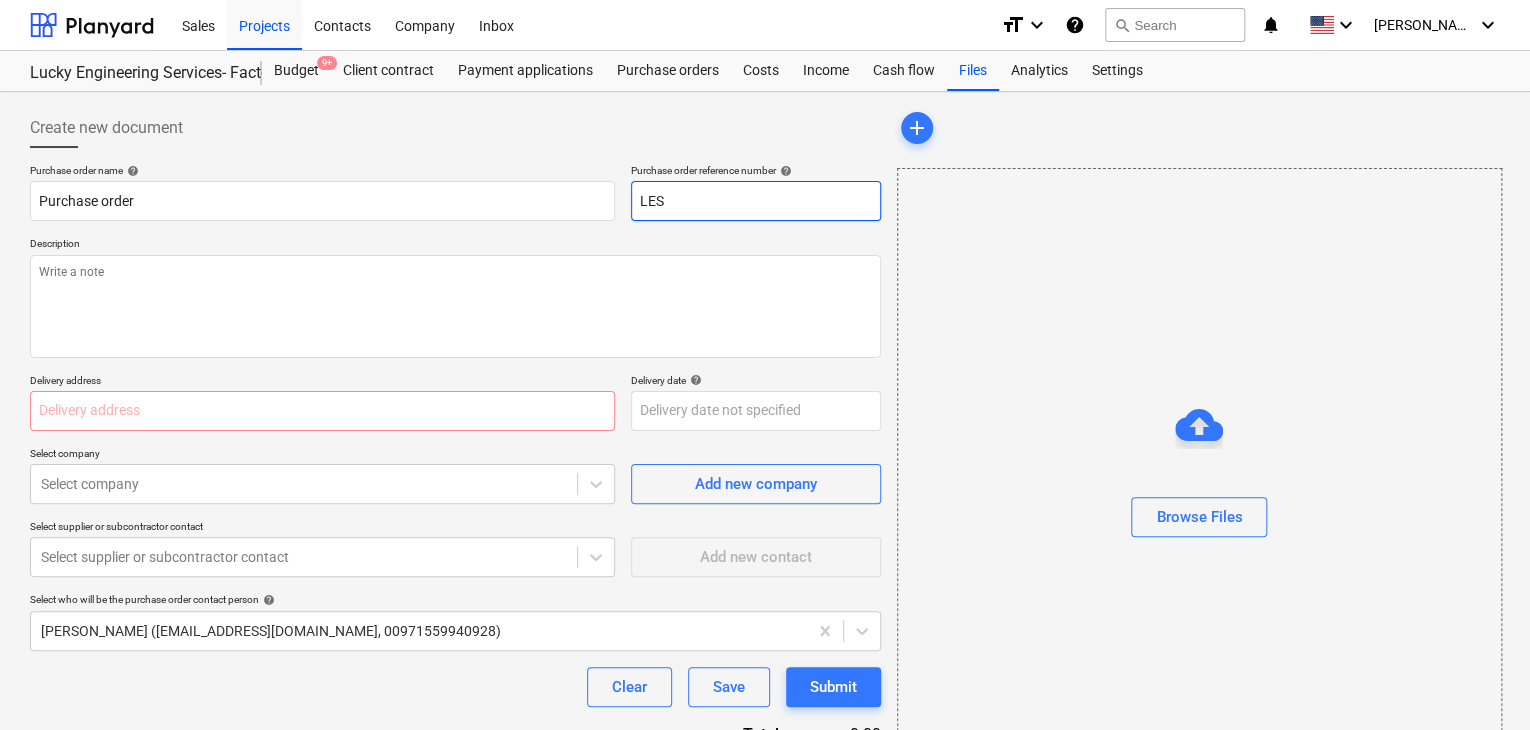 type on "x" 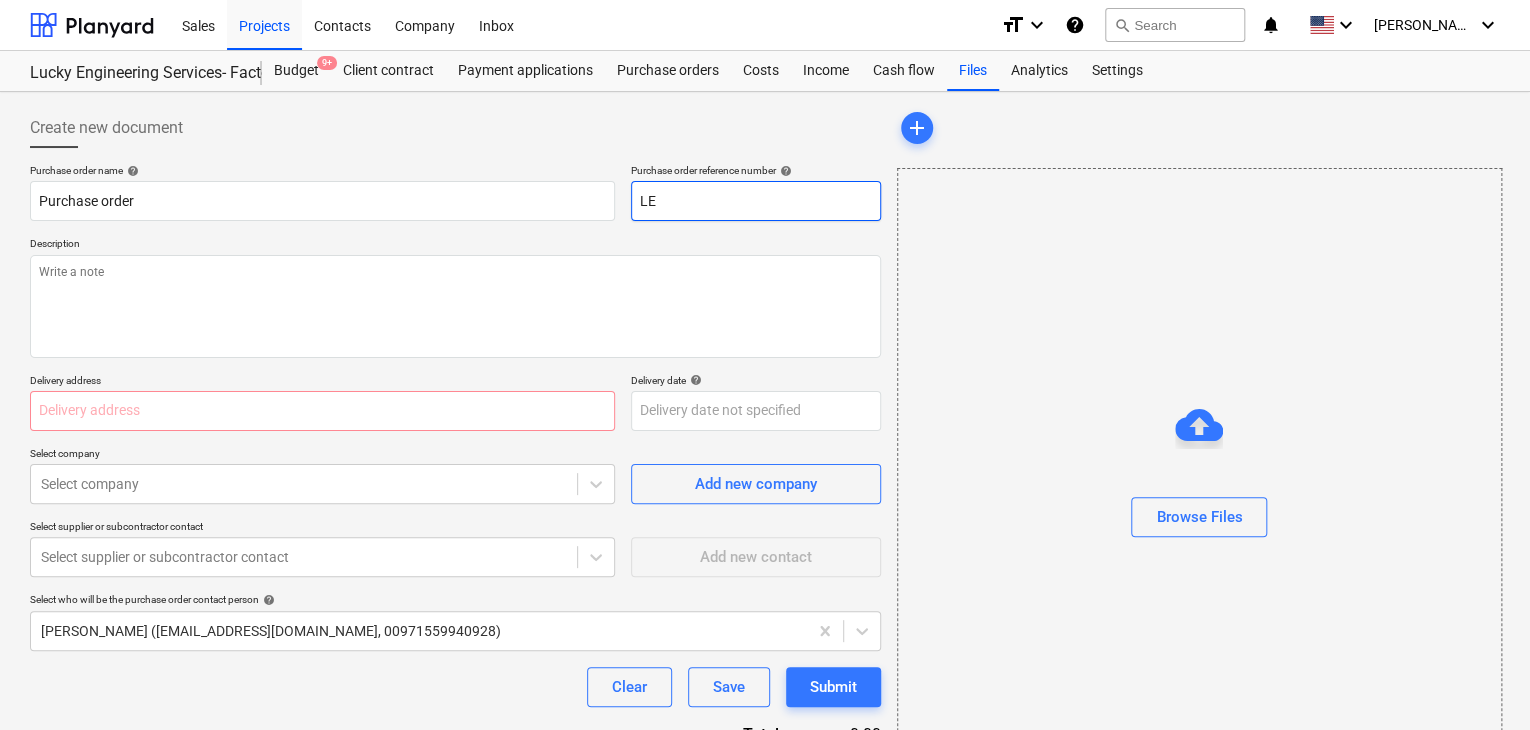 type on "x" 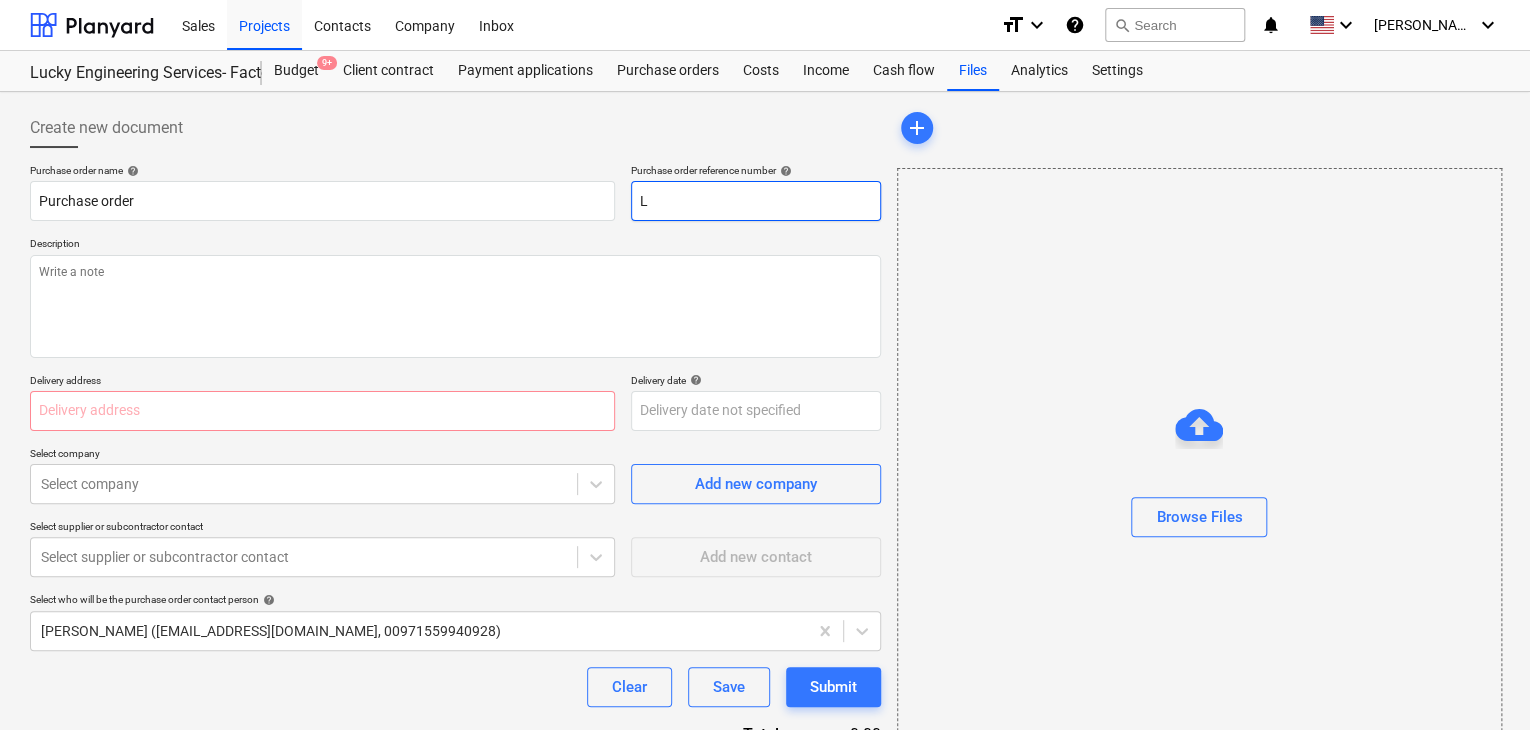 type on "x" 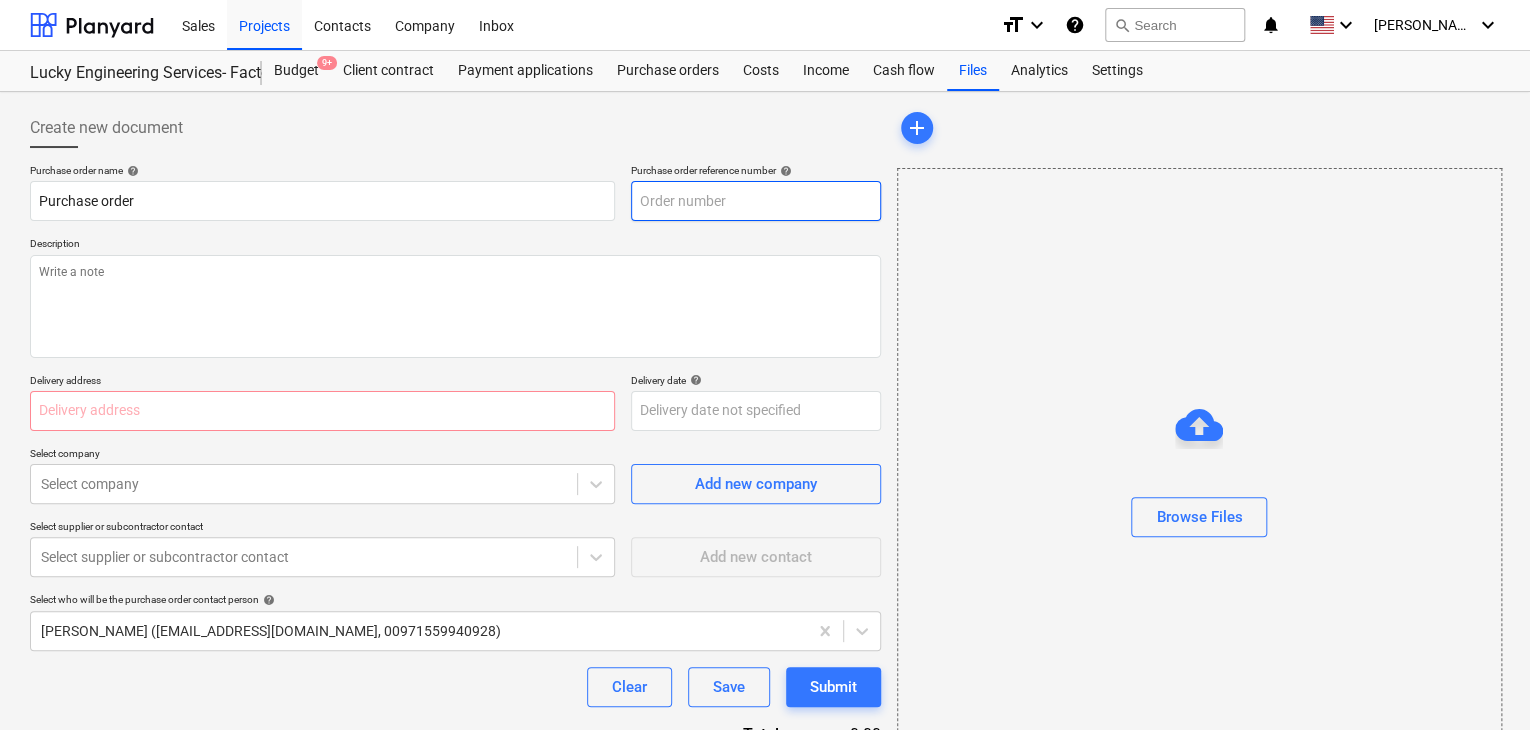 type on "x" 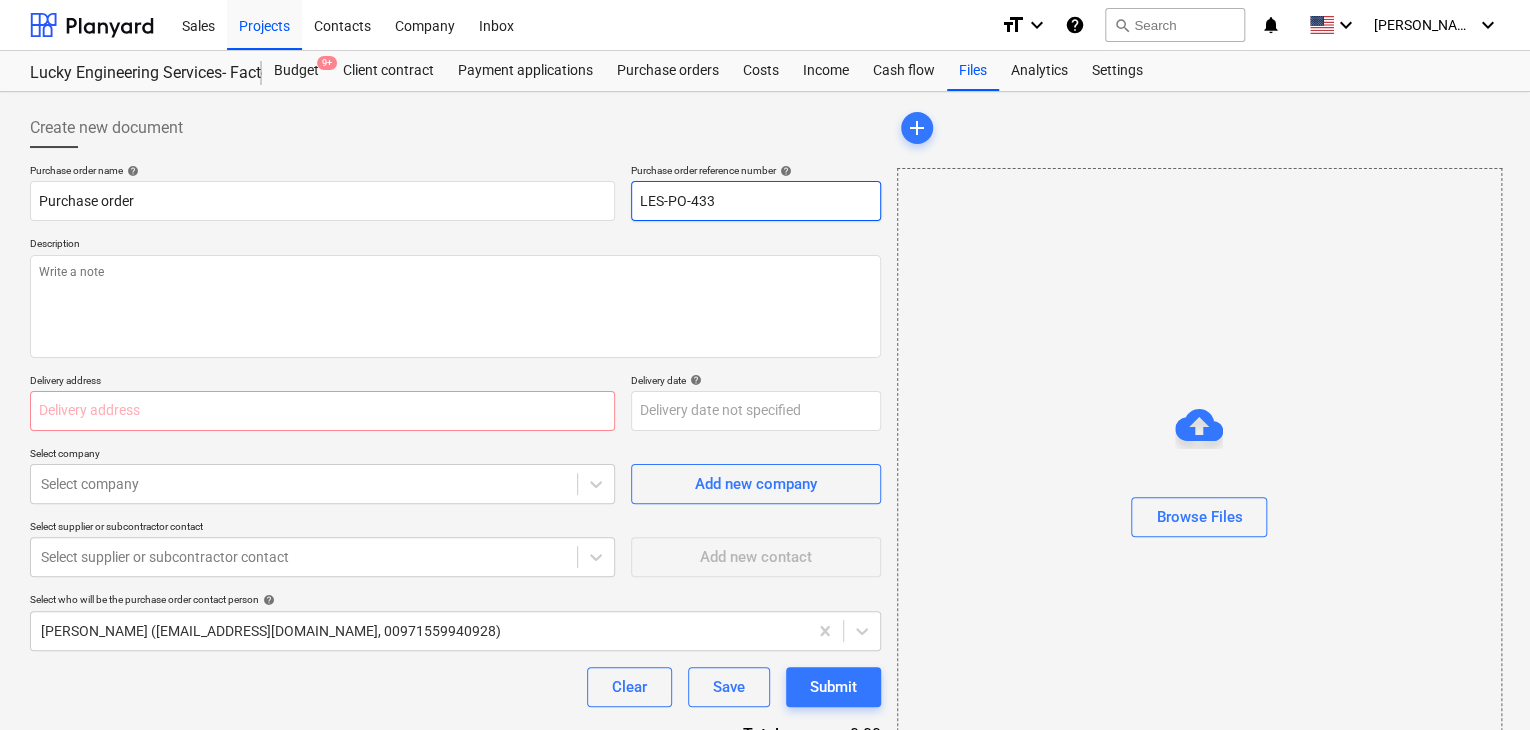 type on "x" 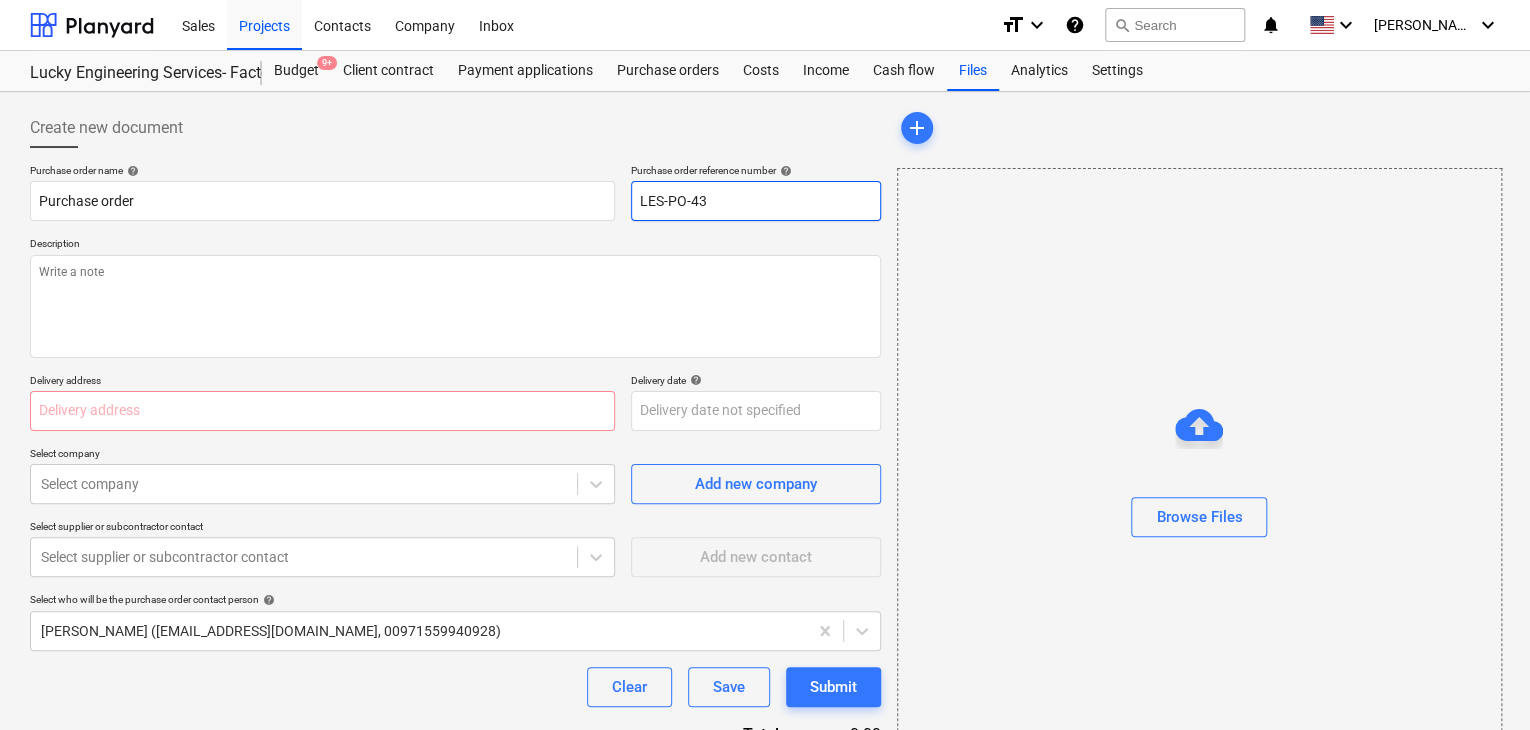 type on "x" 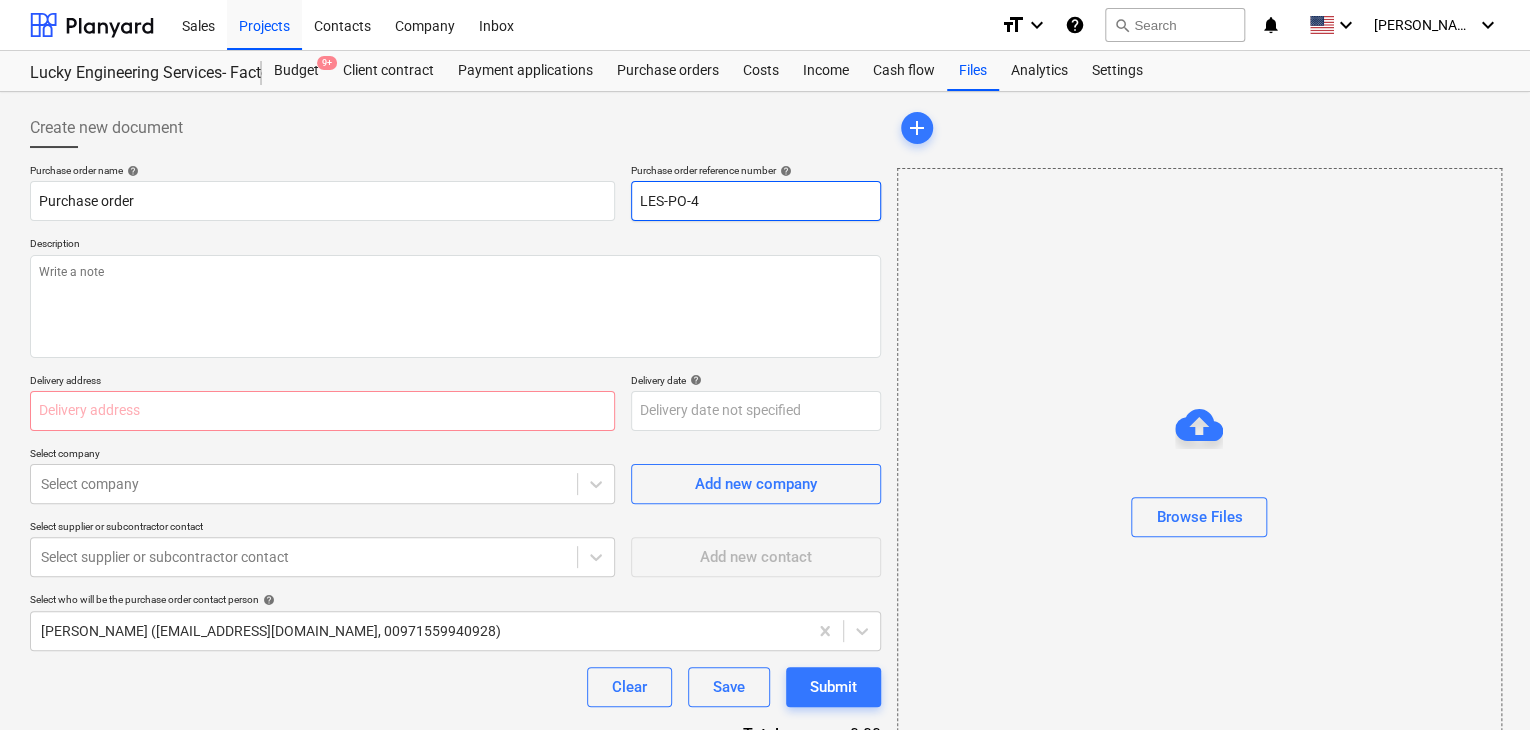 type on "x" 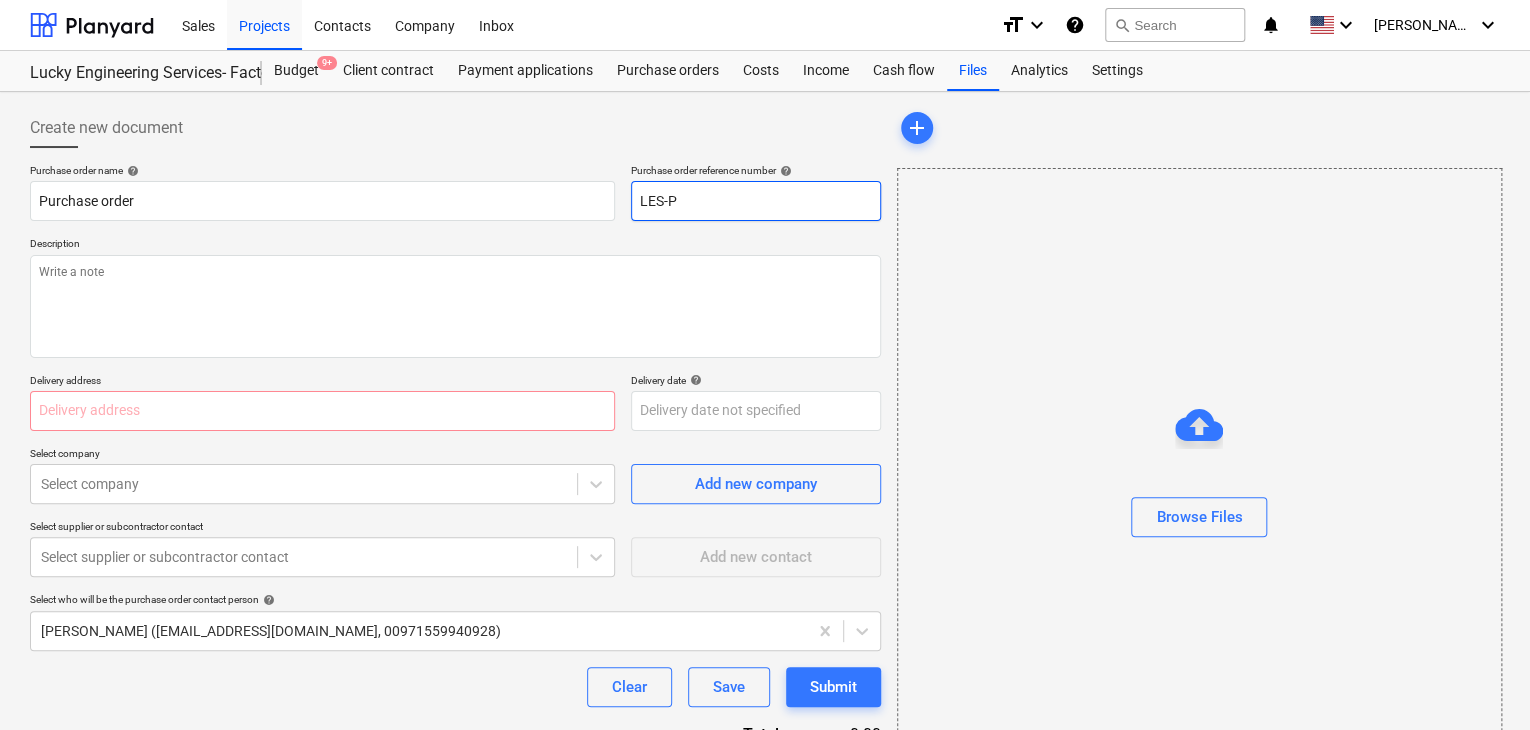 type on "LES-" 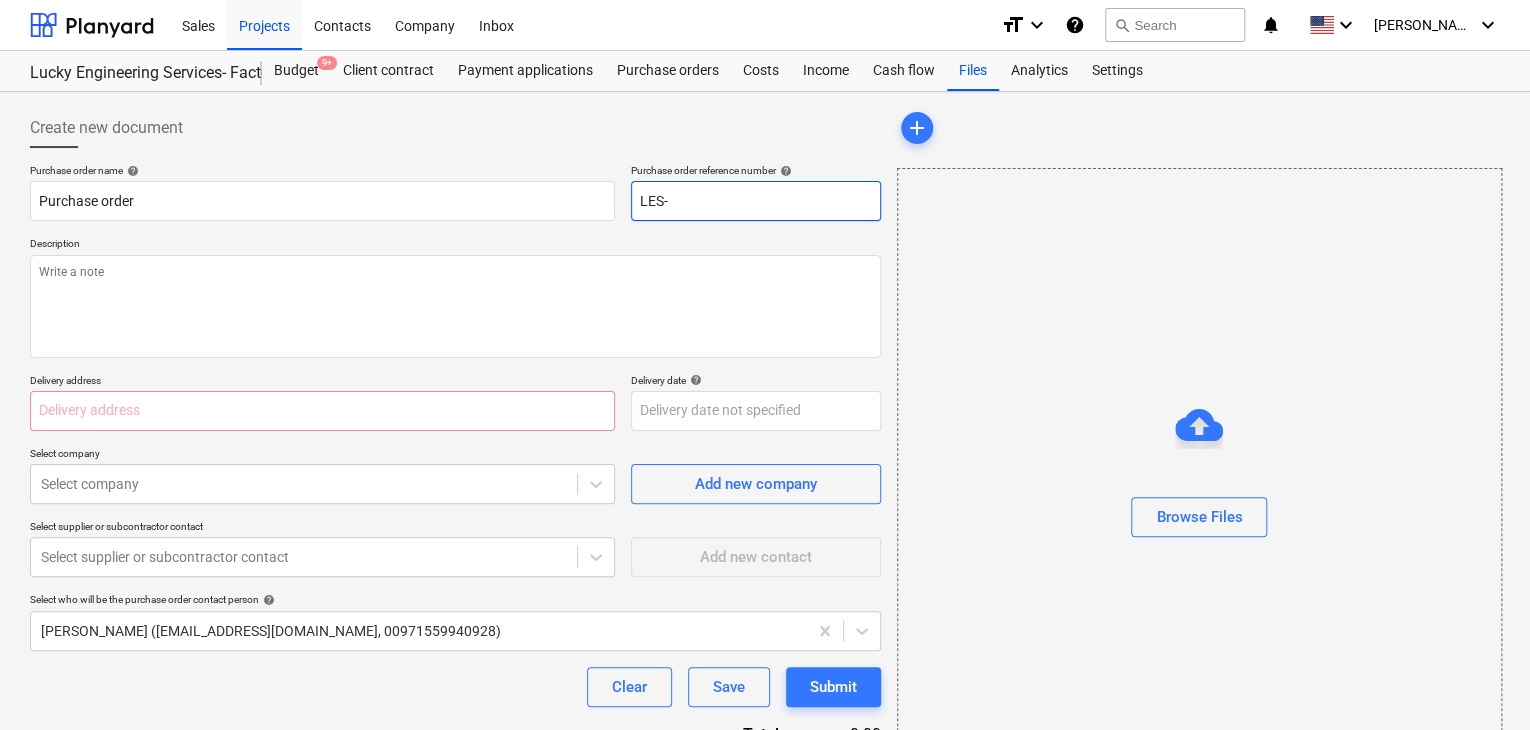 type on "x" 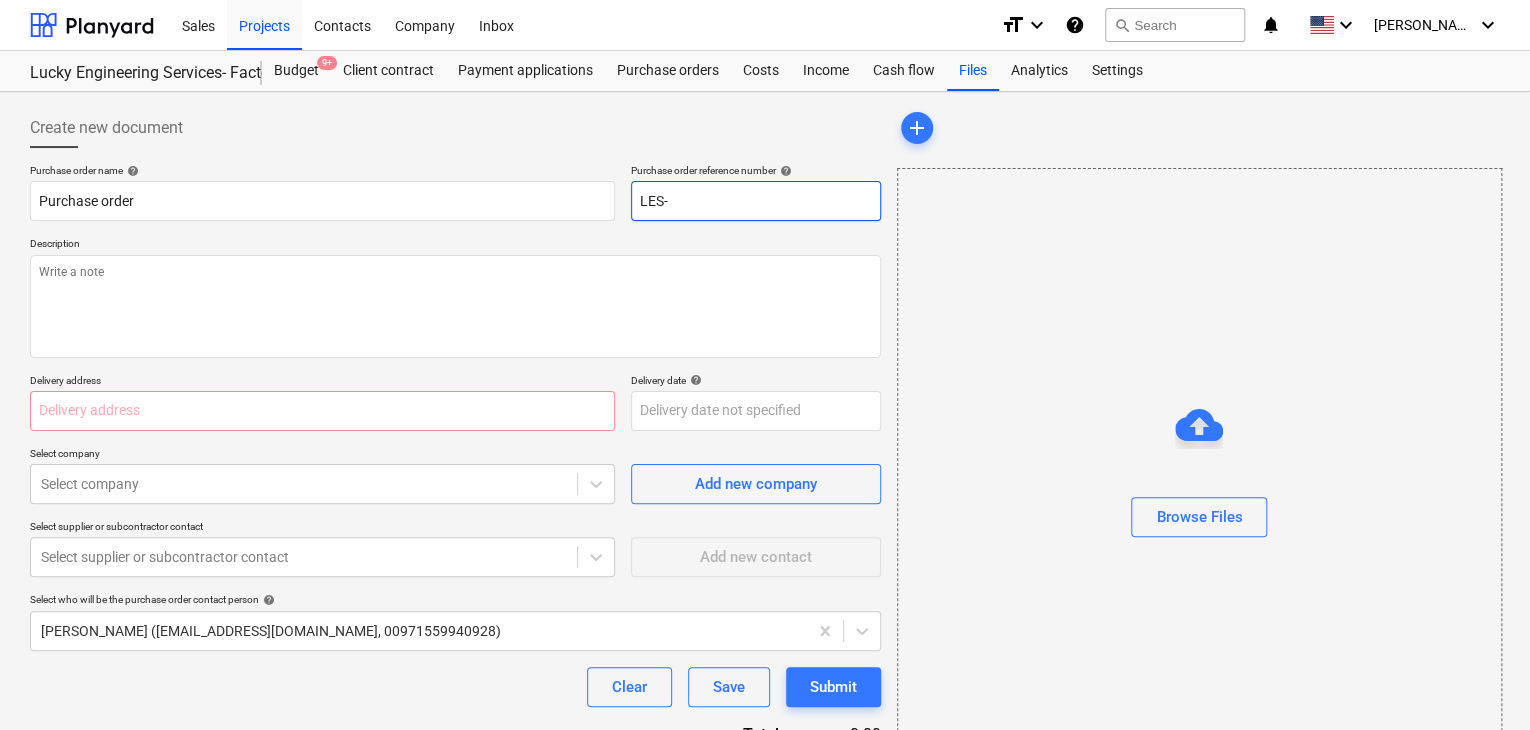 type on "LES" 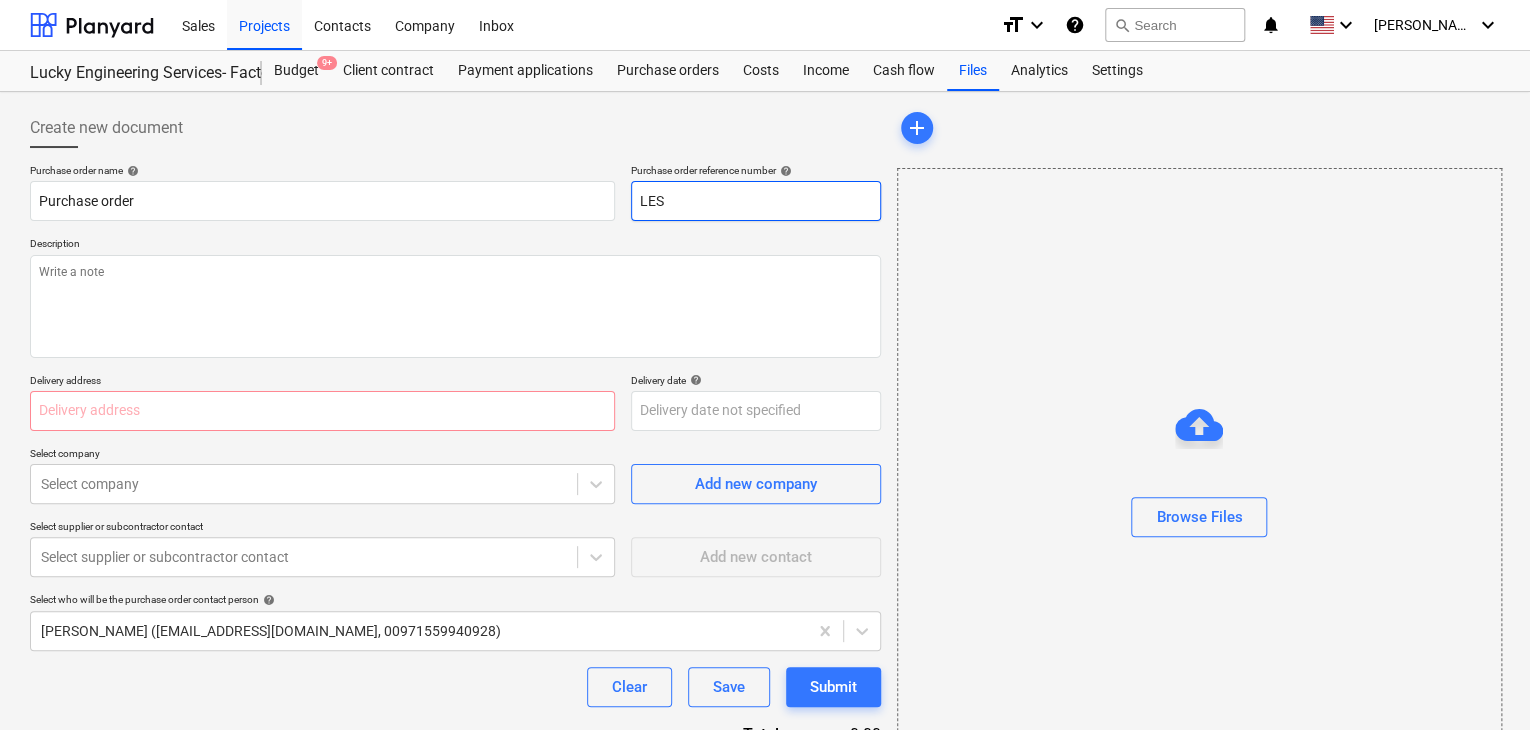 type on "x" 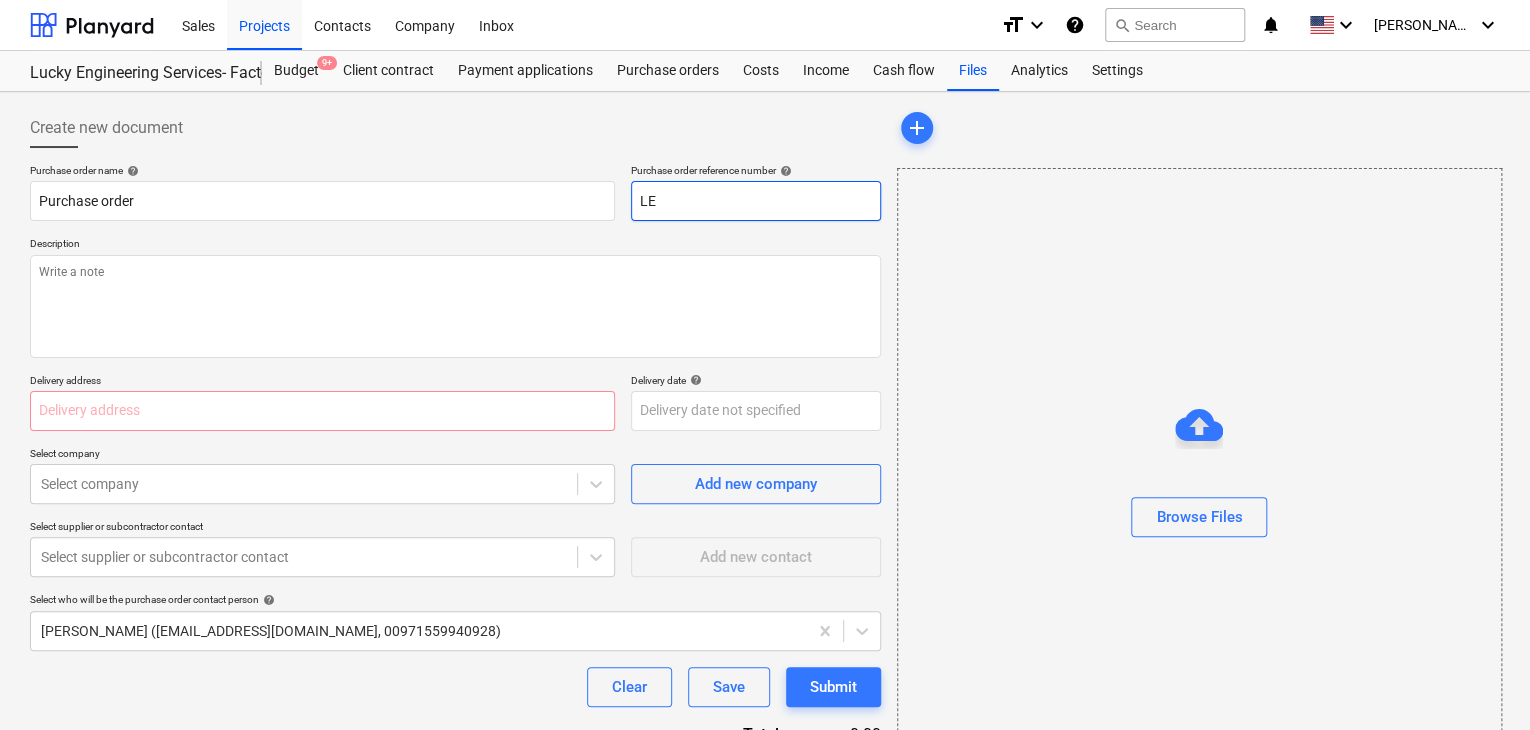 type on "x" 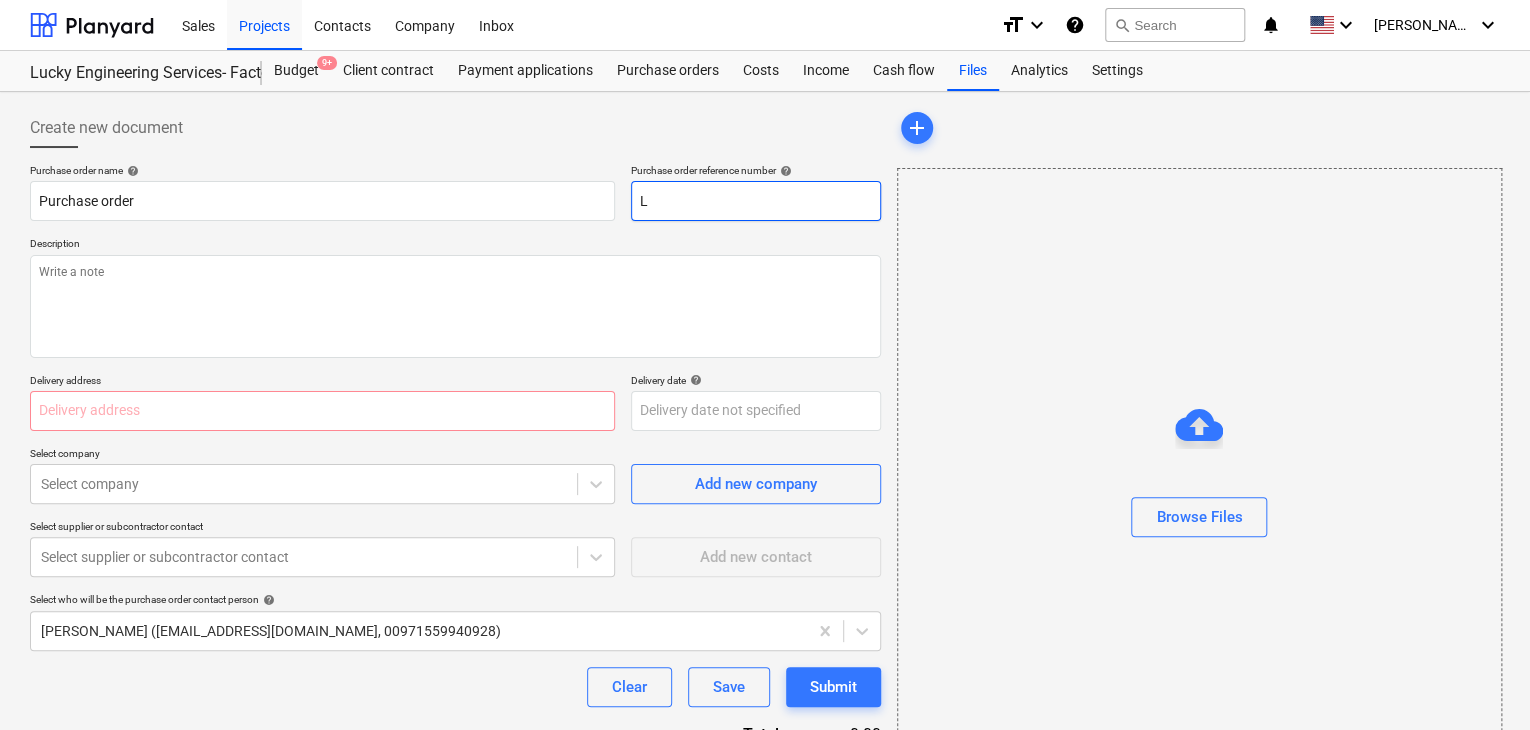 type on "x" 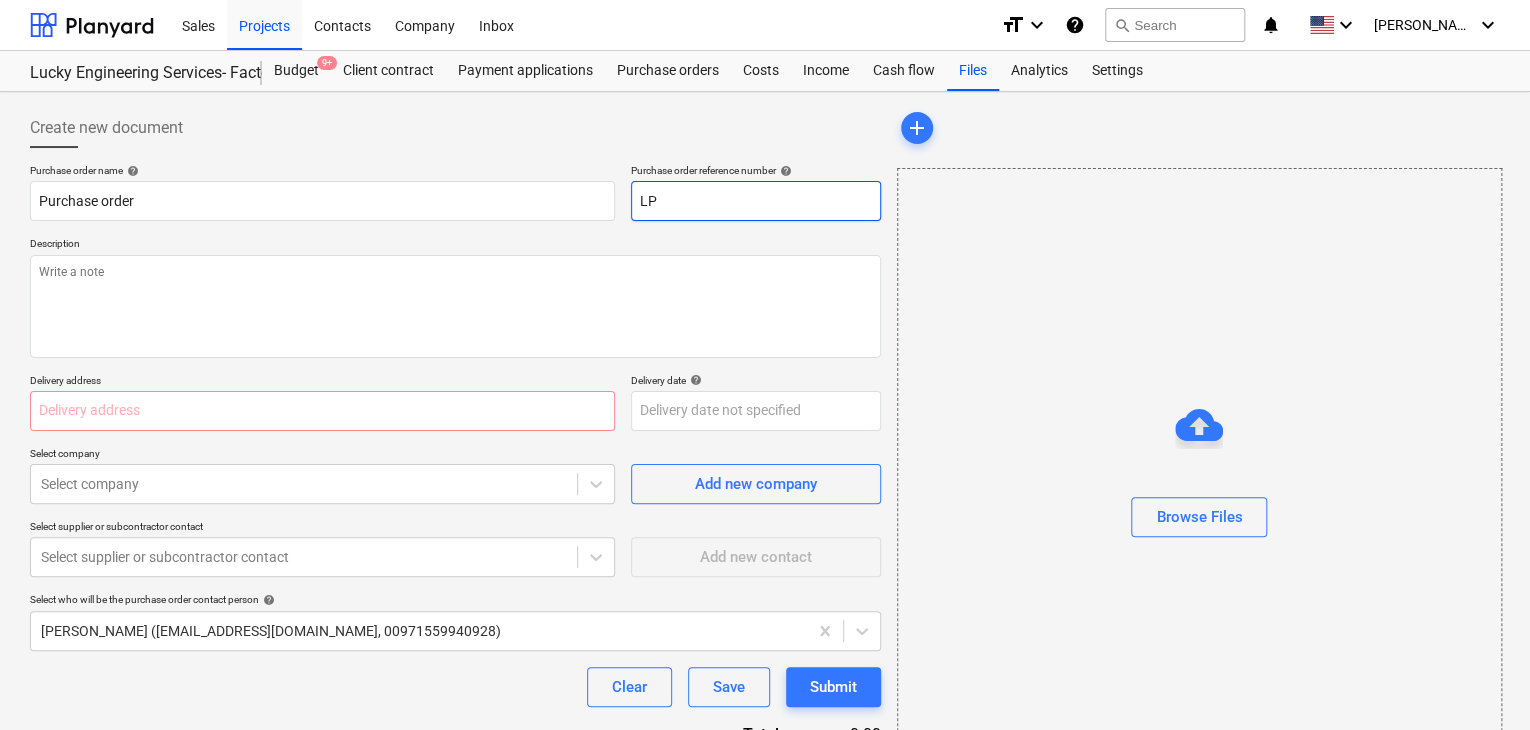 type on "x" 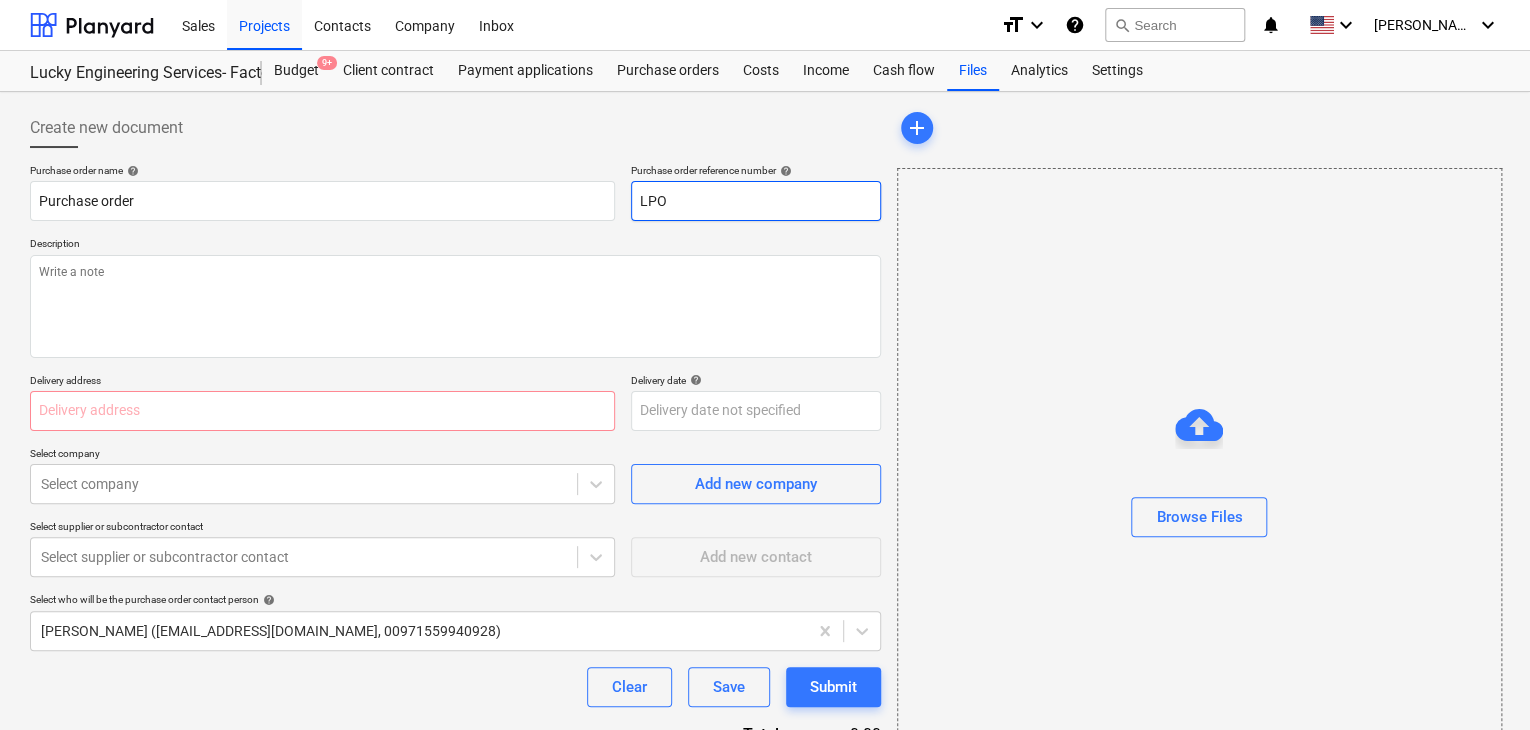 type on "x" 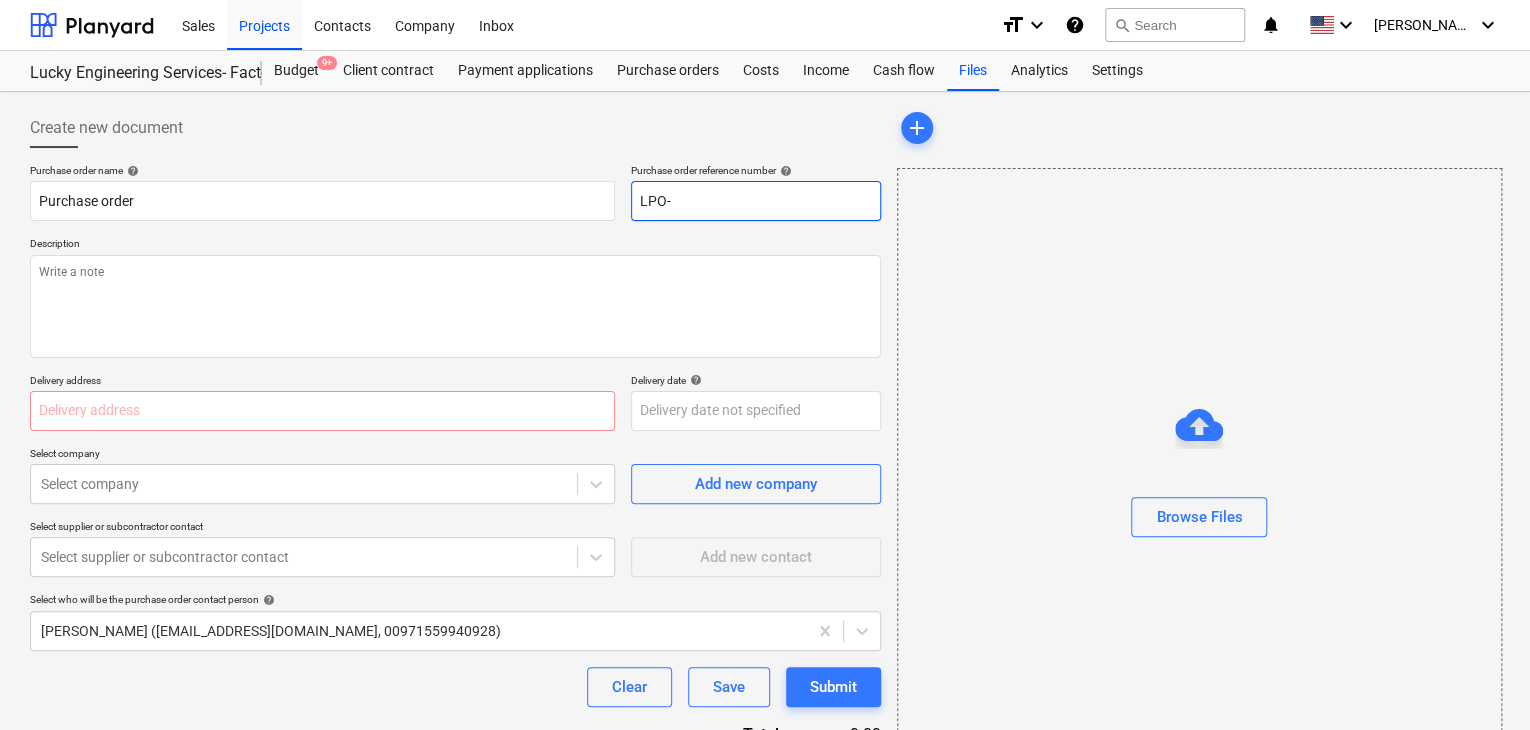 type on "x" 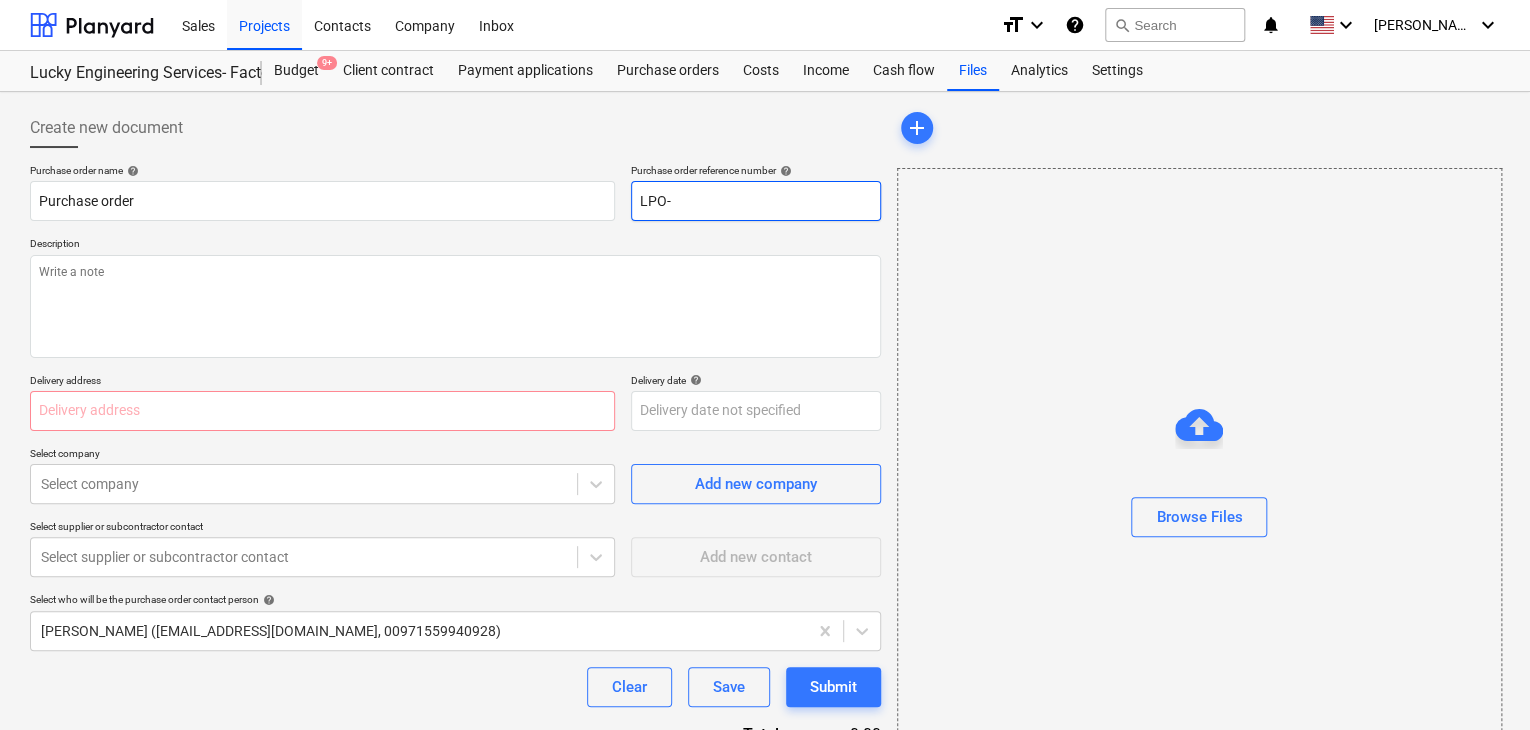 type on "LPO-1" 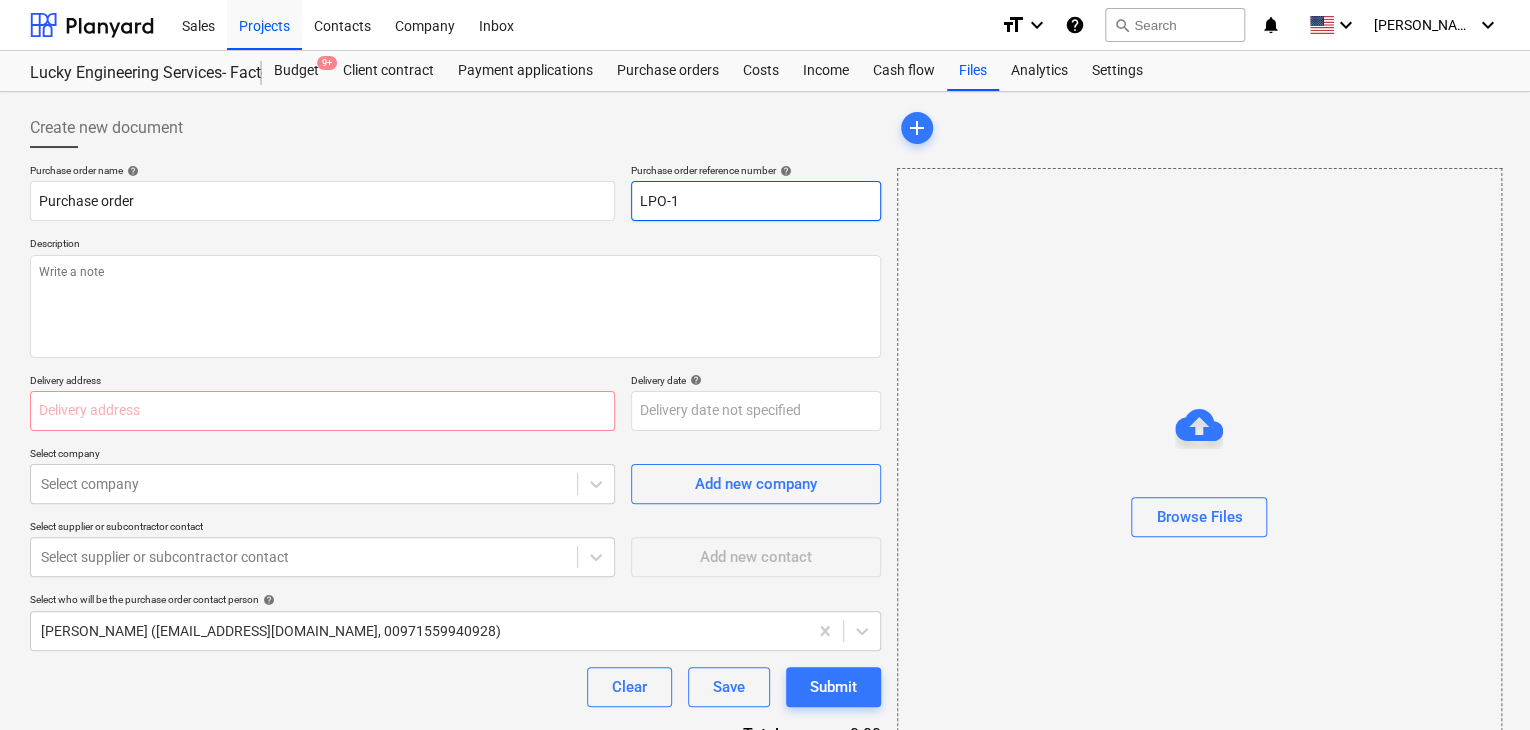 type on "x" 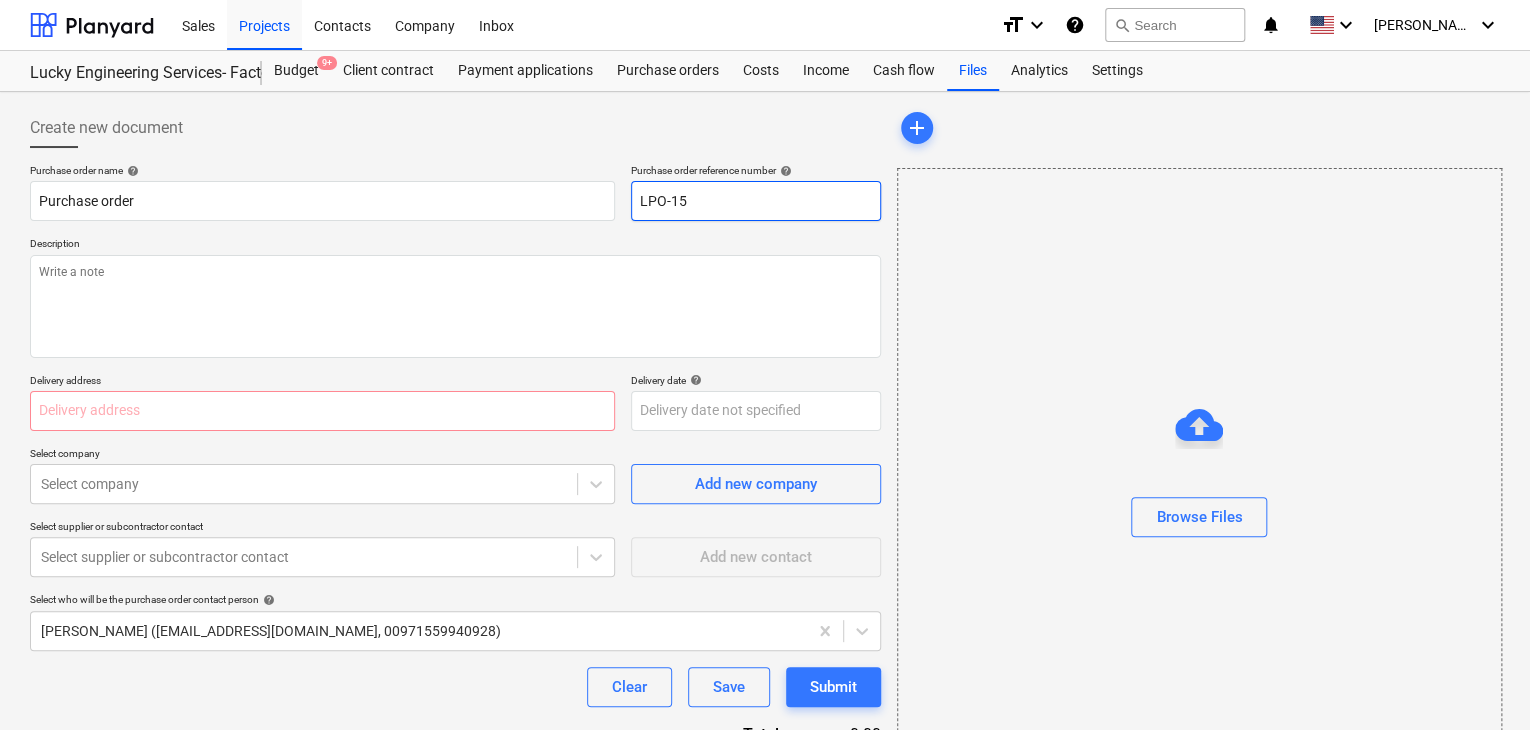 type on "x" 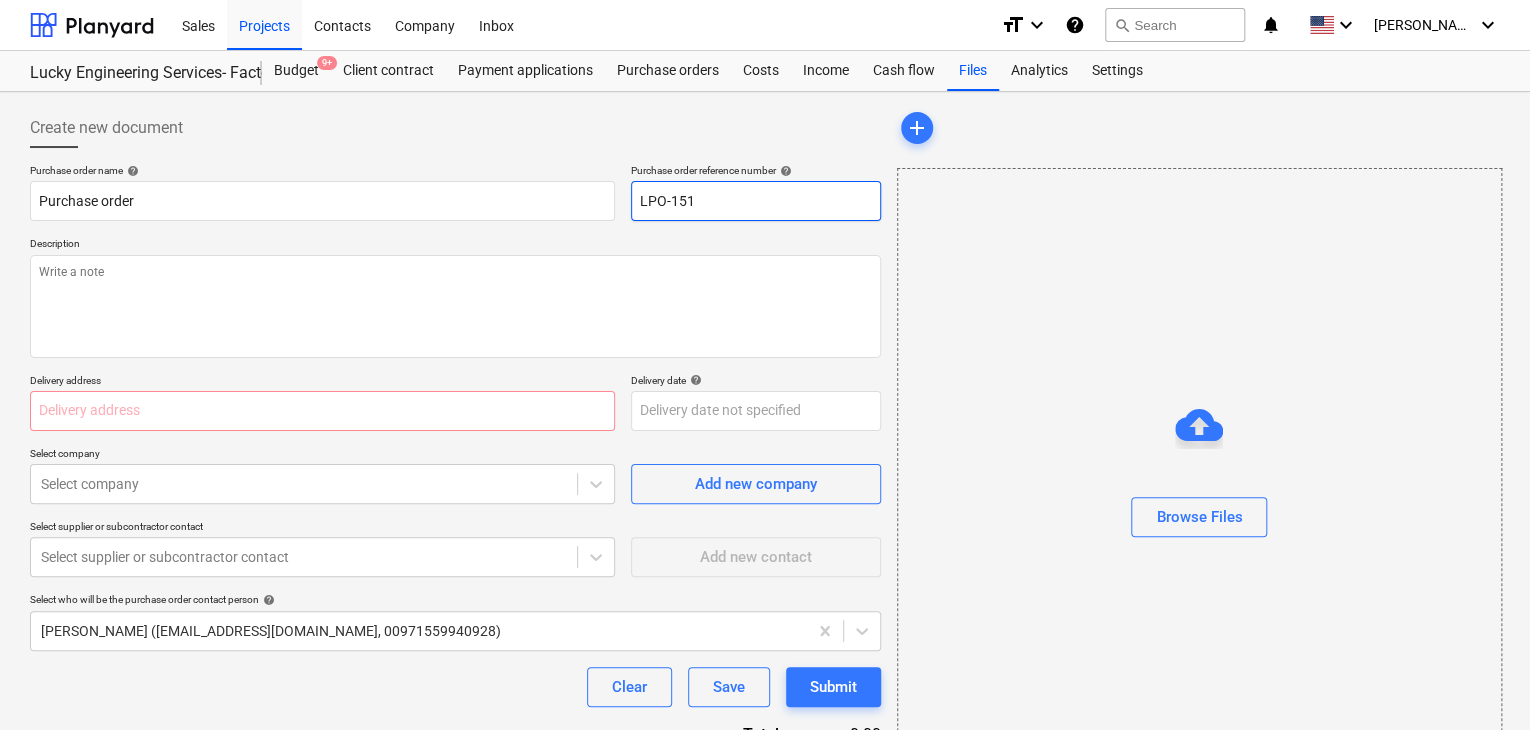 type on "x" 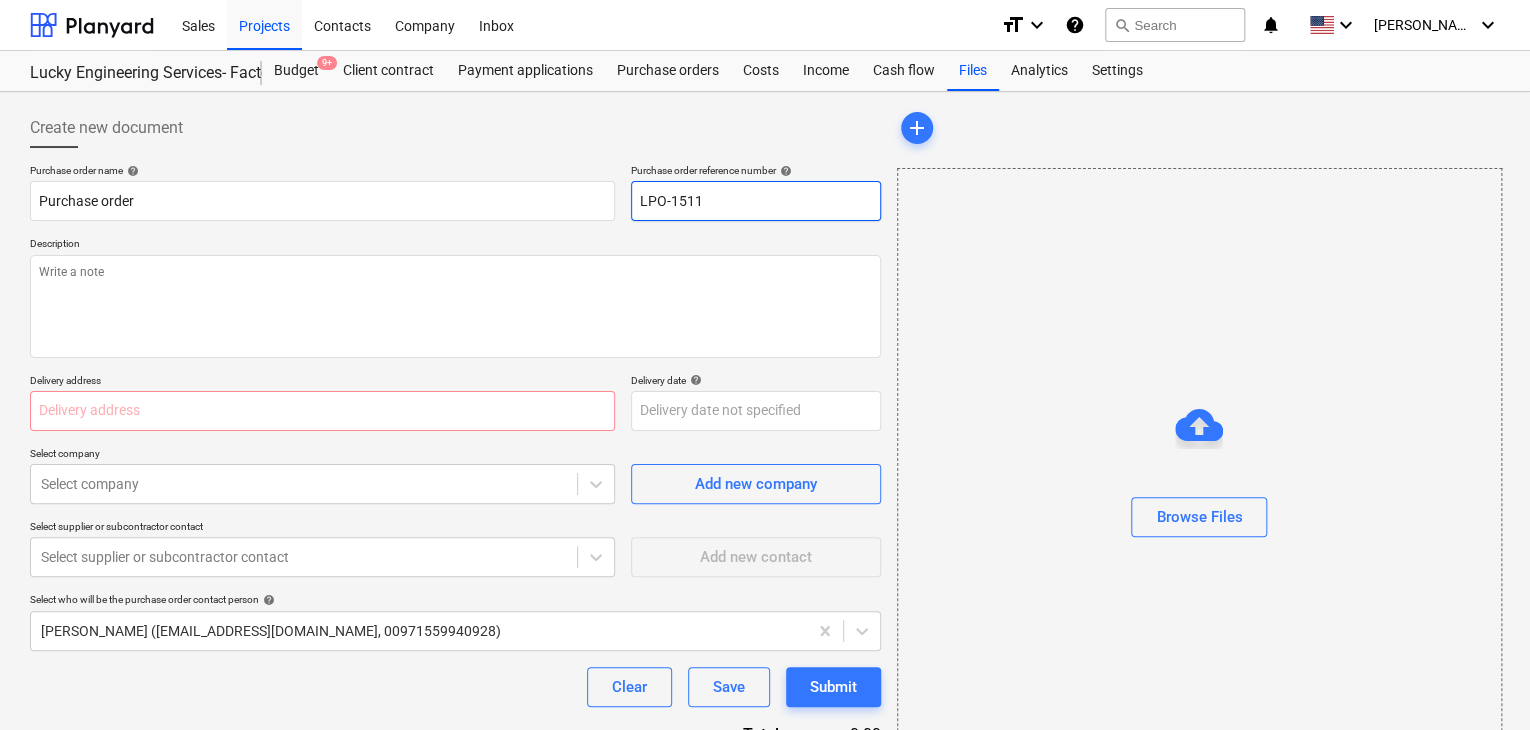 type on "x" 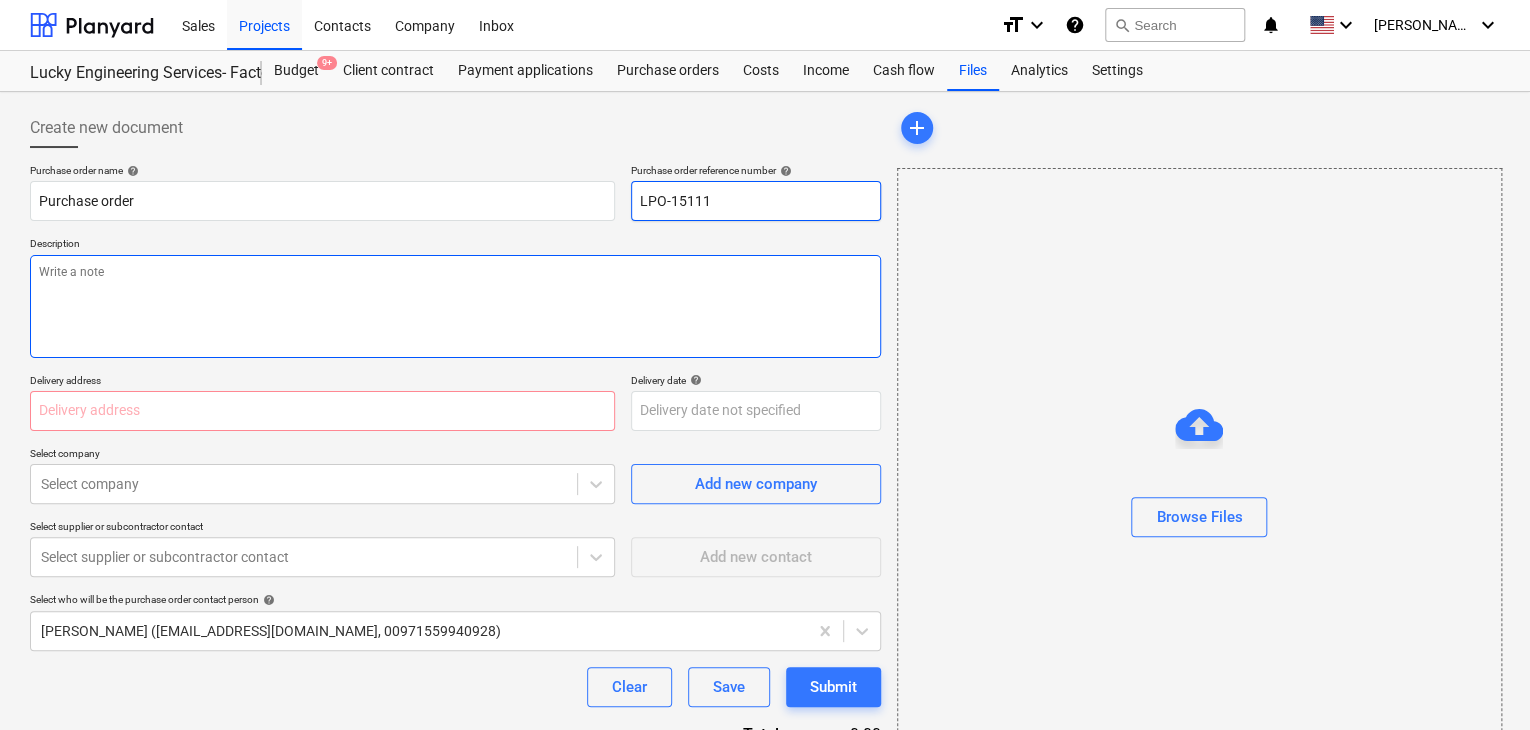 type on "LPO-15111" 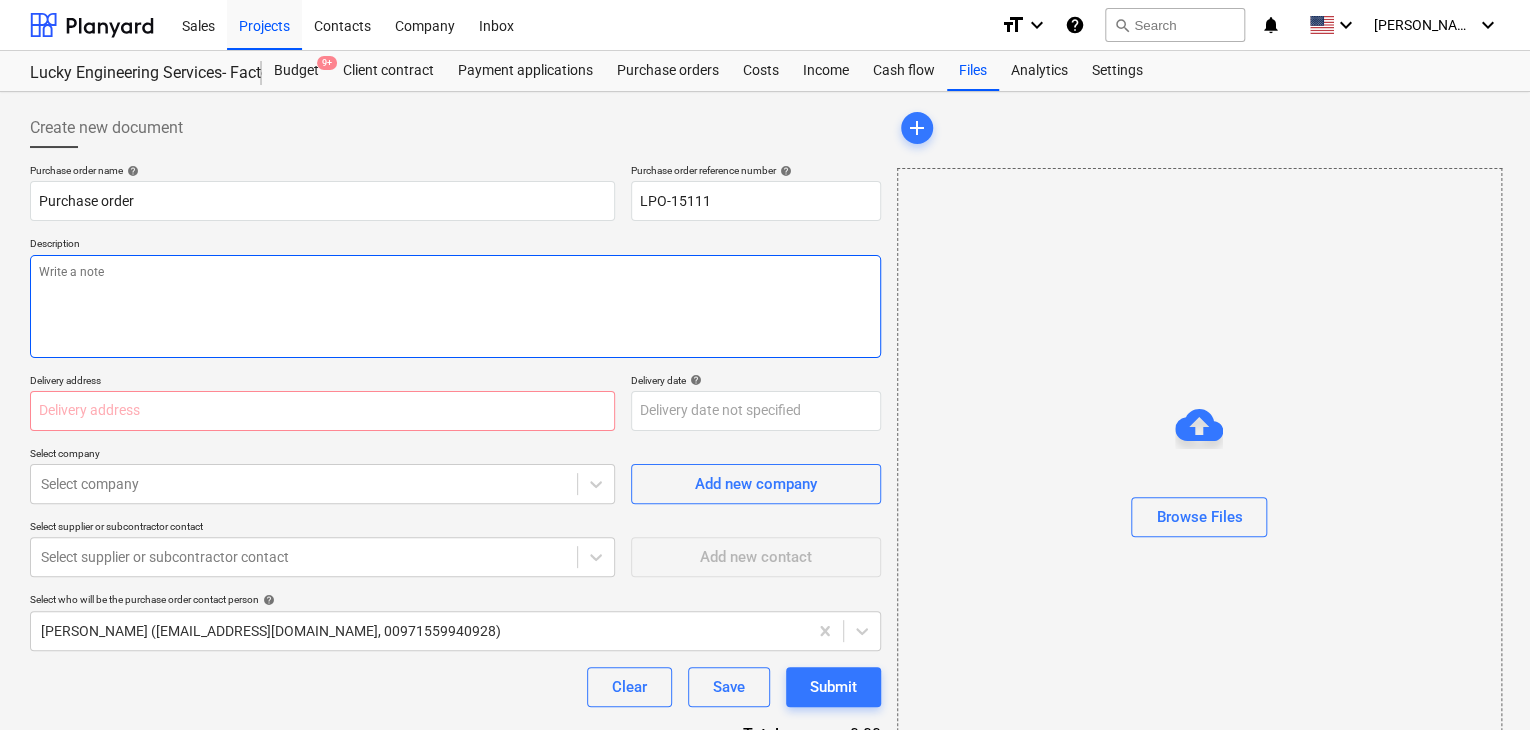 click at bounding box center (455, 306) 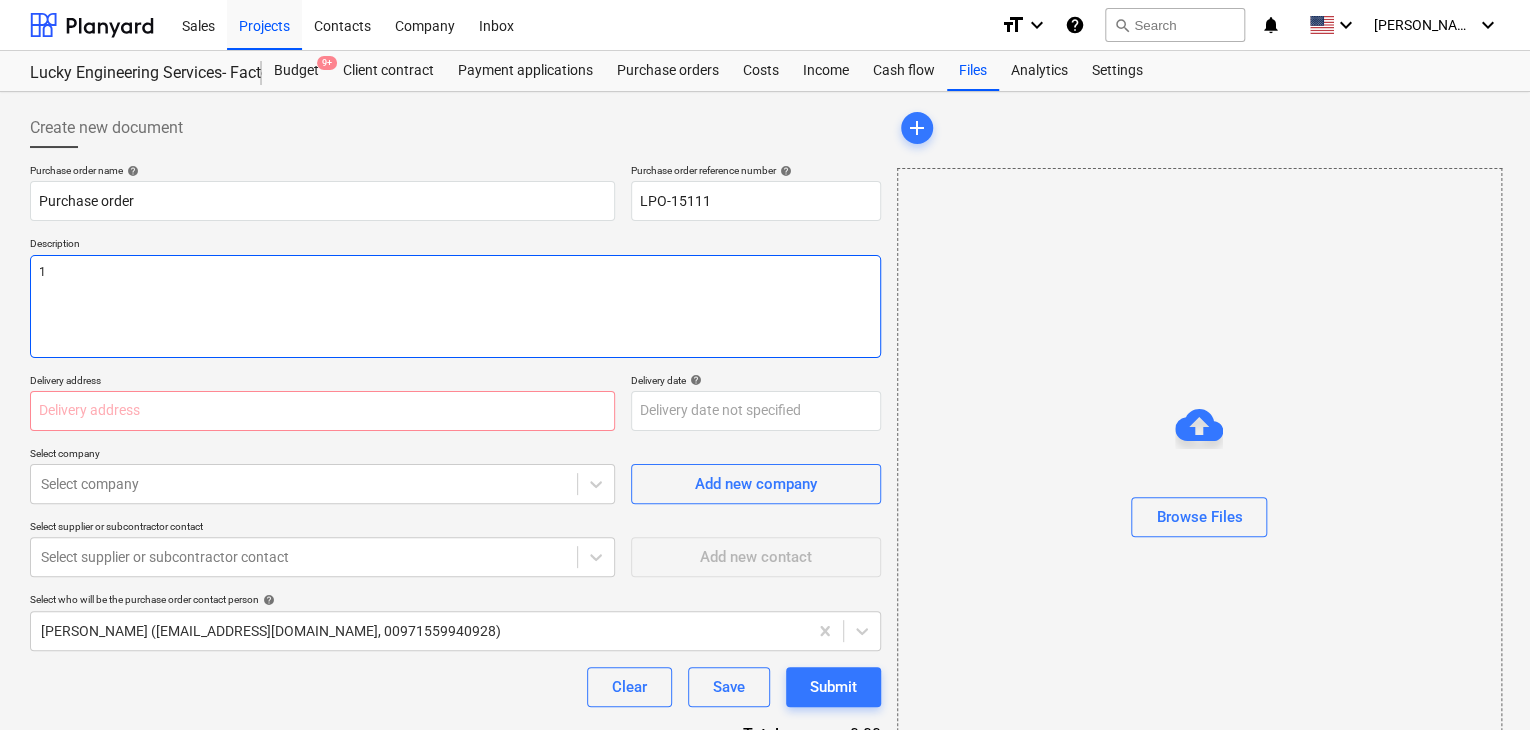type on "x" 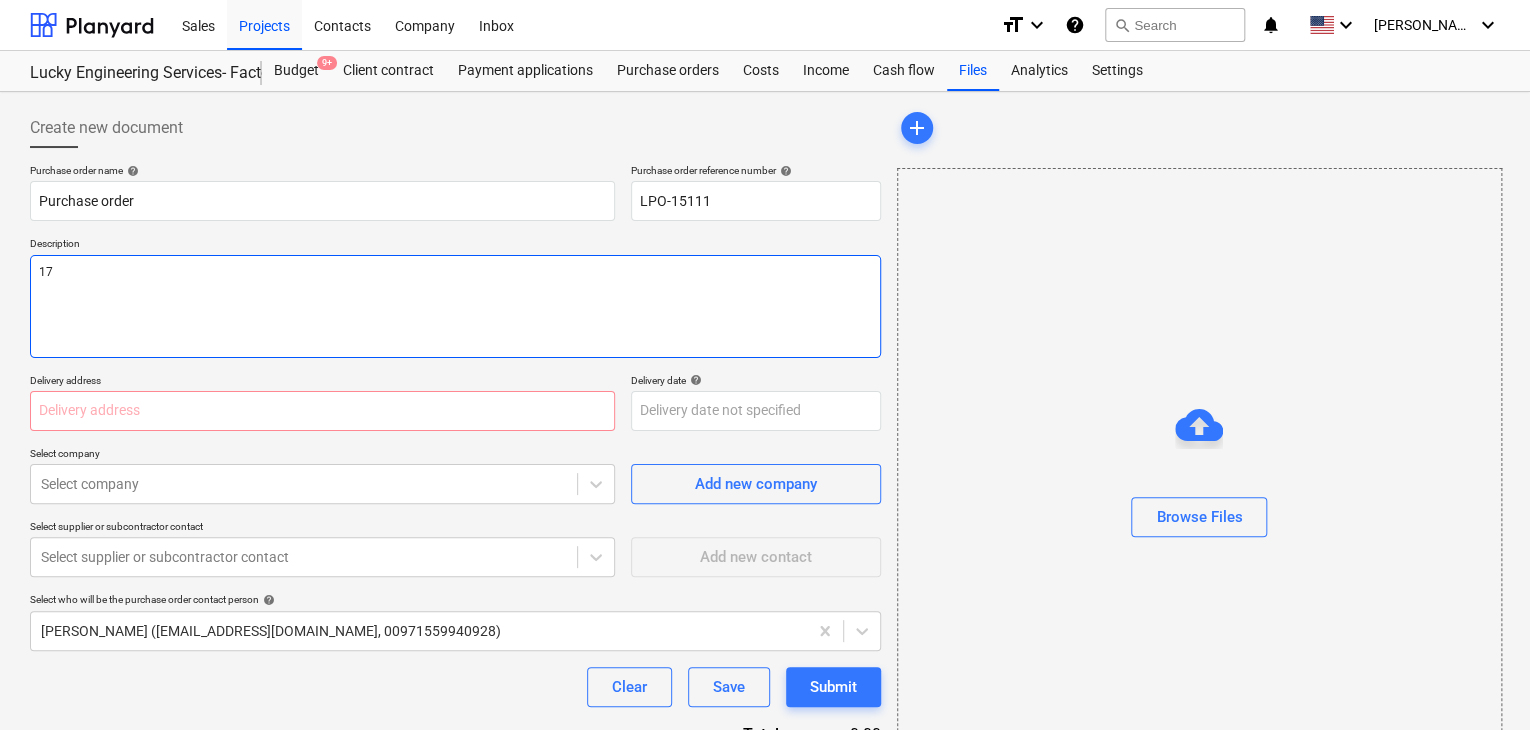 type on "x" 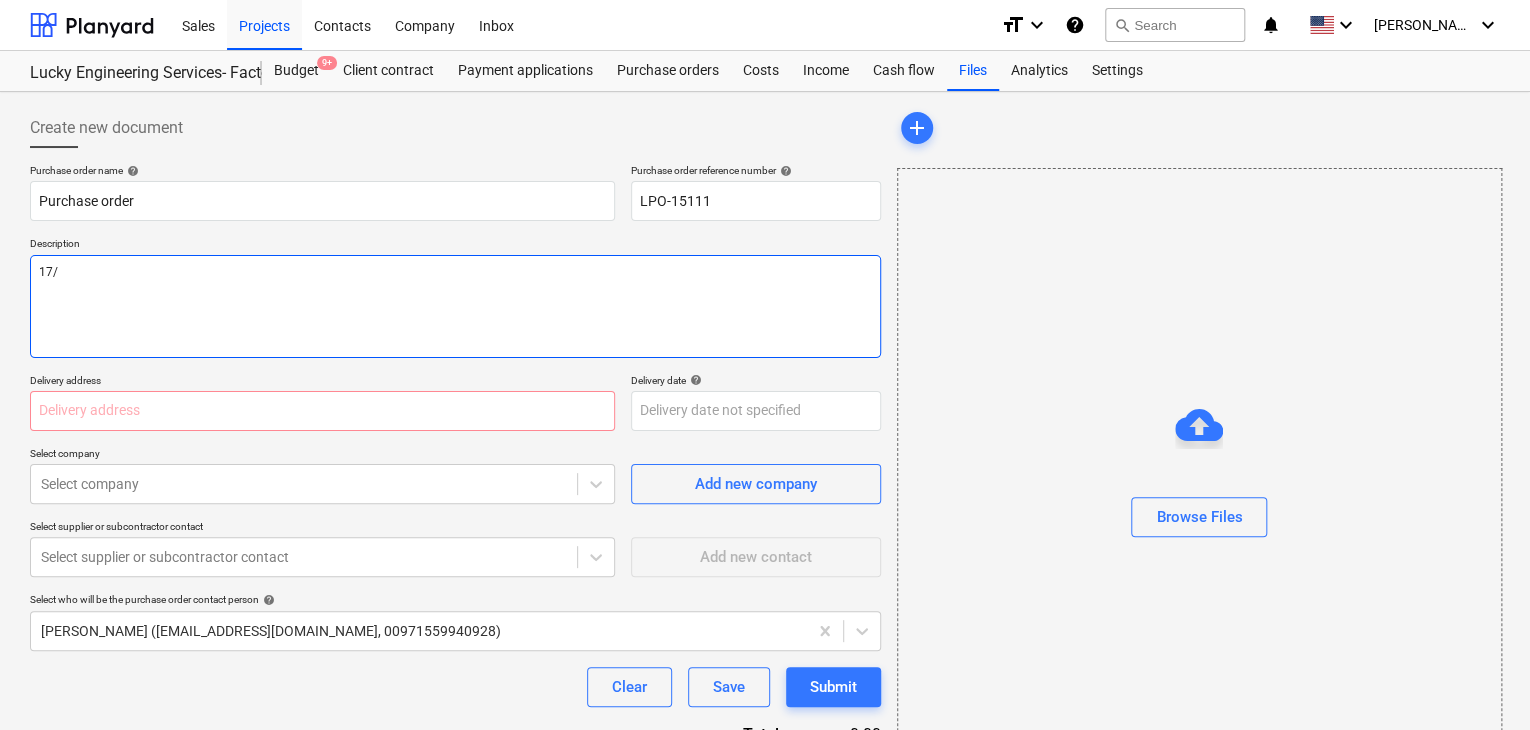type on "x" 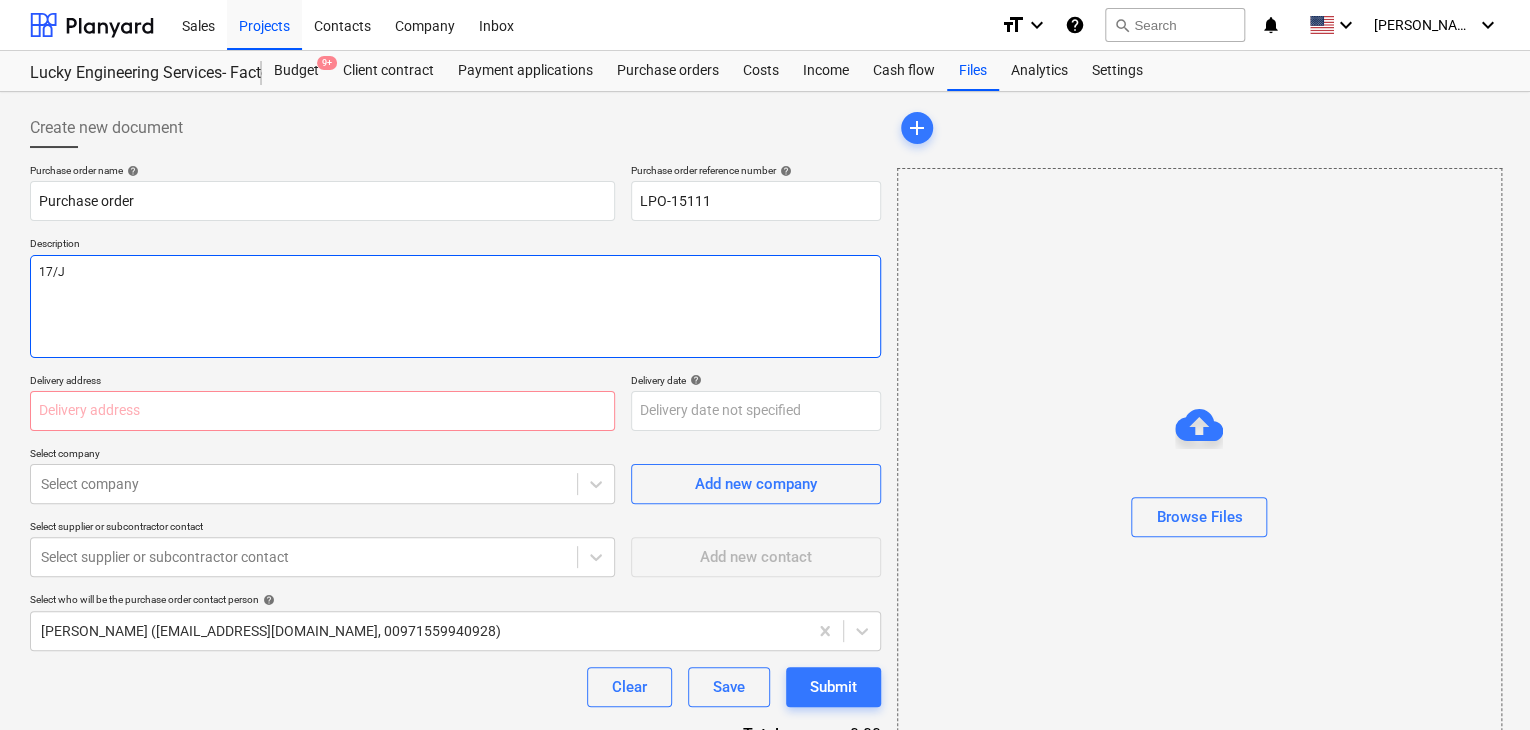 type on "x" 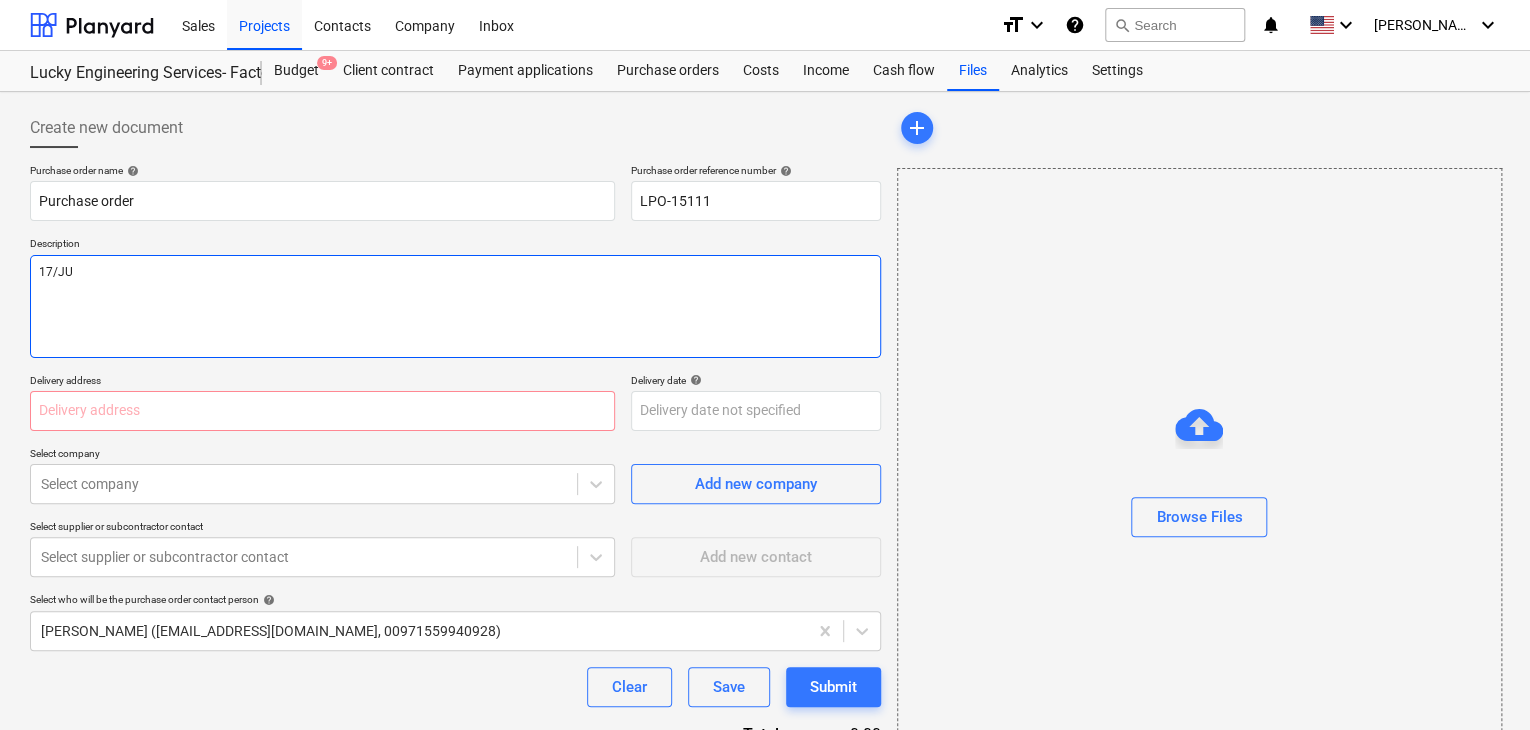 type on "x" 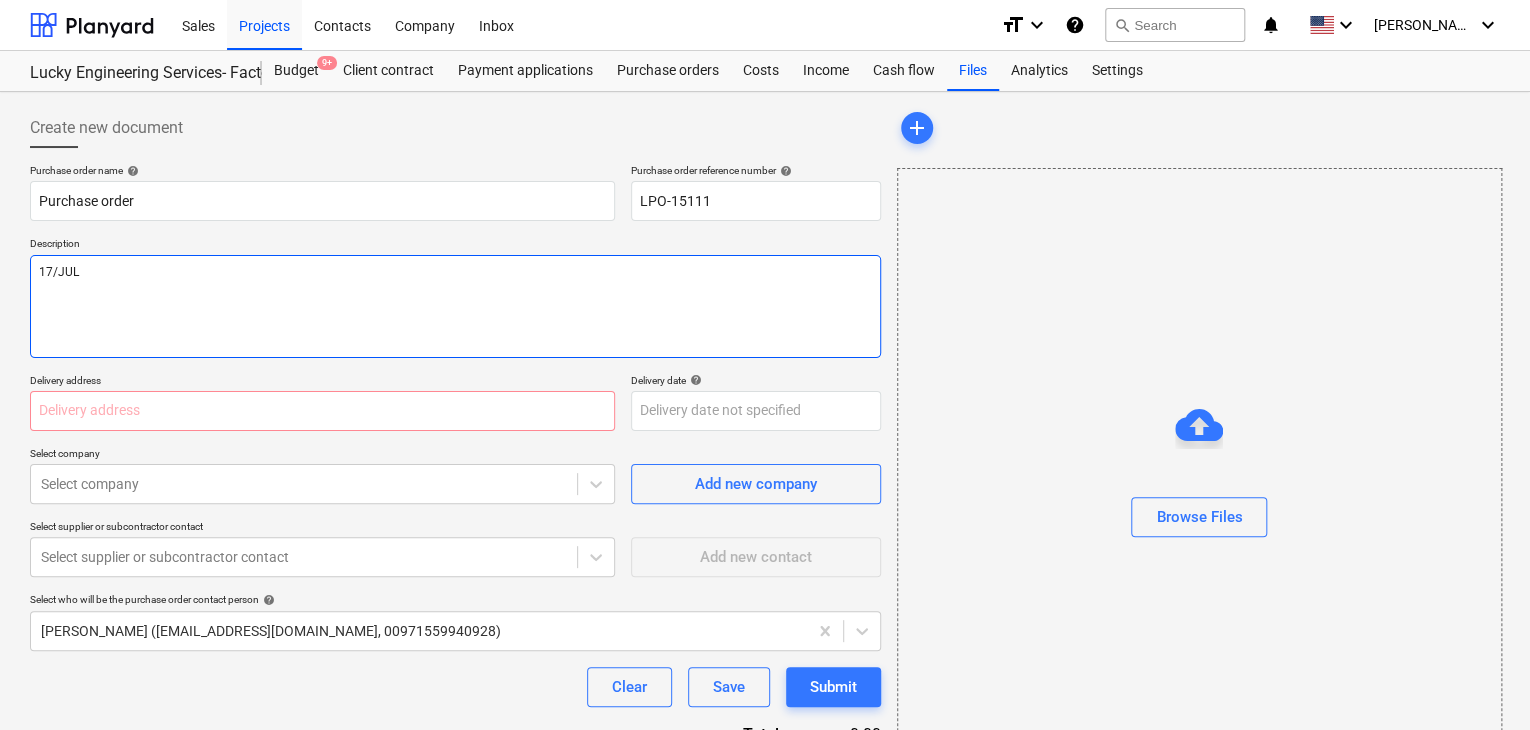 type on "x" 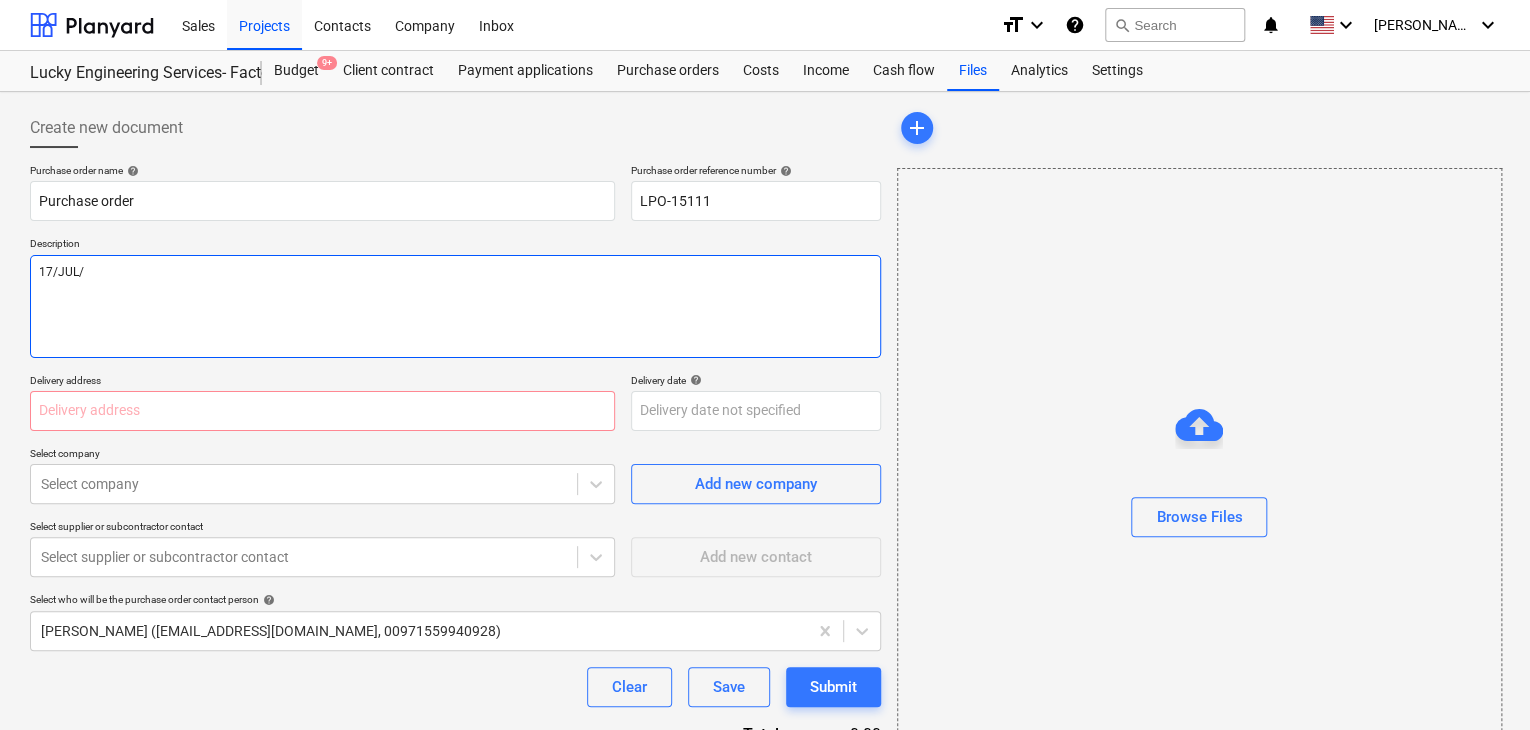 type on "x" 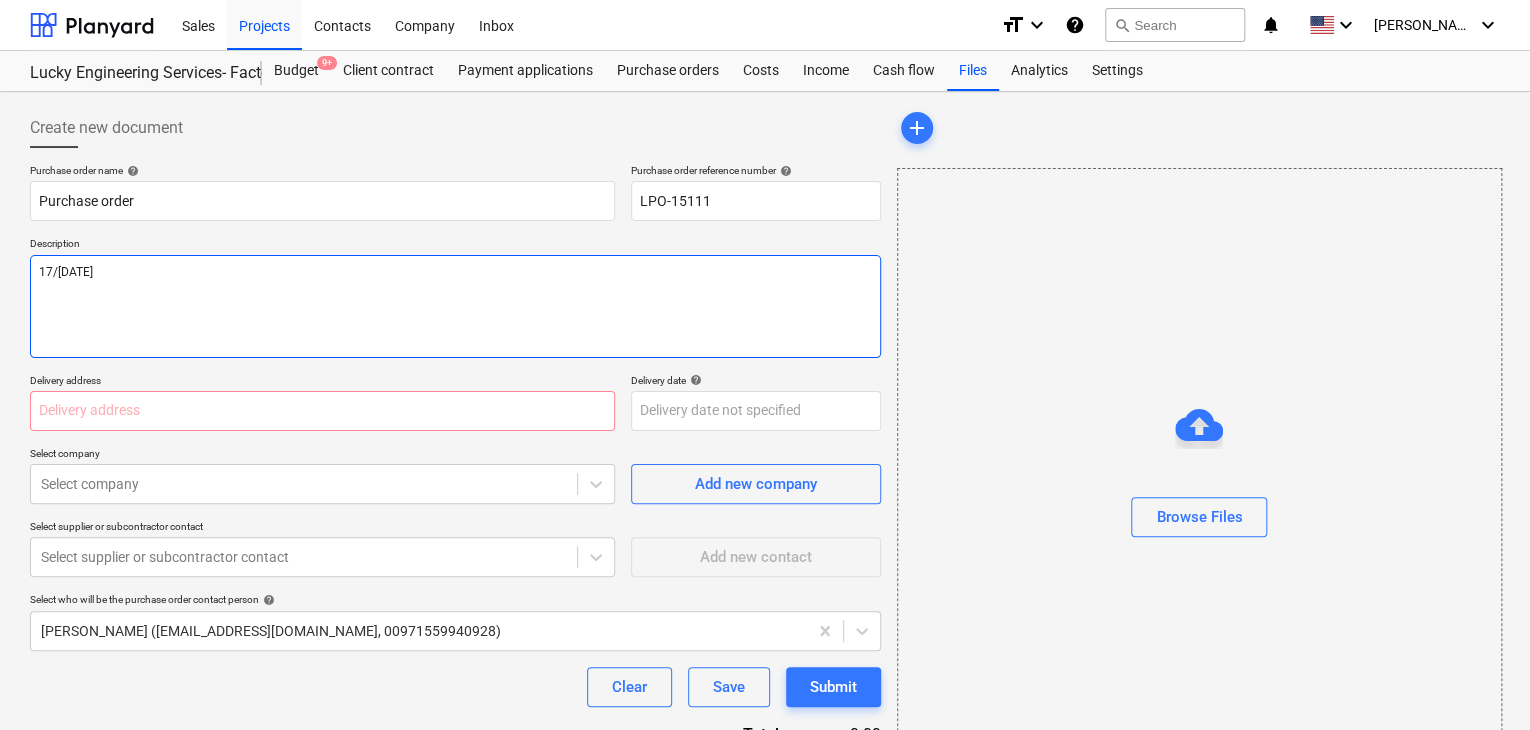 type on "x" 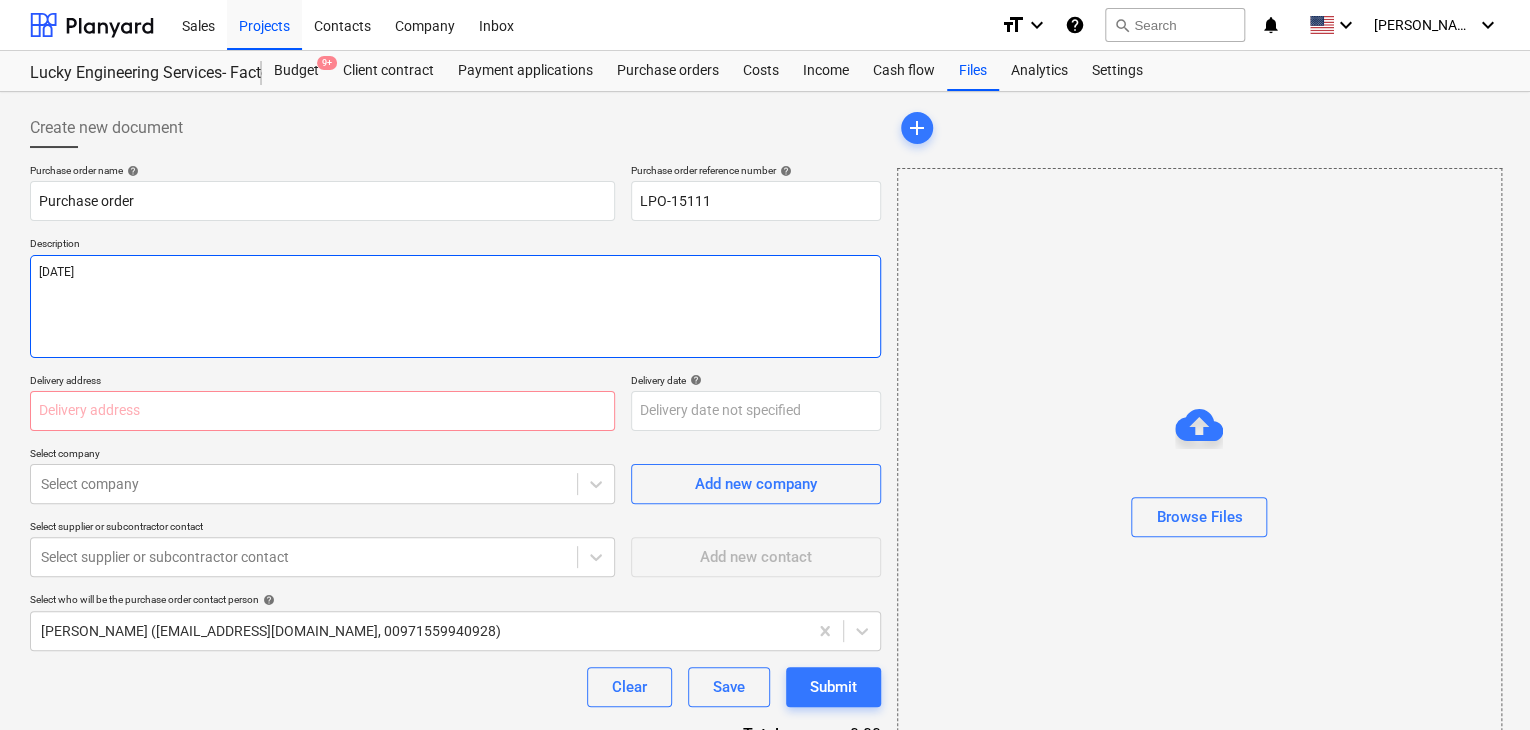 type on "x" 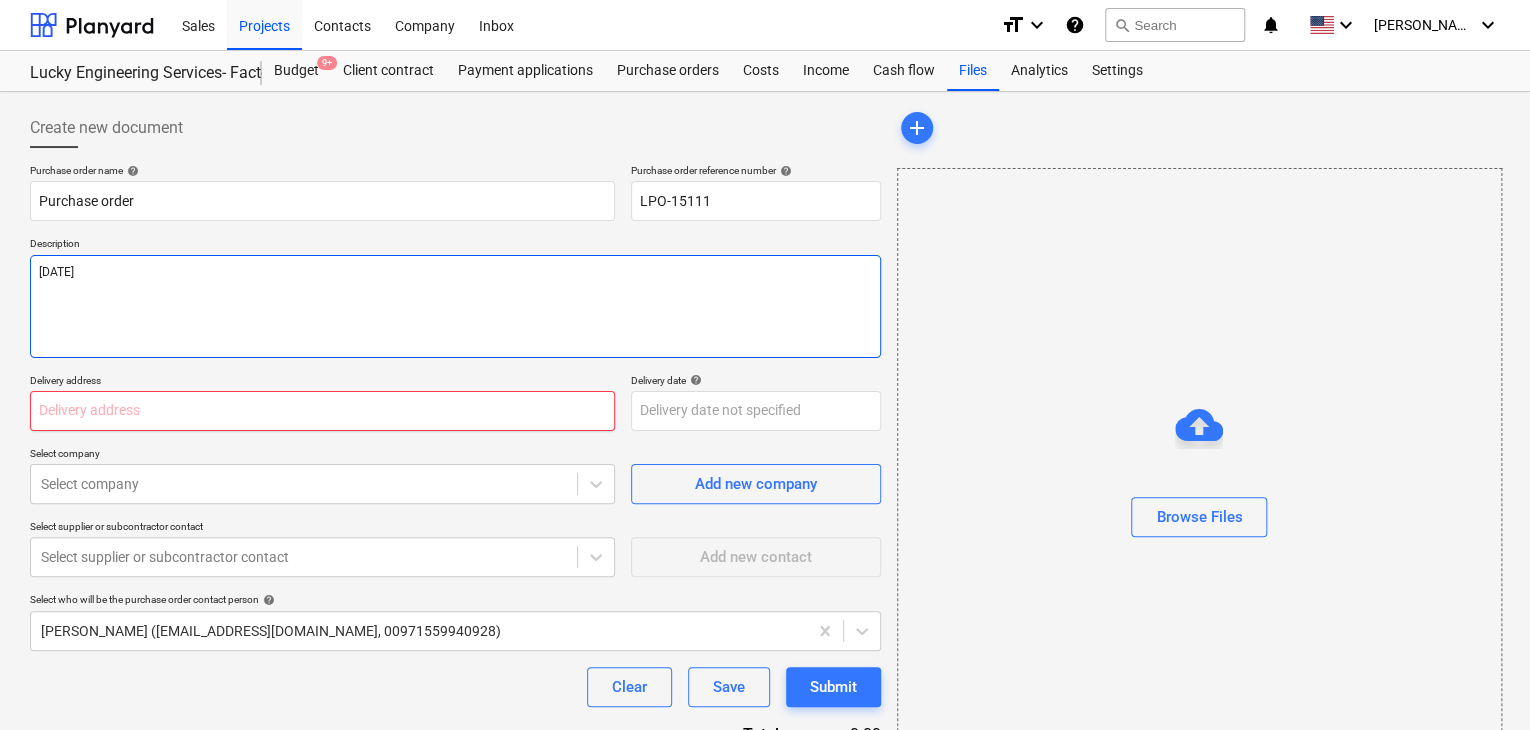 type on "[DATE]" 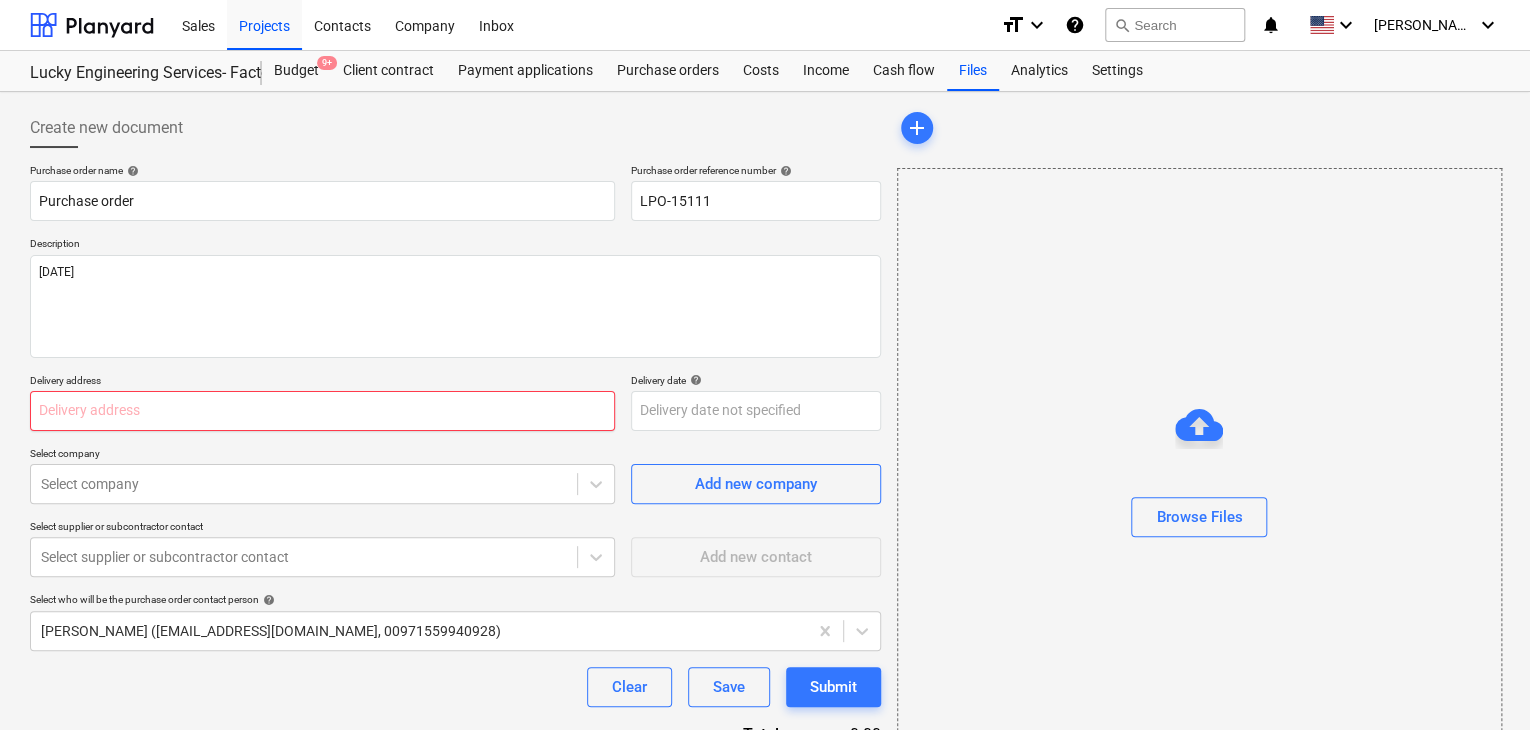 click at bounding box center (322, 411) 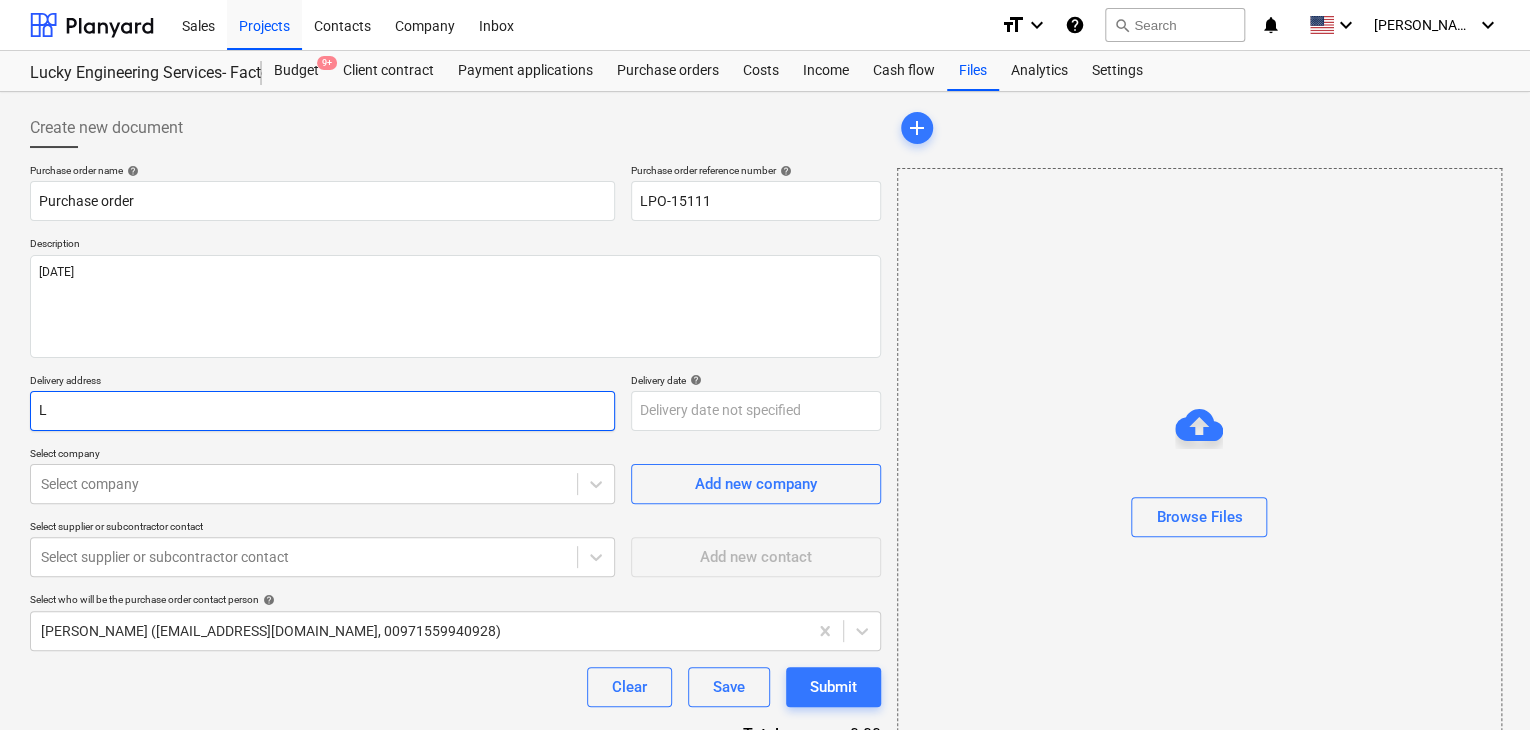 type on "x" 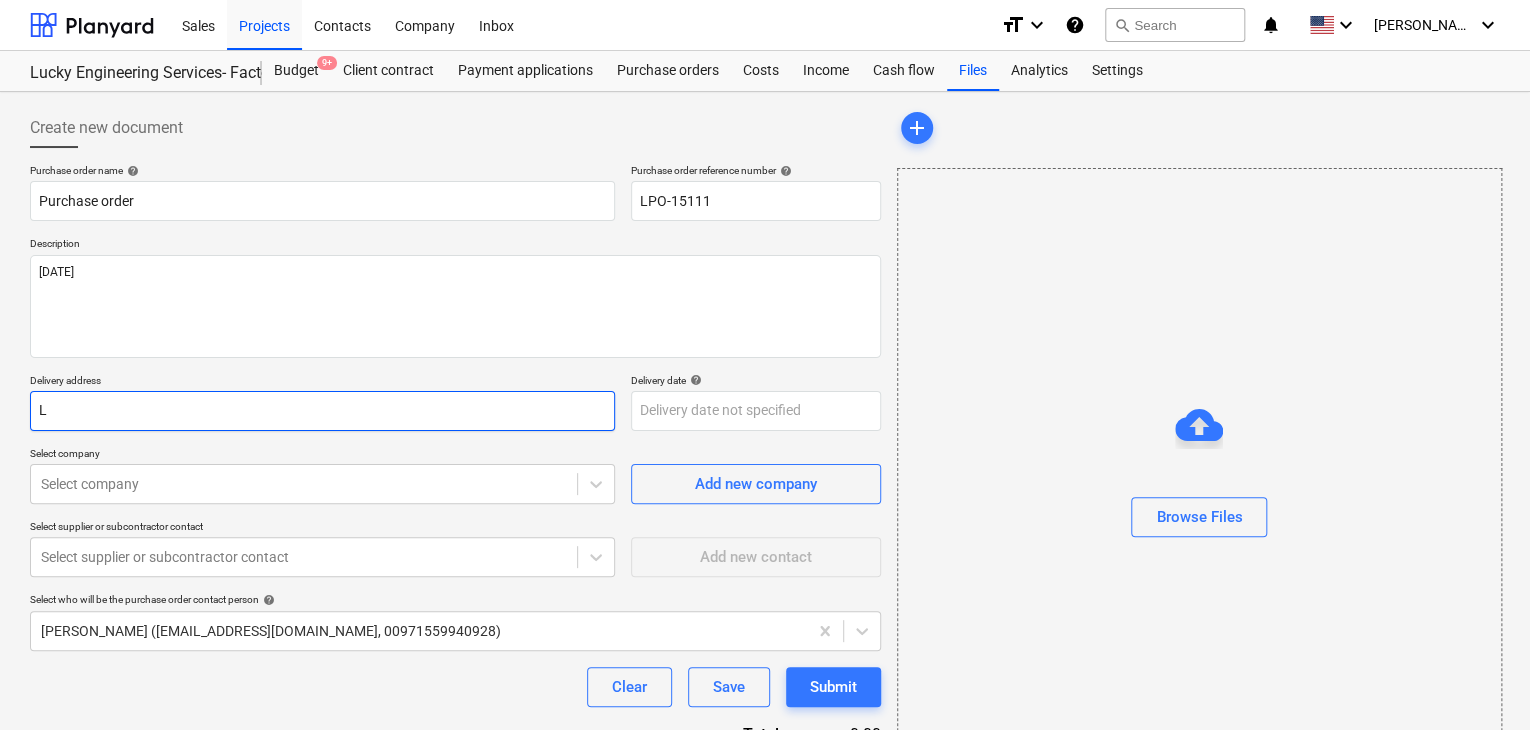 type on "LU" 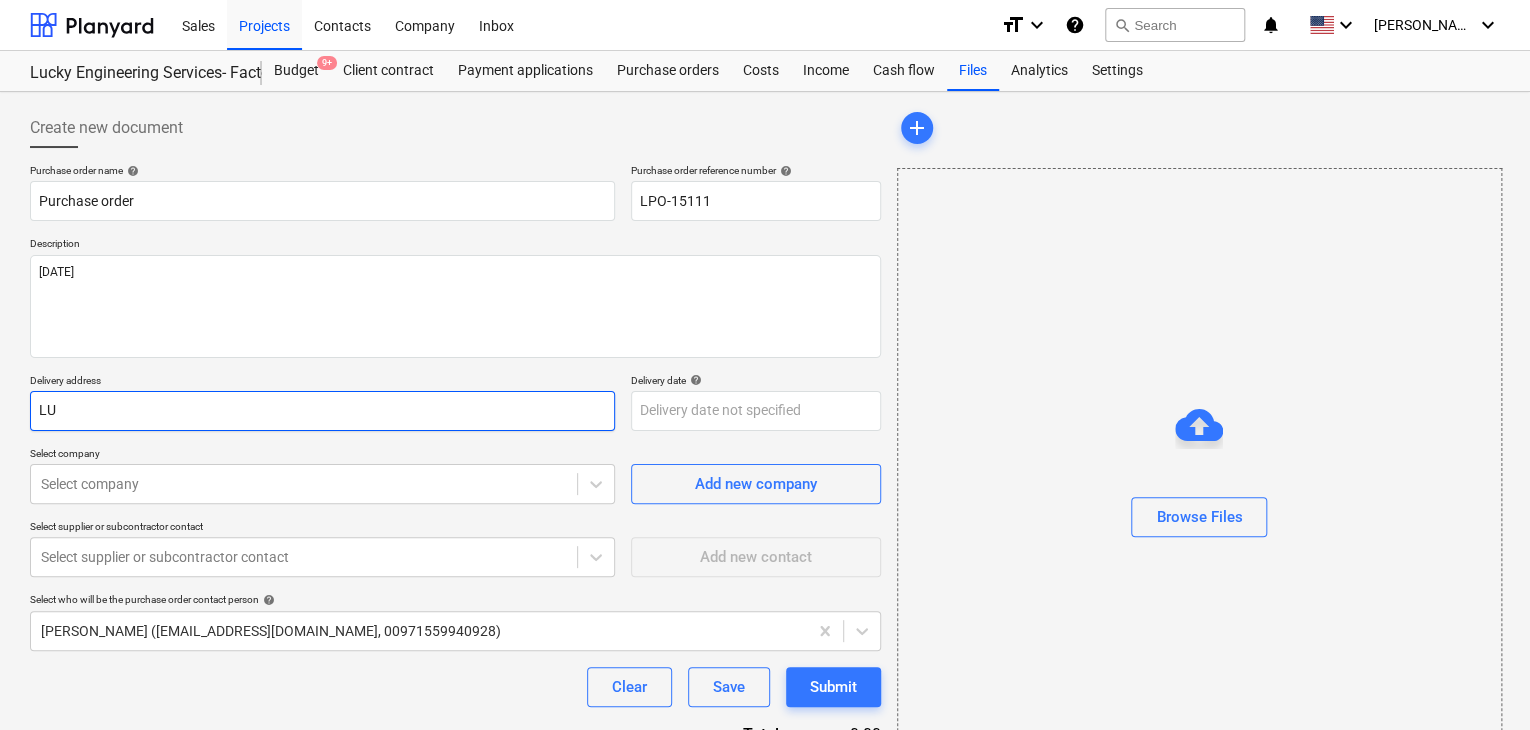 type on "x" 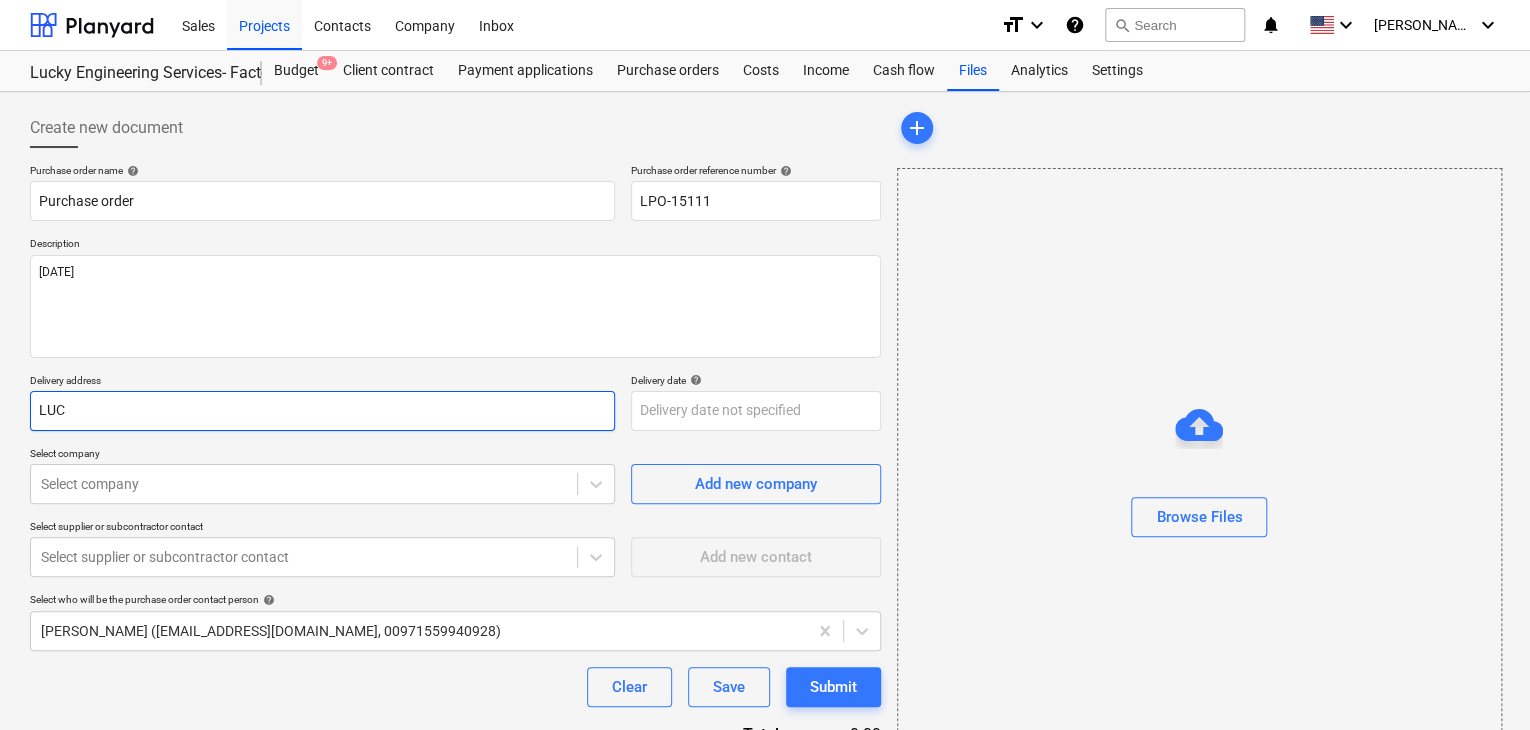 type on "x" 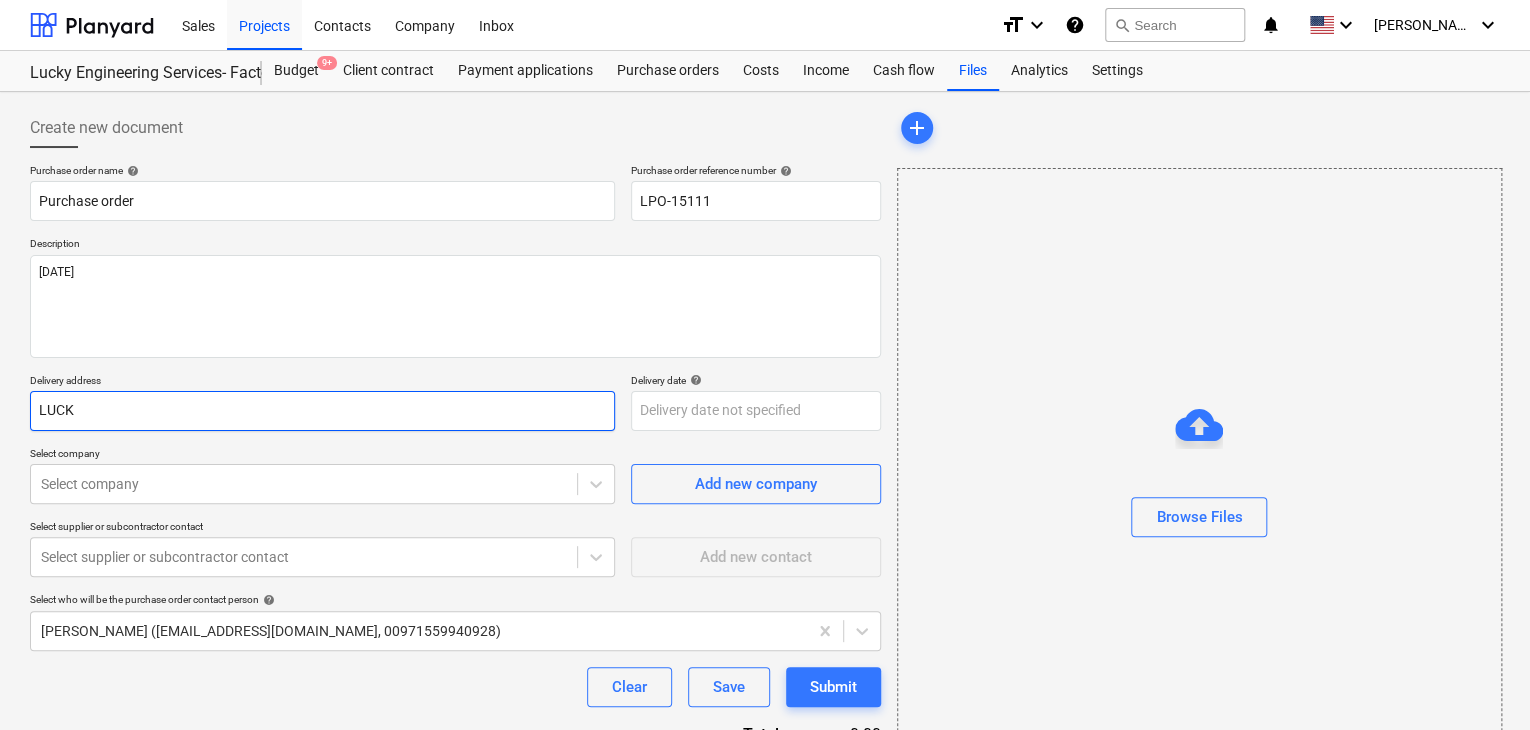 type on "LUCKU" 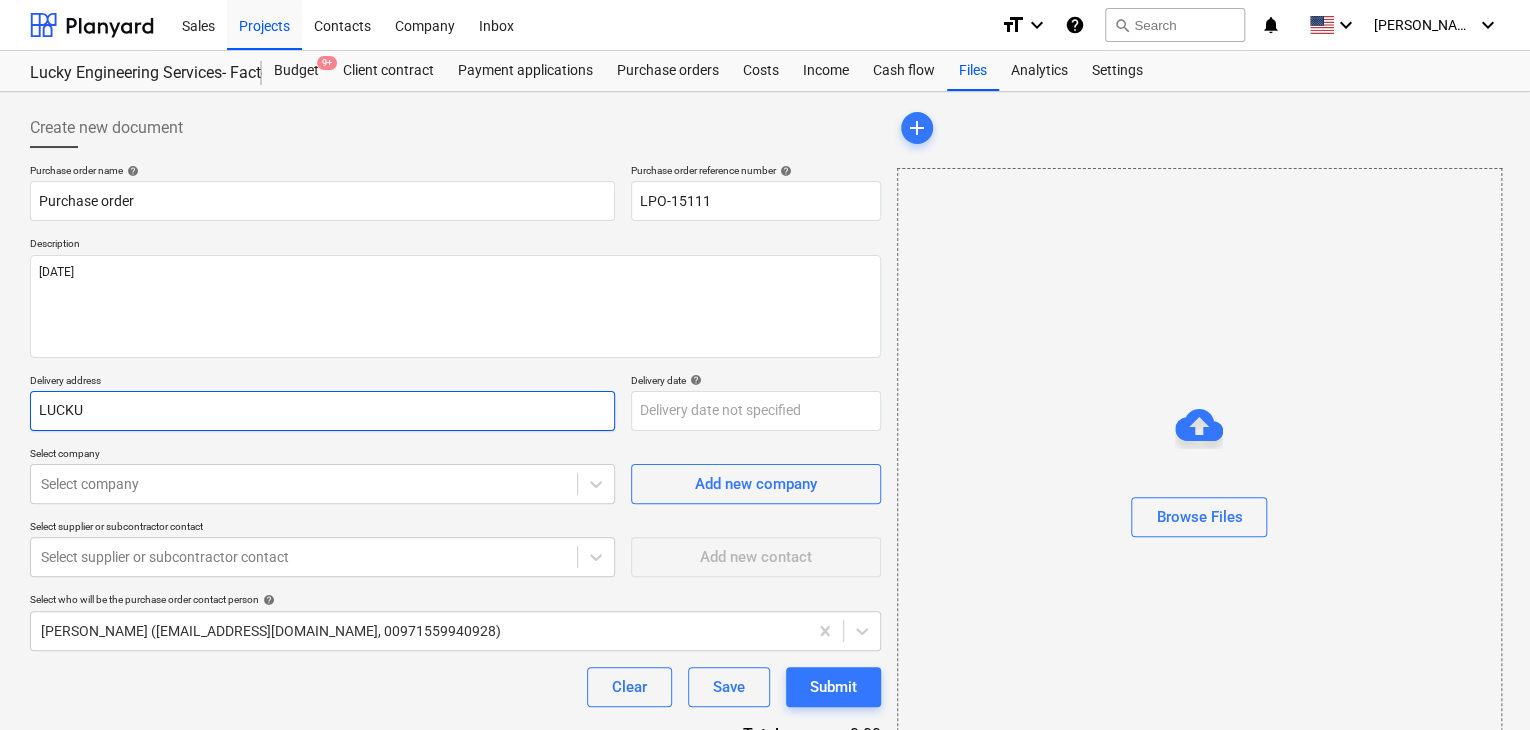 type on "x" 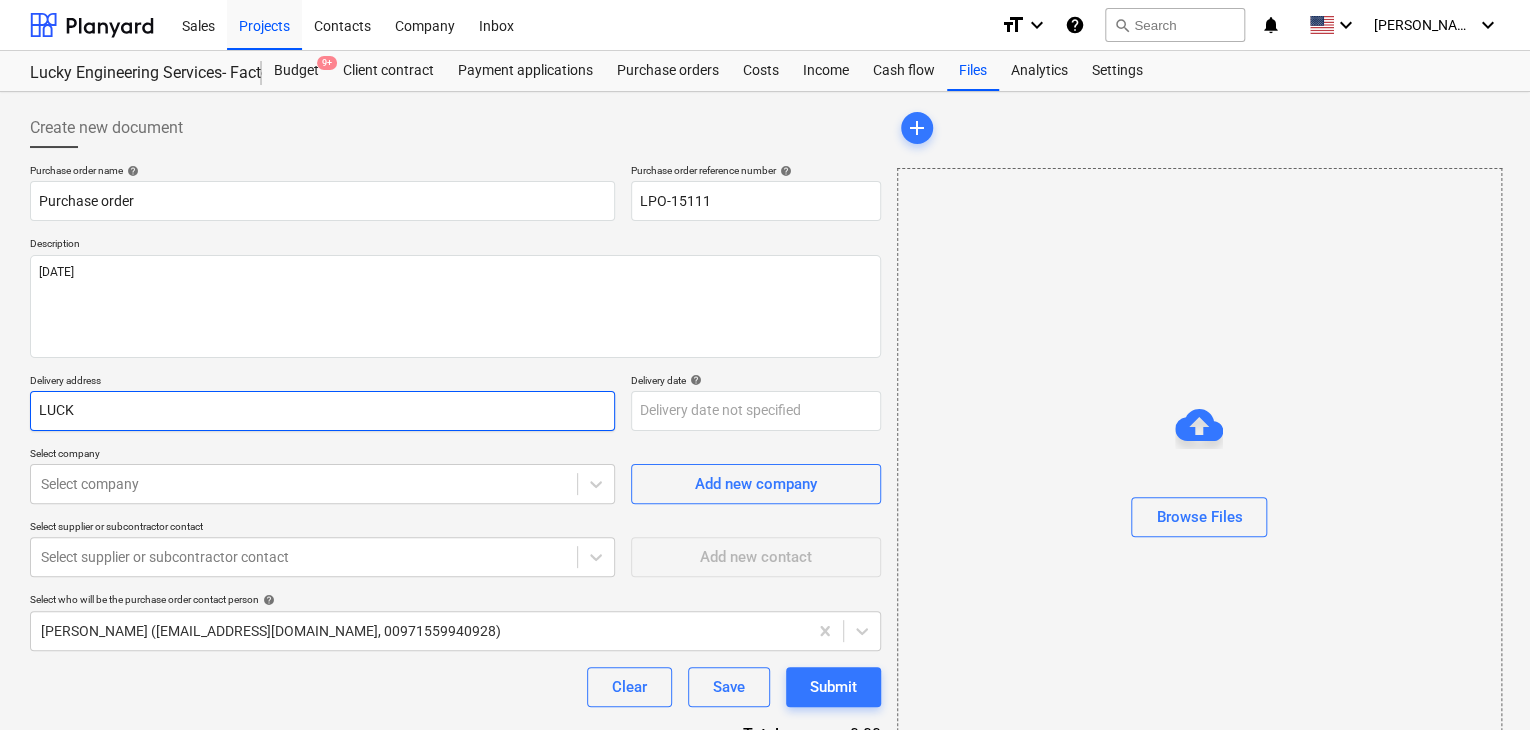 type on "x" 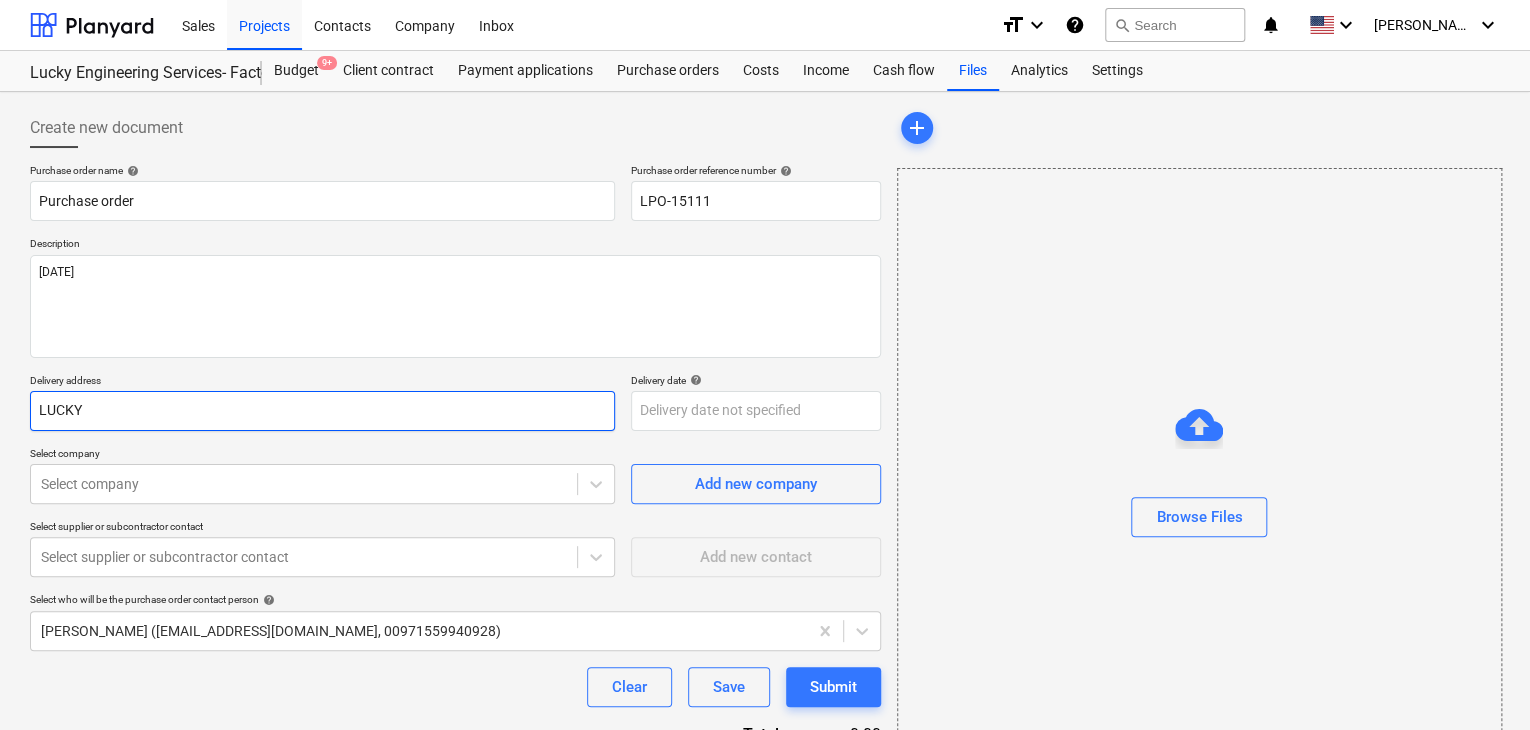 type on "x" 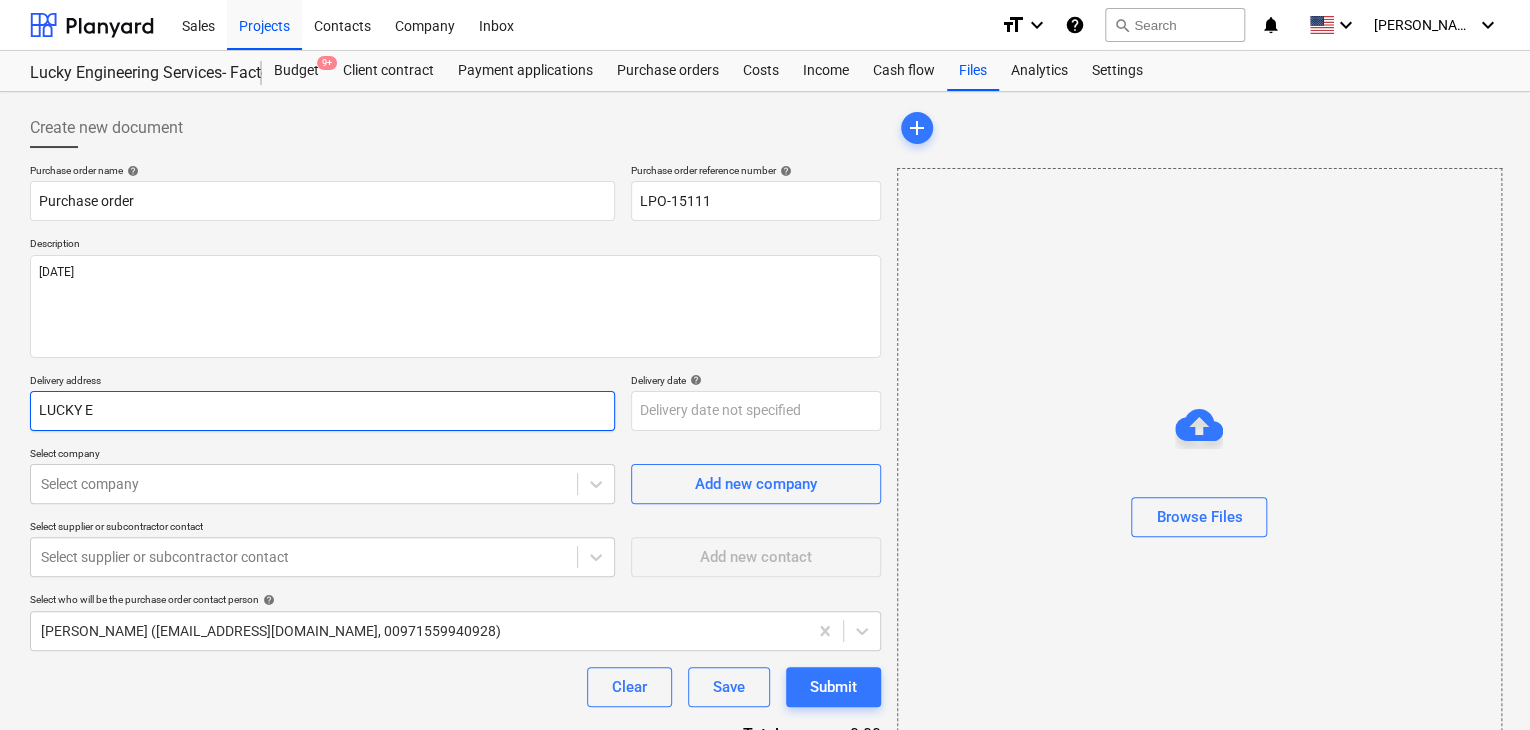 type on "x" 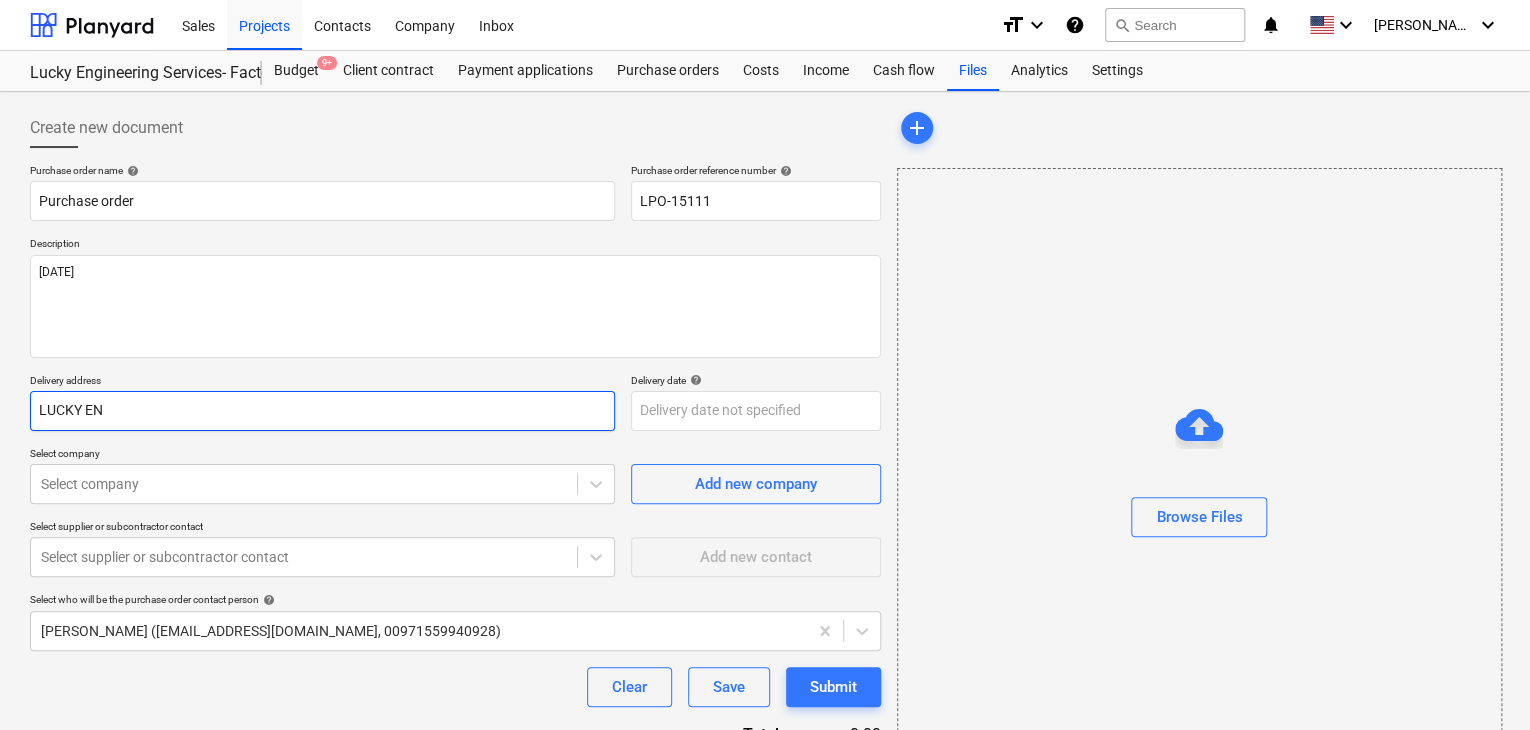 type on "x" 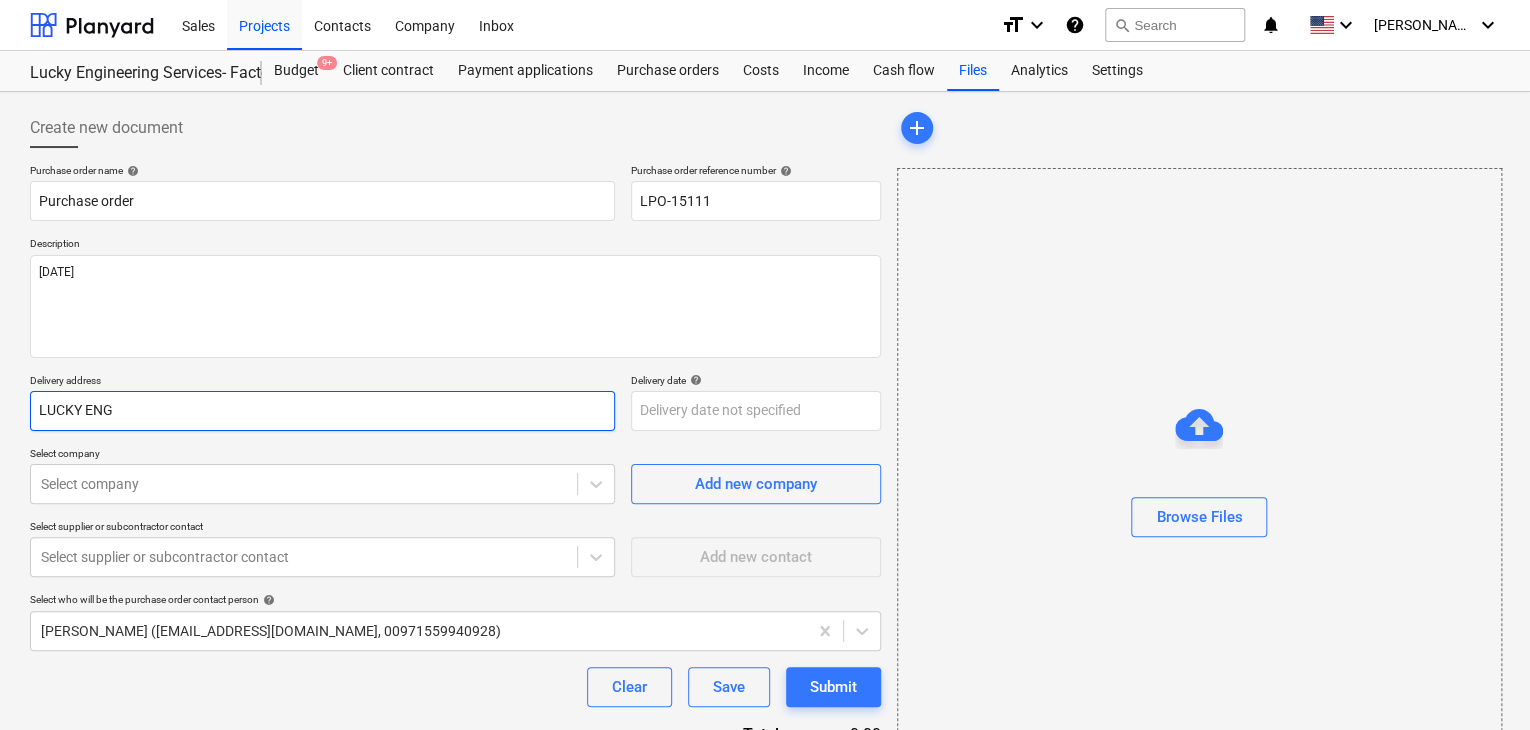 type on "x" 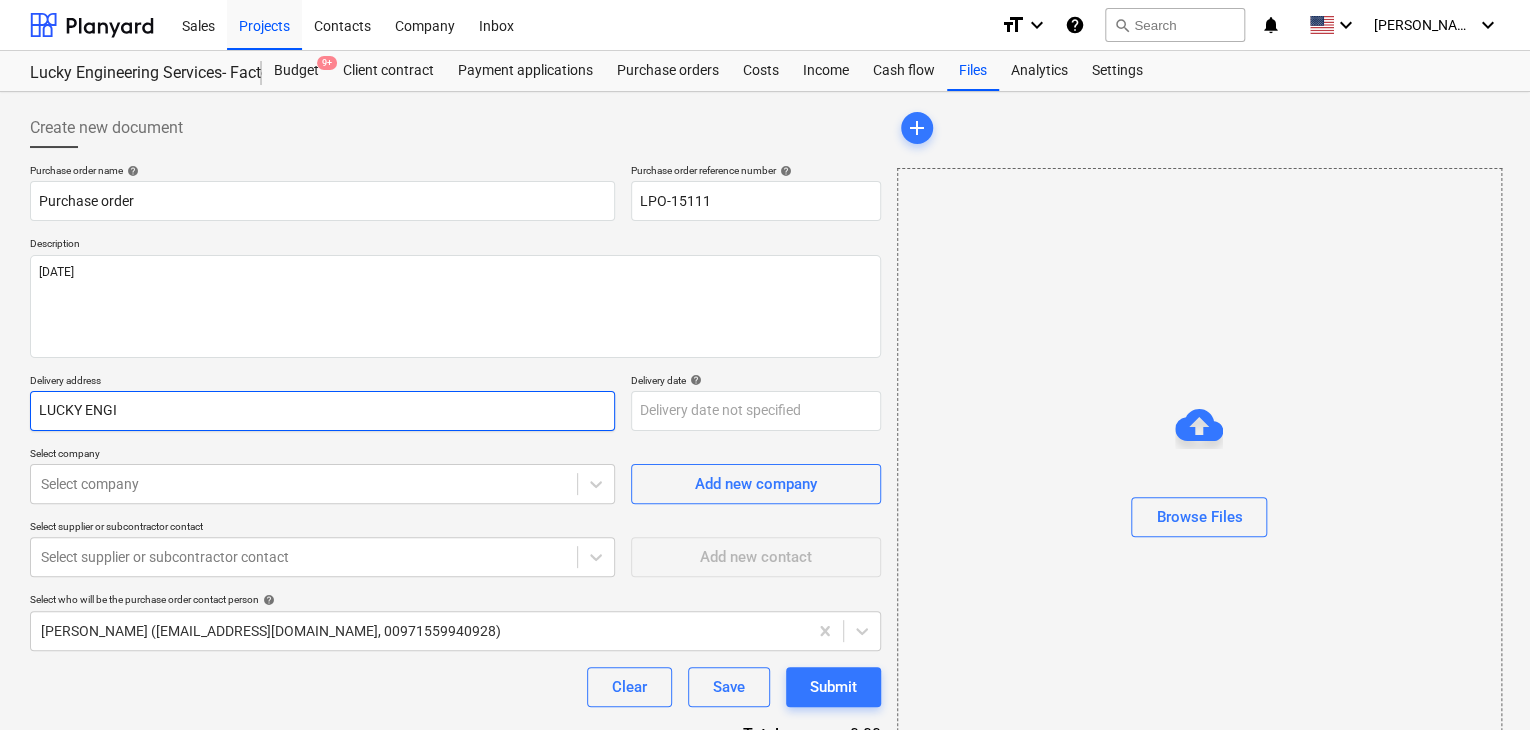 type on "x" 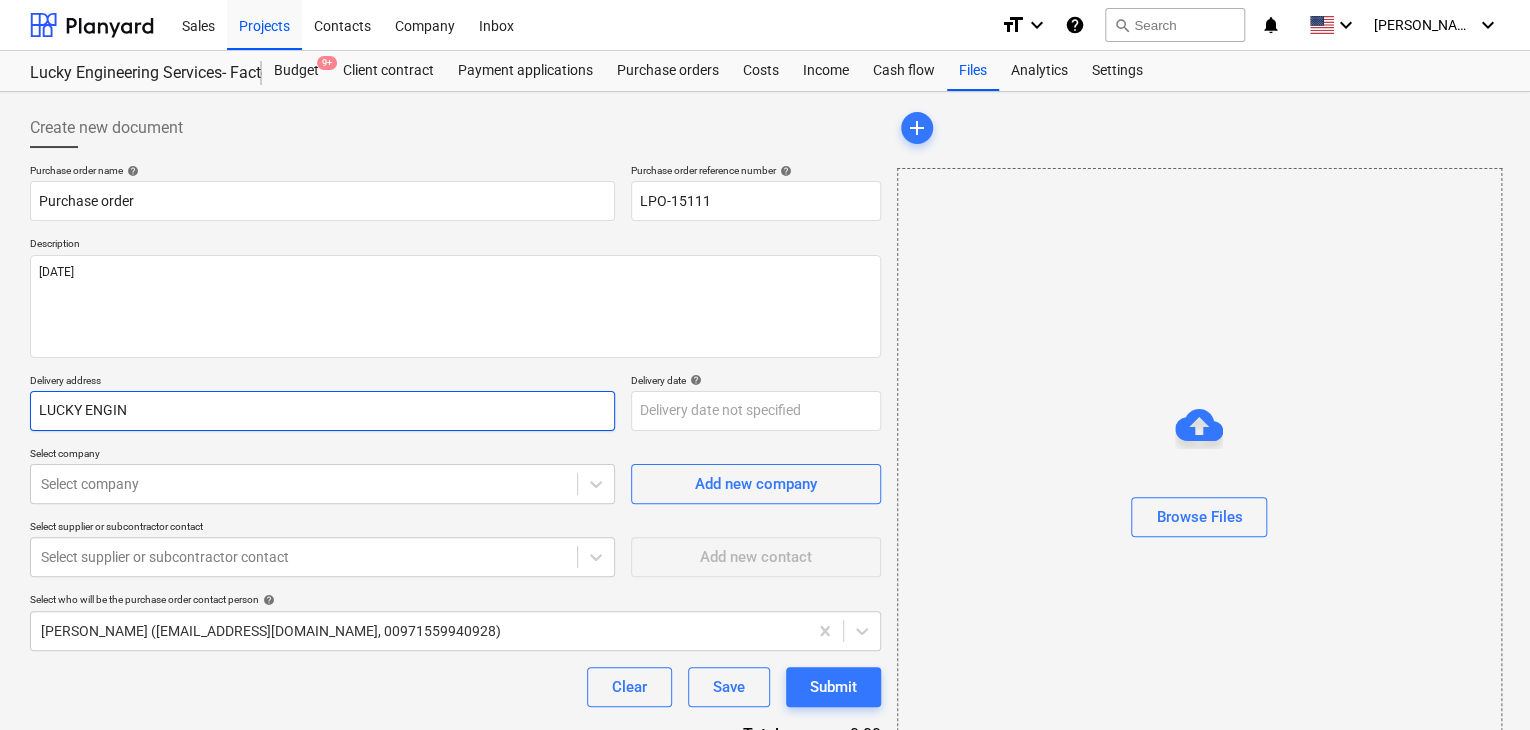 type on "x" 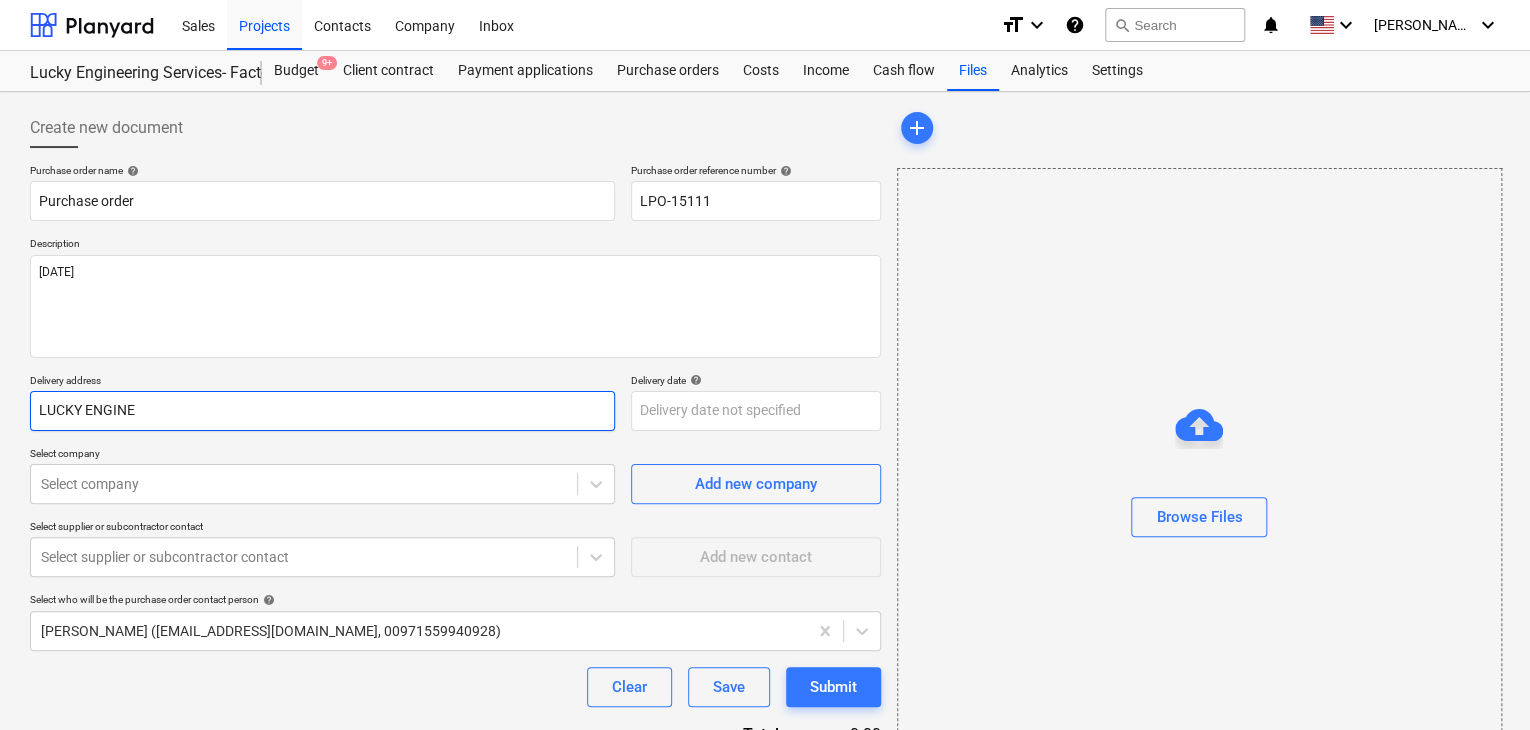 type on "x" 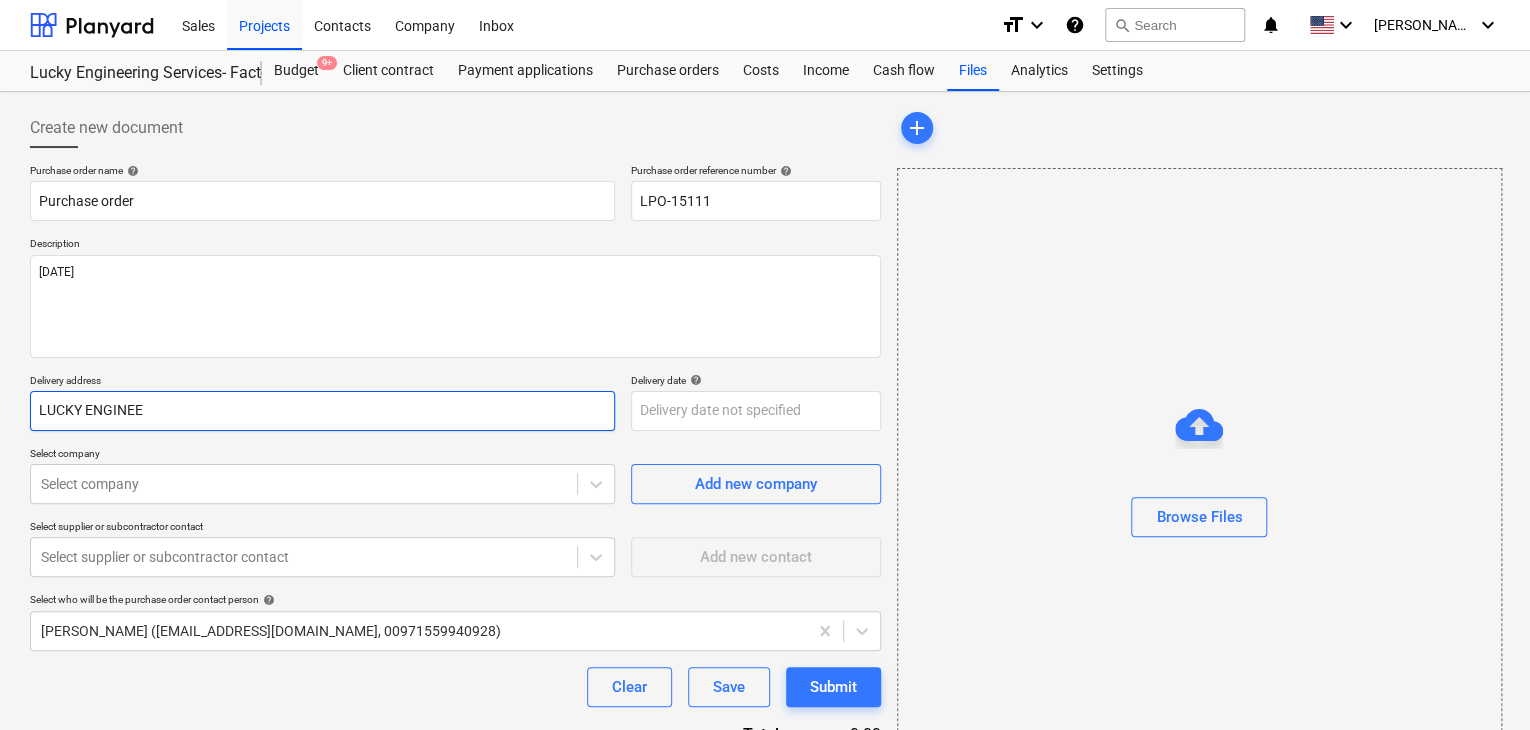 type on "x" 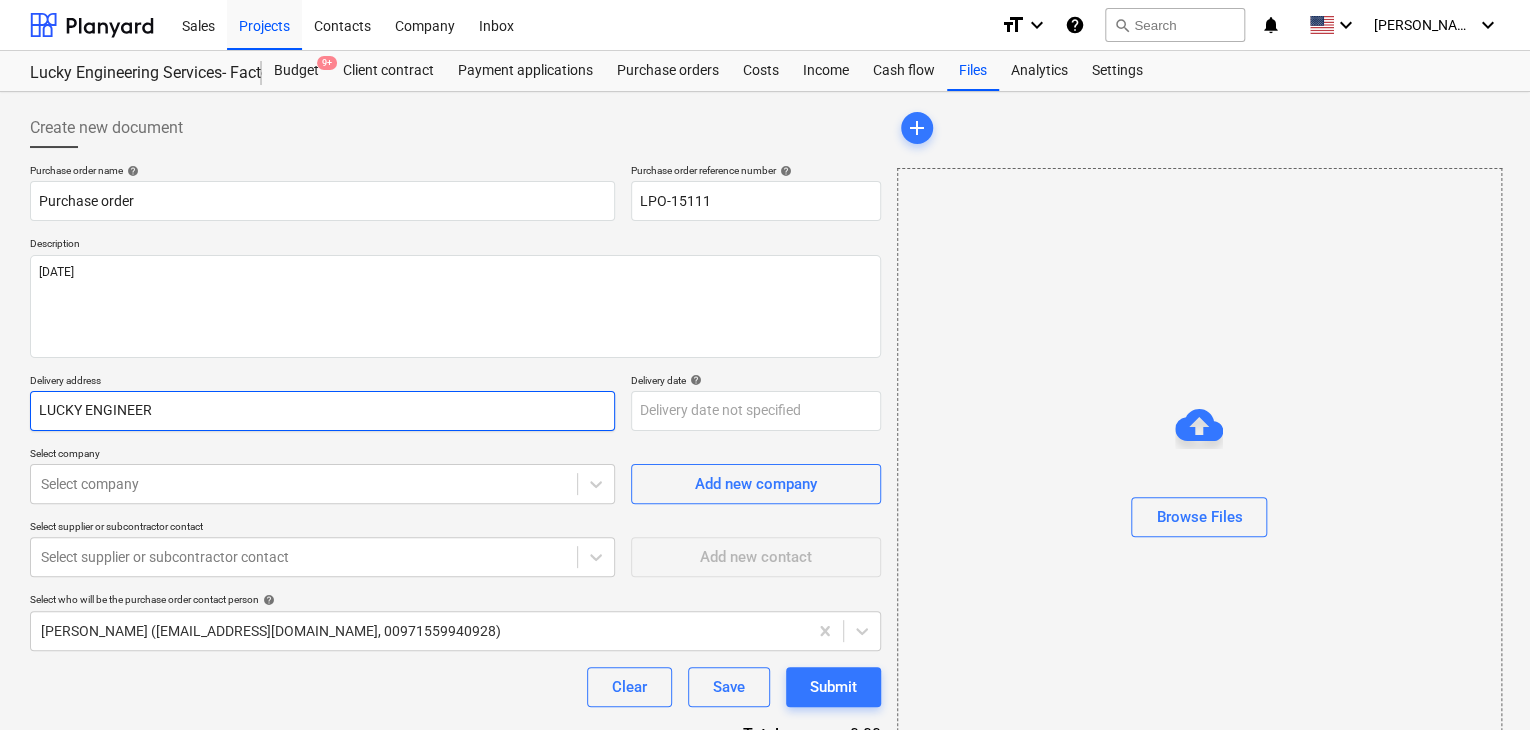 type on "x" 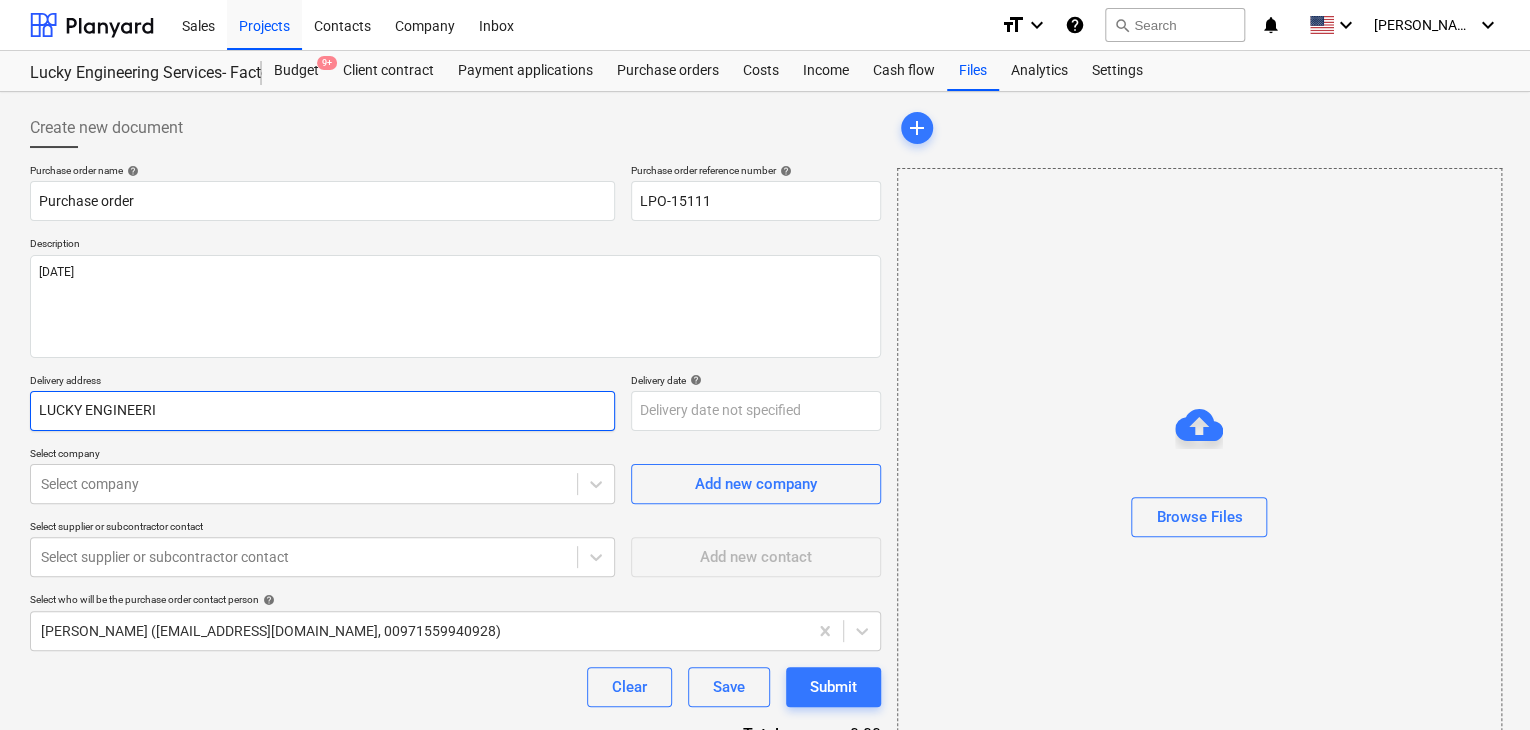 type on "x" 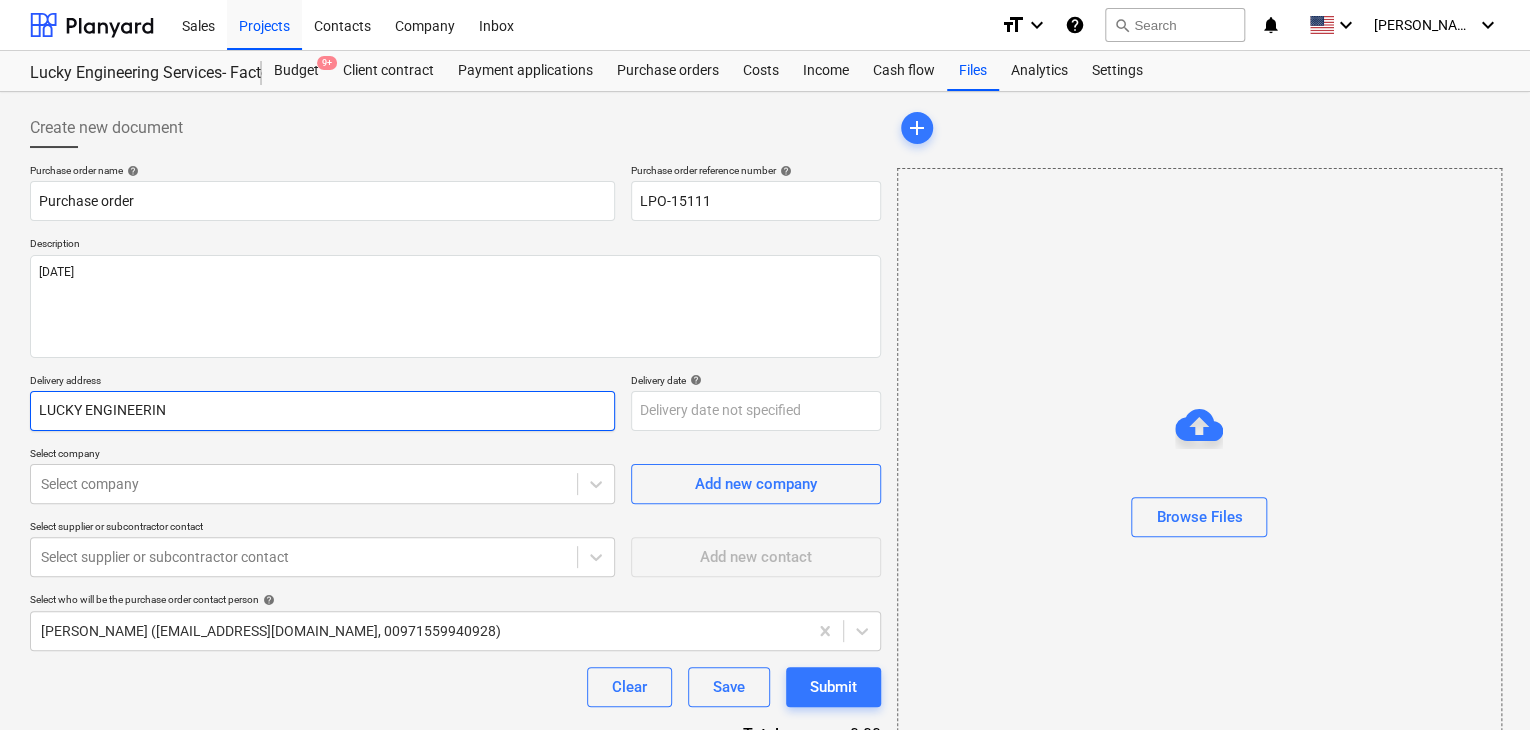 type on "x" 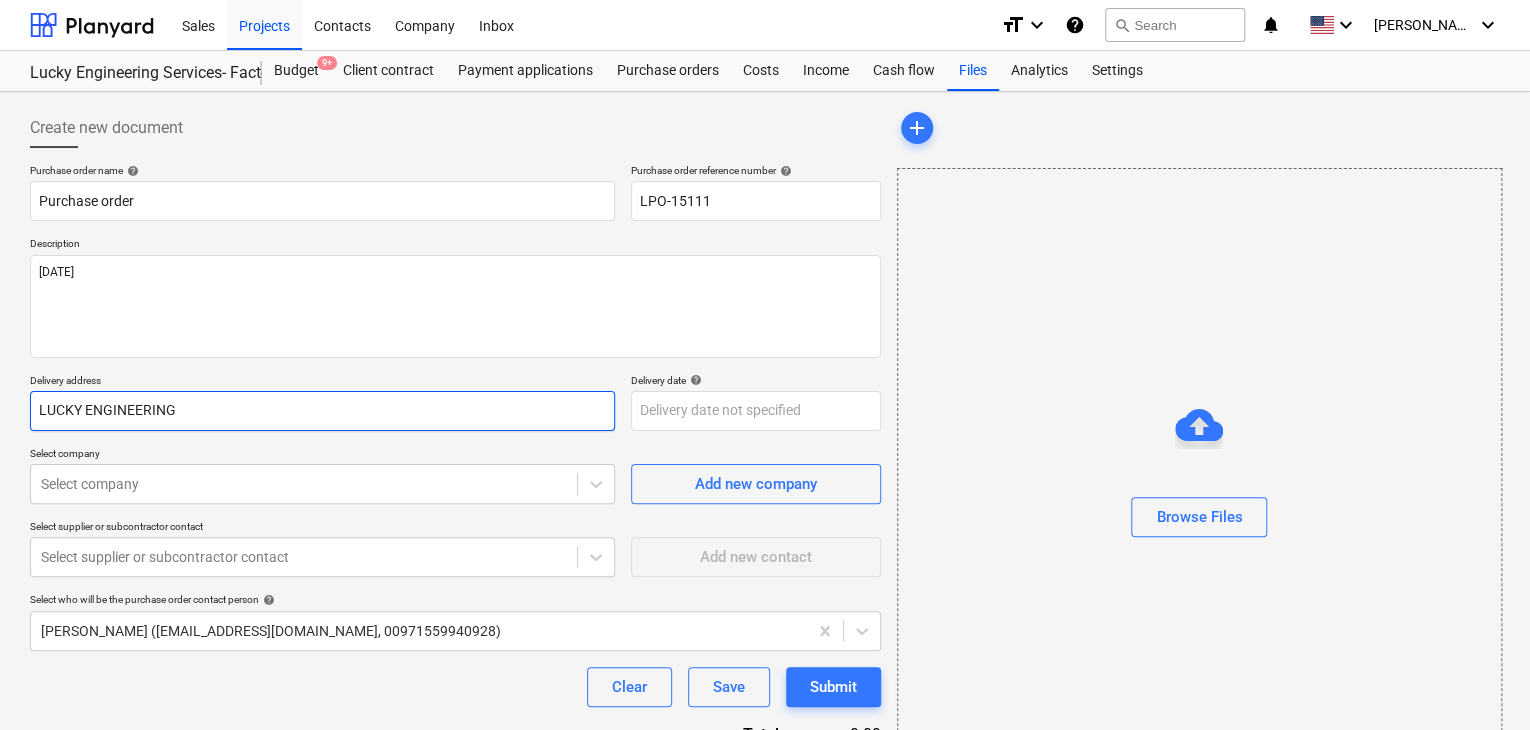 type on "x" 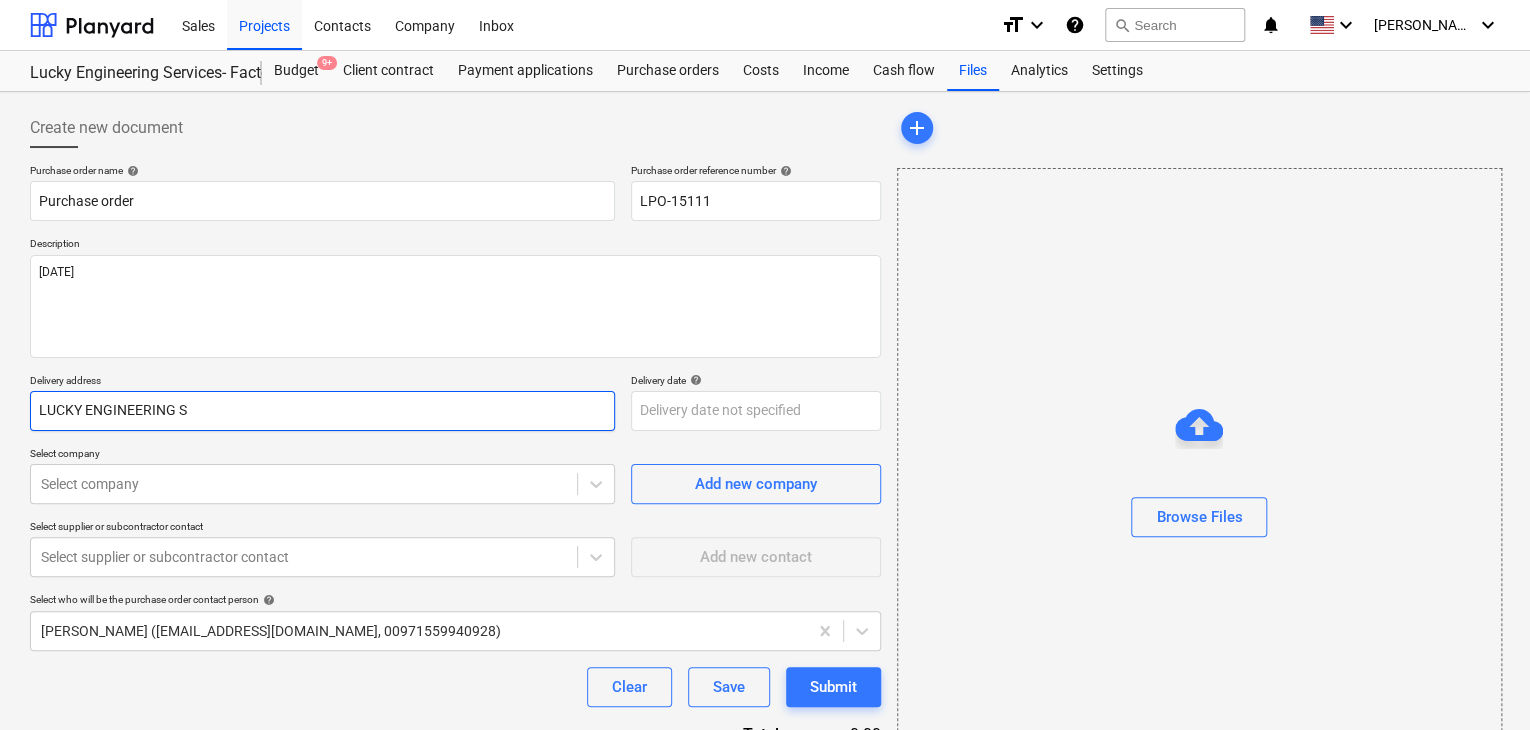 type on "x" 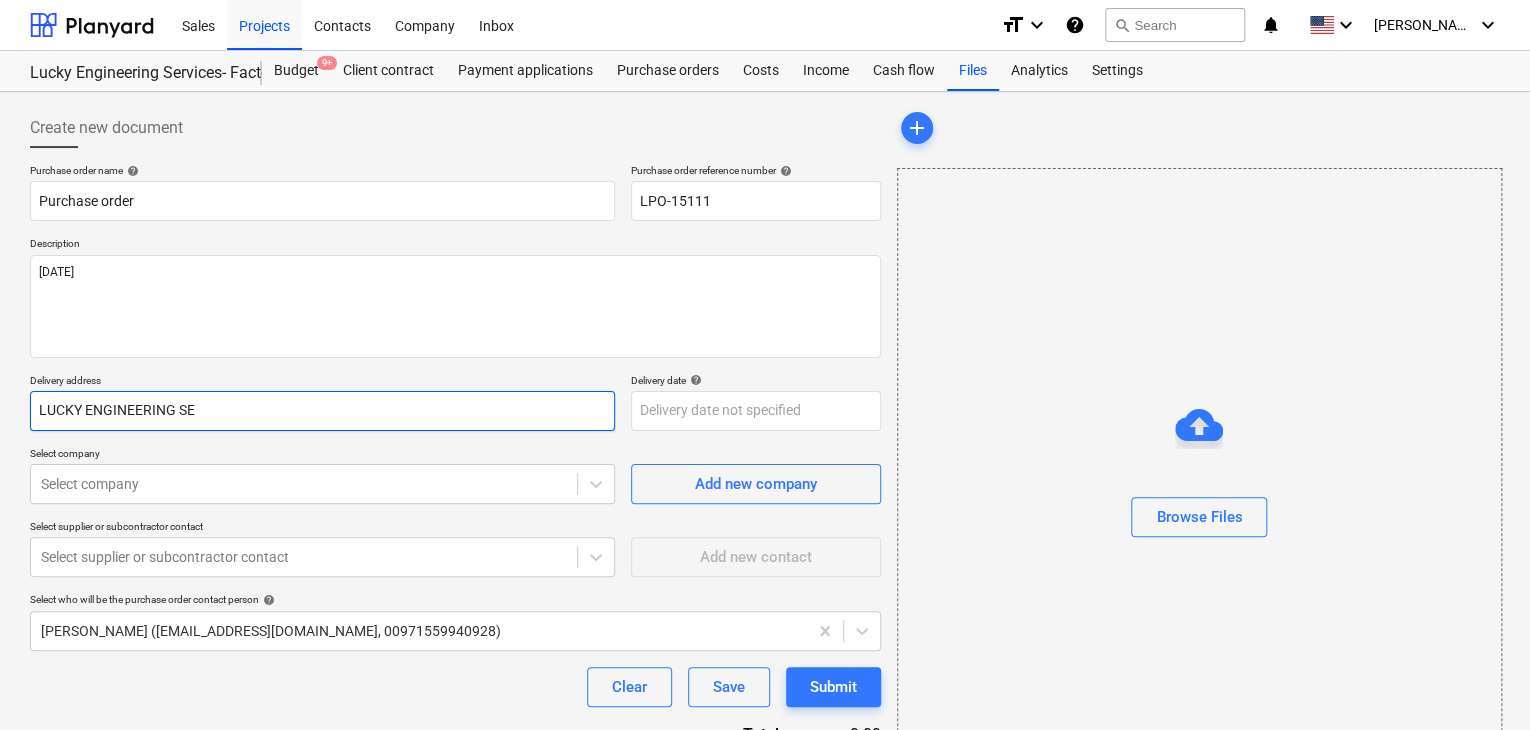type on "x" 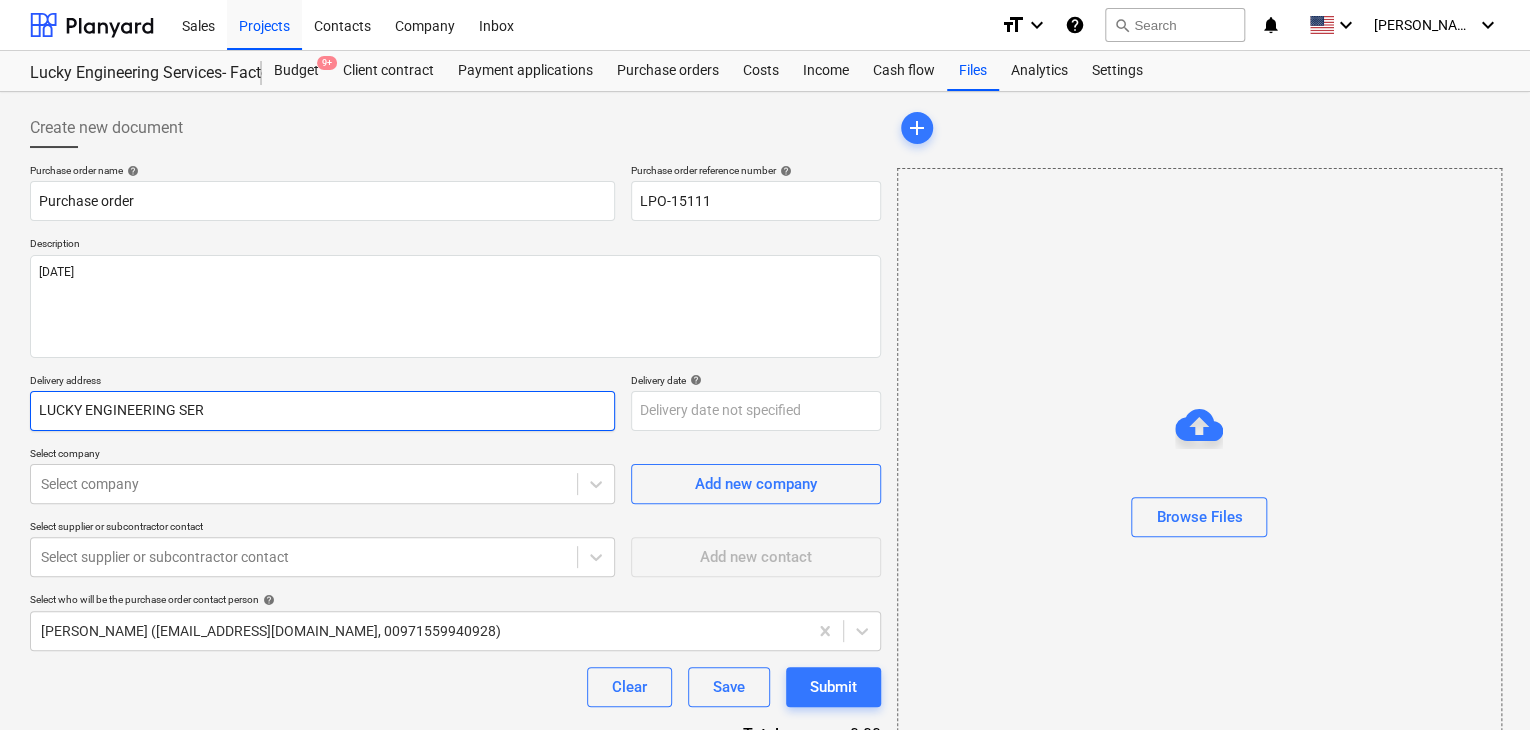 type on "LUCKY ENGINEERING SERV" 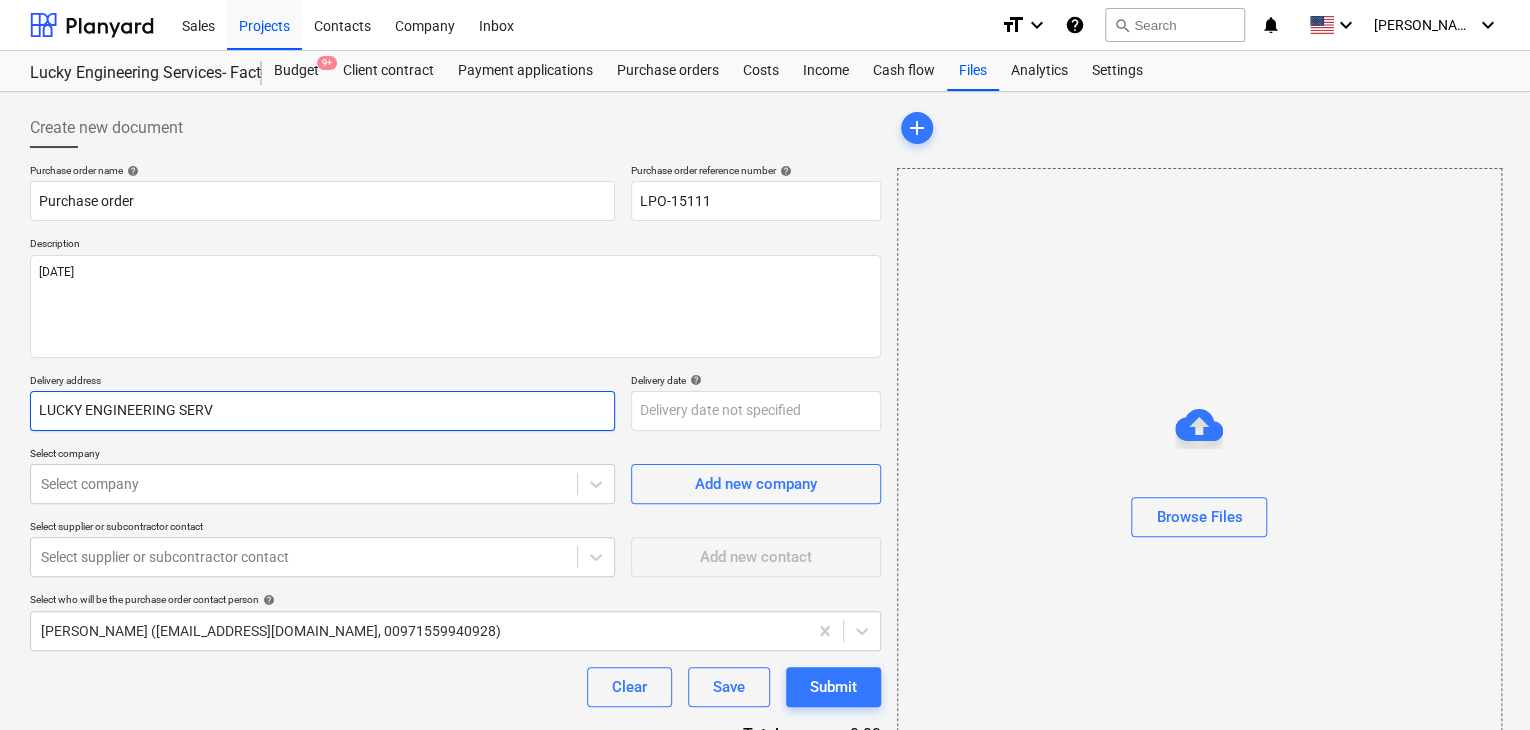 type on "x" 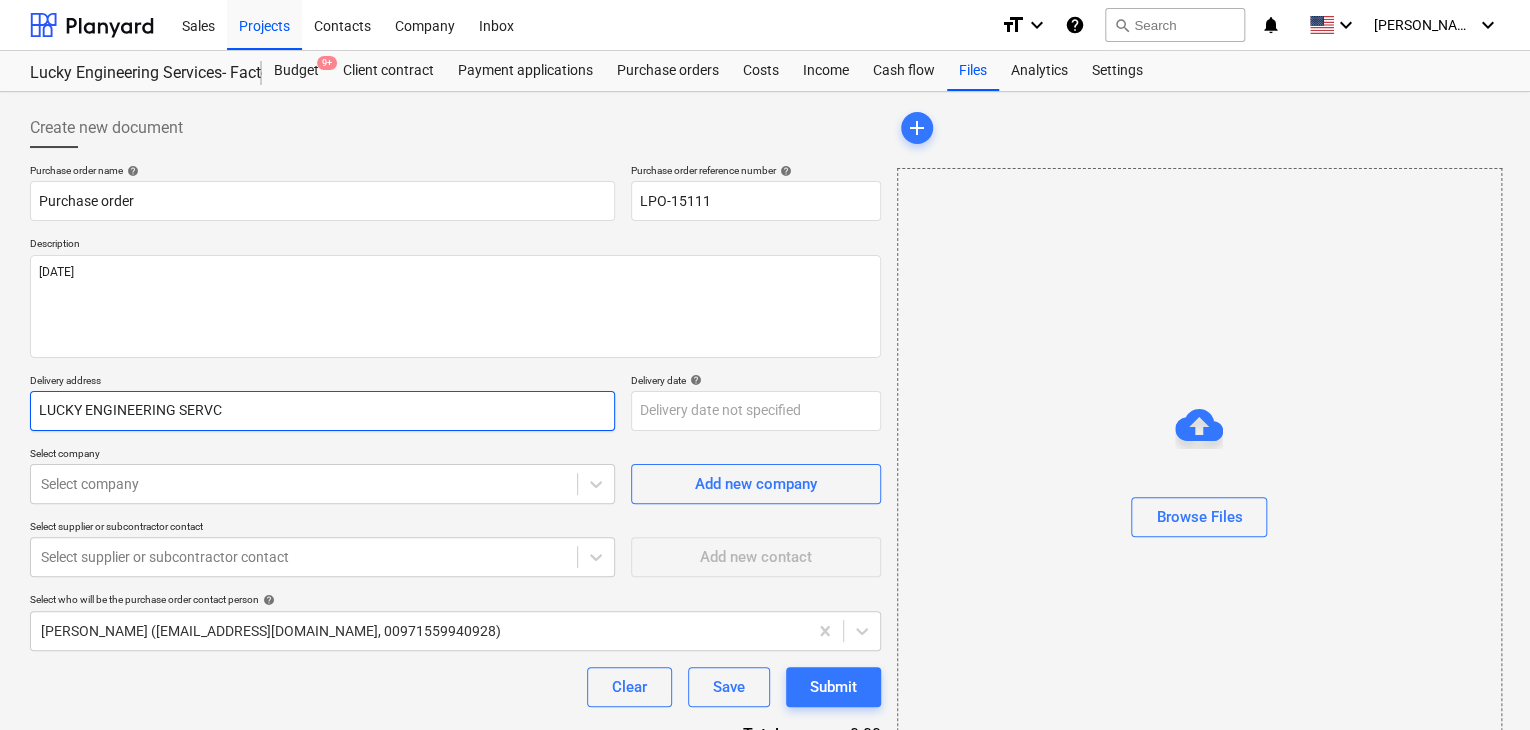 type on "x" 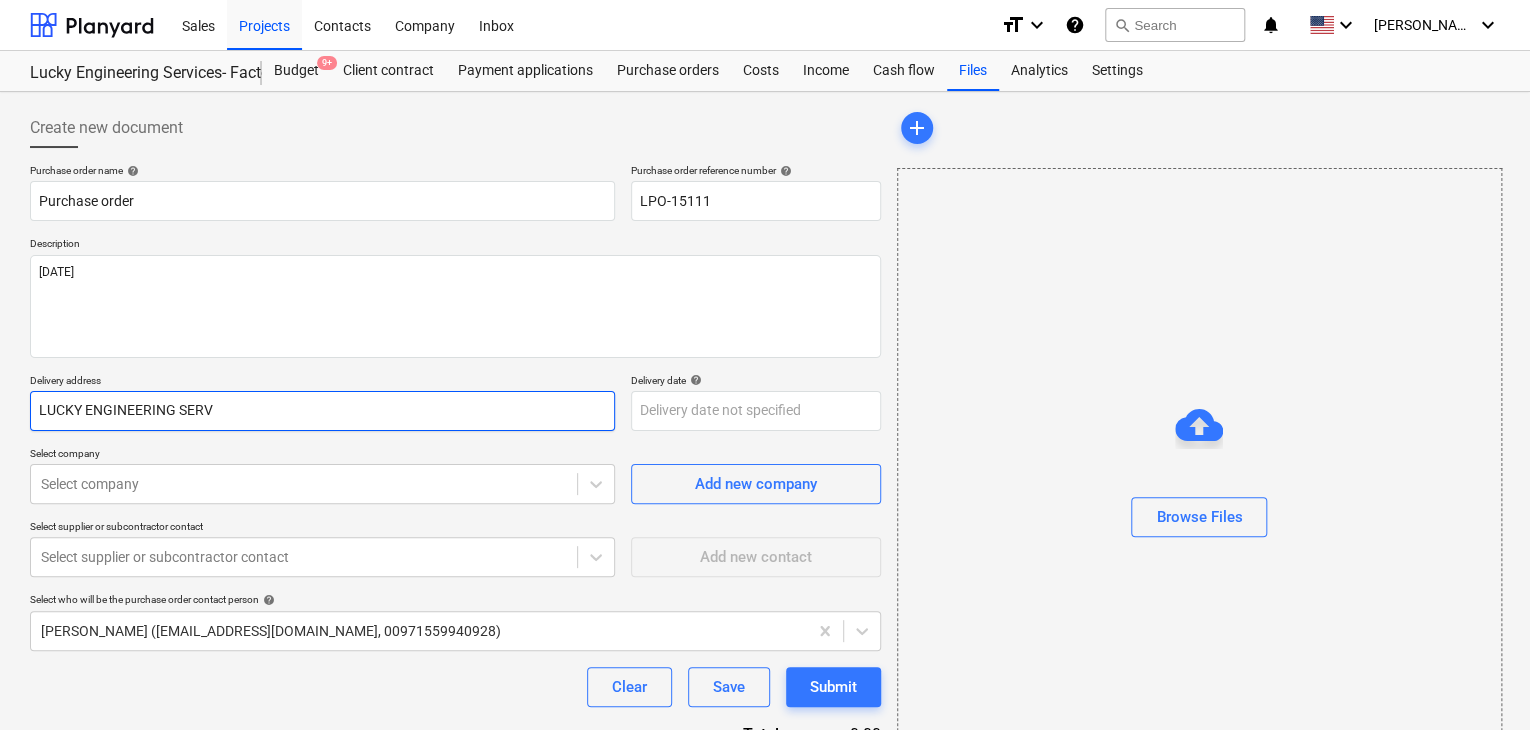 type on "x" 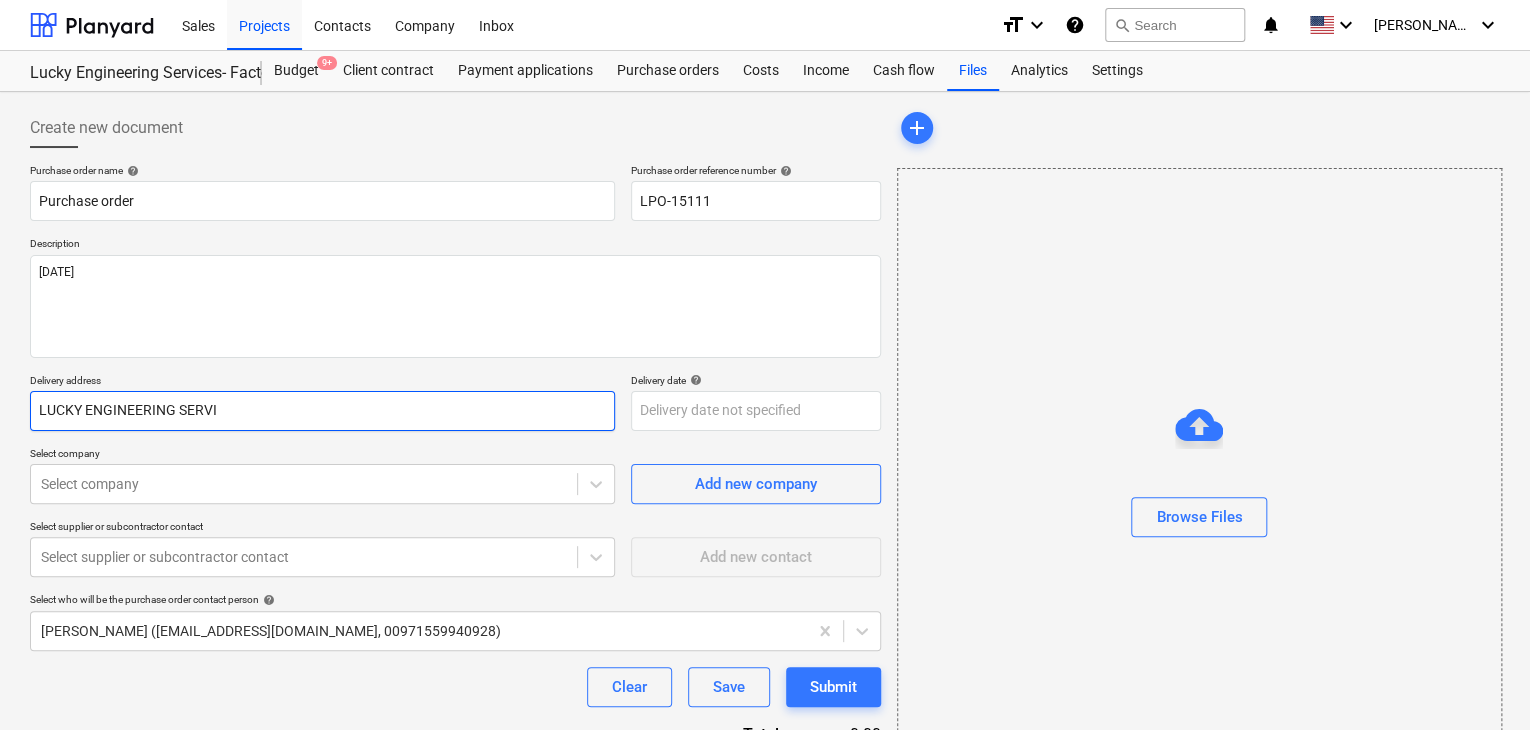 type on "x" 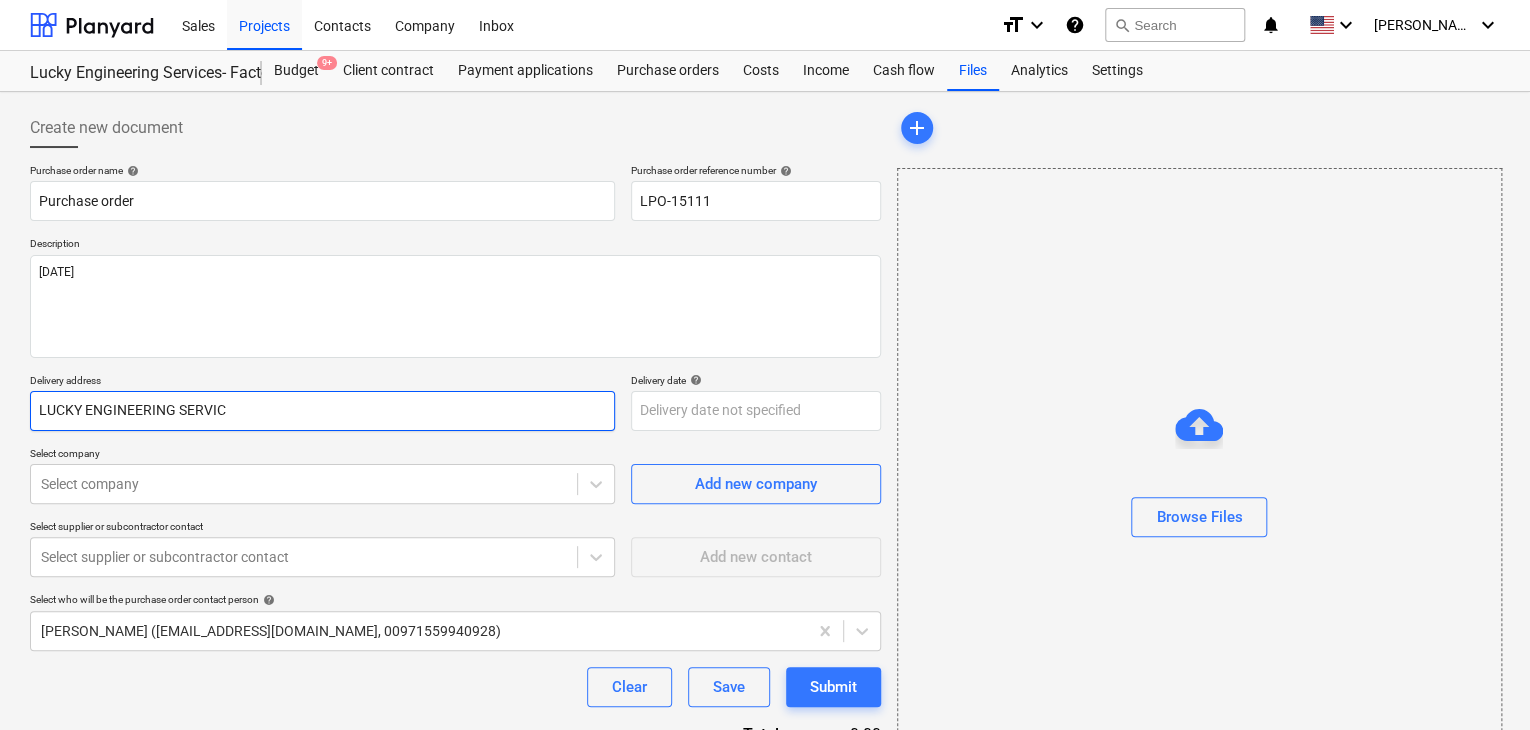 type on "x" 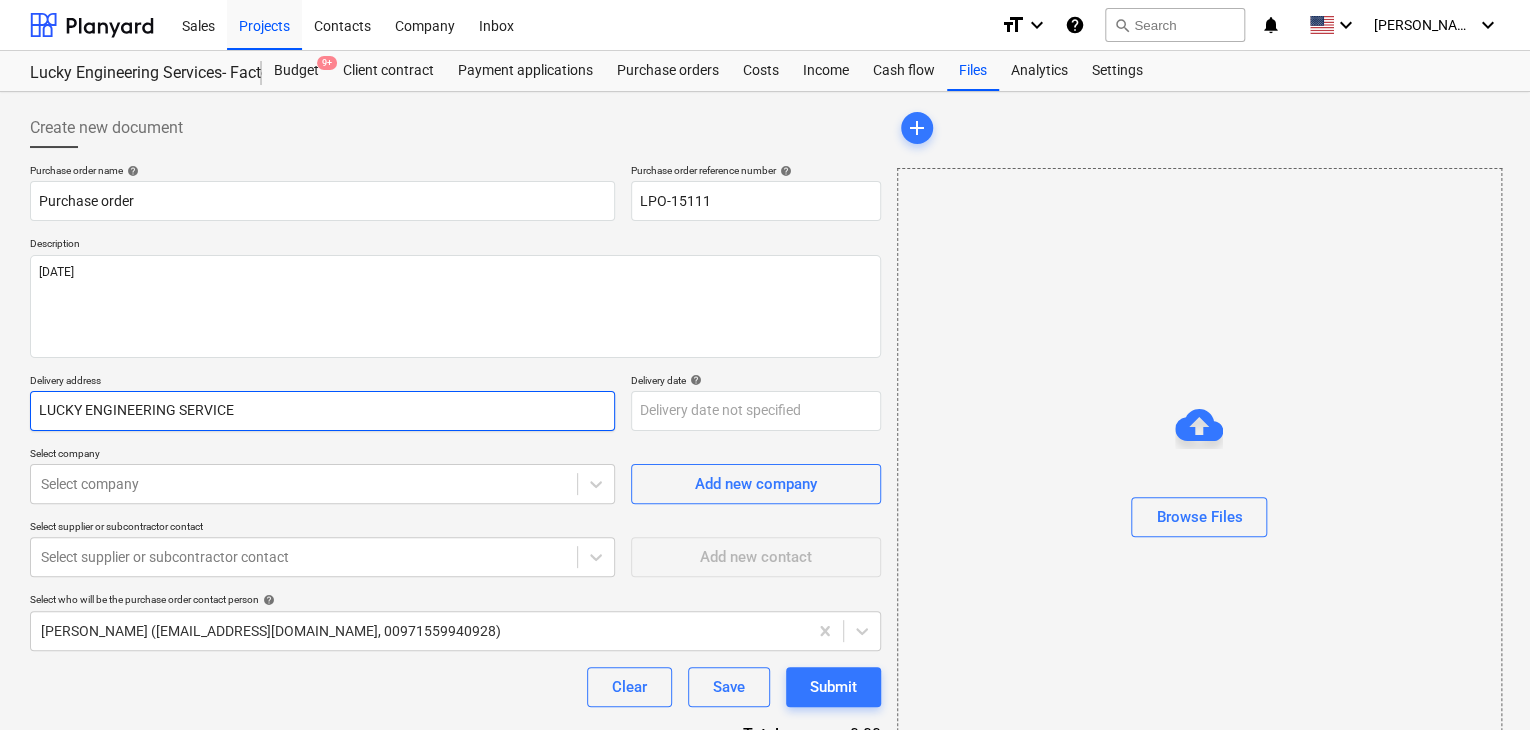 type on "x" 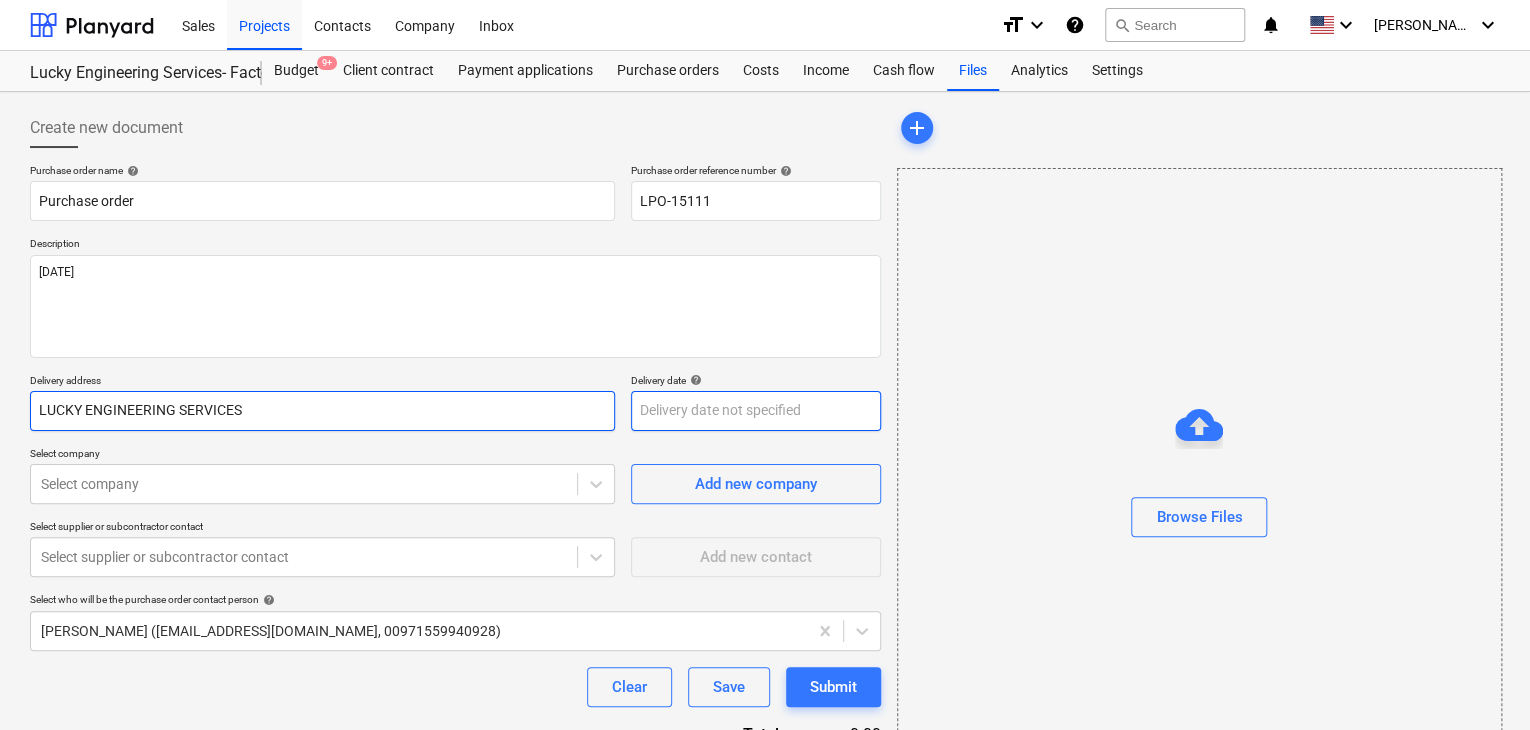 type on "LUCKY ENGINEERING SERVICES" 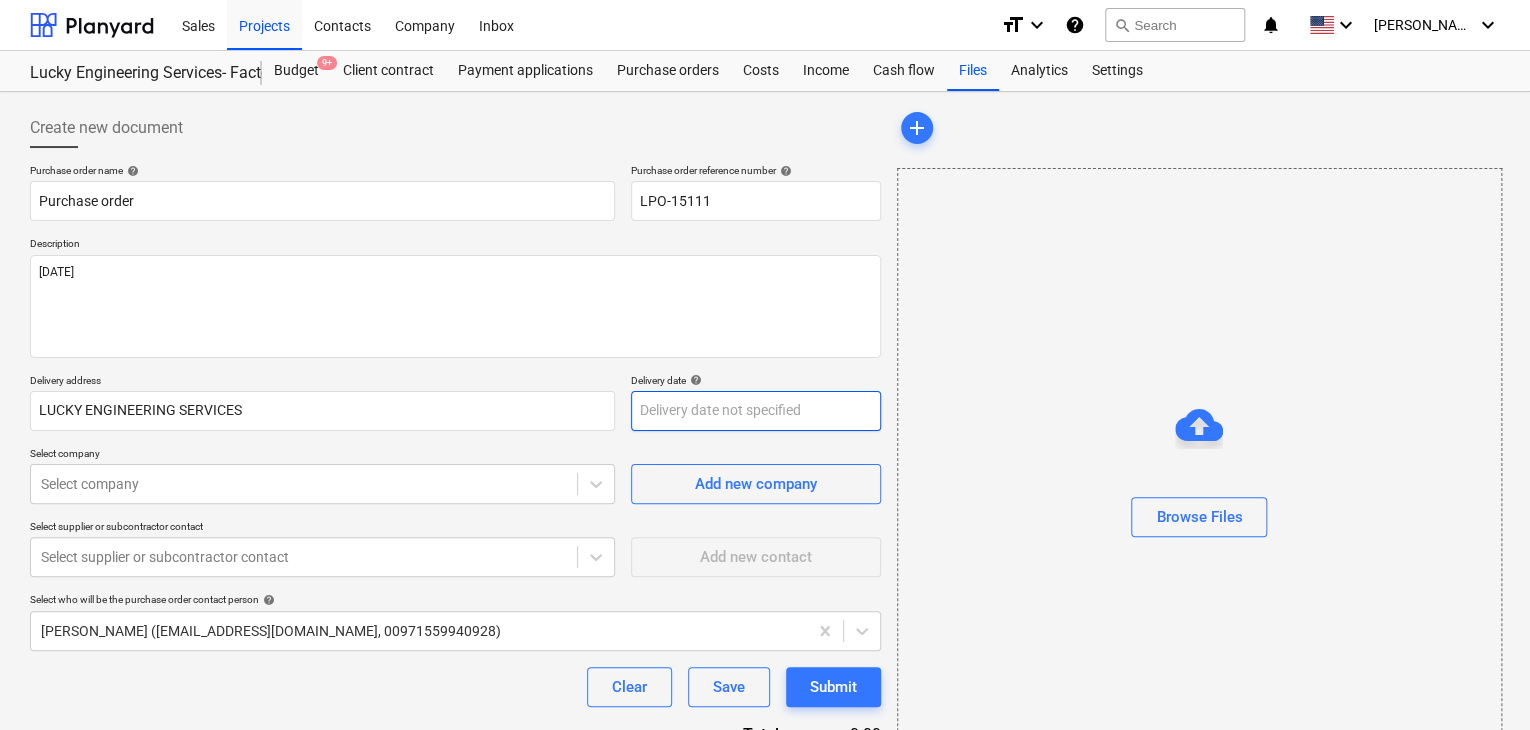 click on "Sales Projects Contacts Company Inbox format_size keyboard_arrow_down help search Search notifications 0 keyboard_arrow_down [PERSON_NAME] keyboard_arrow_down Lucky Engineering Services- Factory/Office Budget 9+ Client contract Payment applications Purchase orders Costs Income Cash flow Files Analytics Settings Create new document Purchase order name help Purchase order Purchase order reference number help LPO-15111 Description [DATE] Delivery address LUCKY ENGINEERING SERVICES Delivery date help Press the down arrow key to interact with the calendar and
select a date. Press the question mark key to get the keyboard shortcuts for changing dates. Select company Select company Add new company Select supplier or subcontractor contact Select supplier or subcontractor contact Add new contact Select who will be the purchase order contact person help [PERSON_NAME] ([EMAIL_ADDRESS][DOMAIN_NAME], 00971559940928) Clear Save Submit Total 0.00 Select line-items to add help Search or select a line-item Select in bulk add" at bounding box center [765, 365] 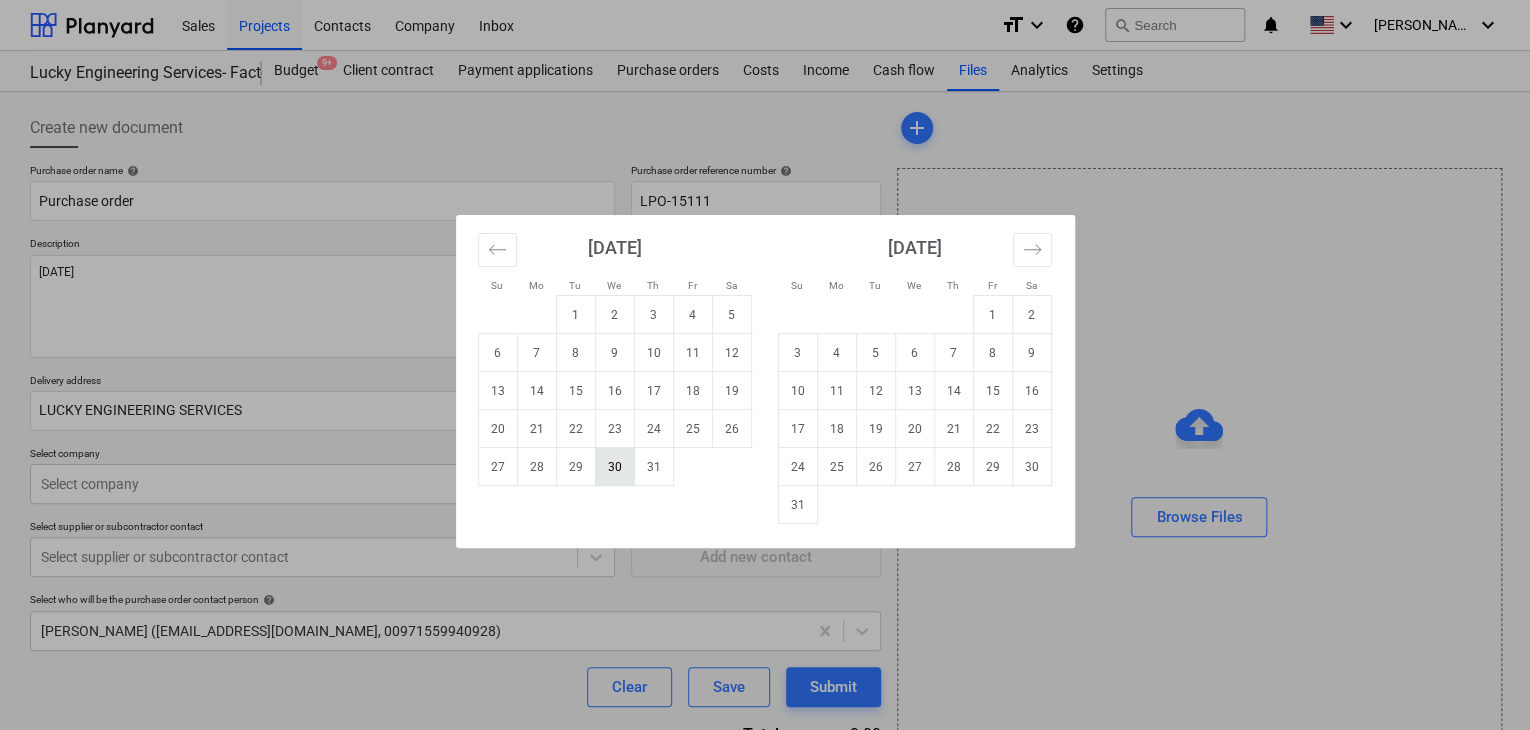 click on "30" at bounding box center [614, 467] 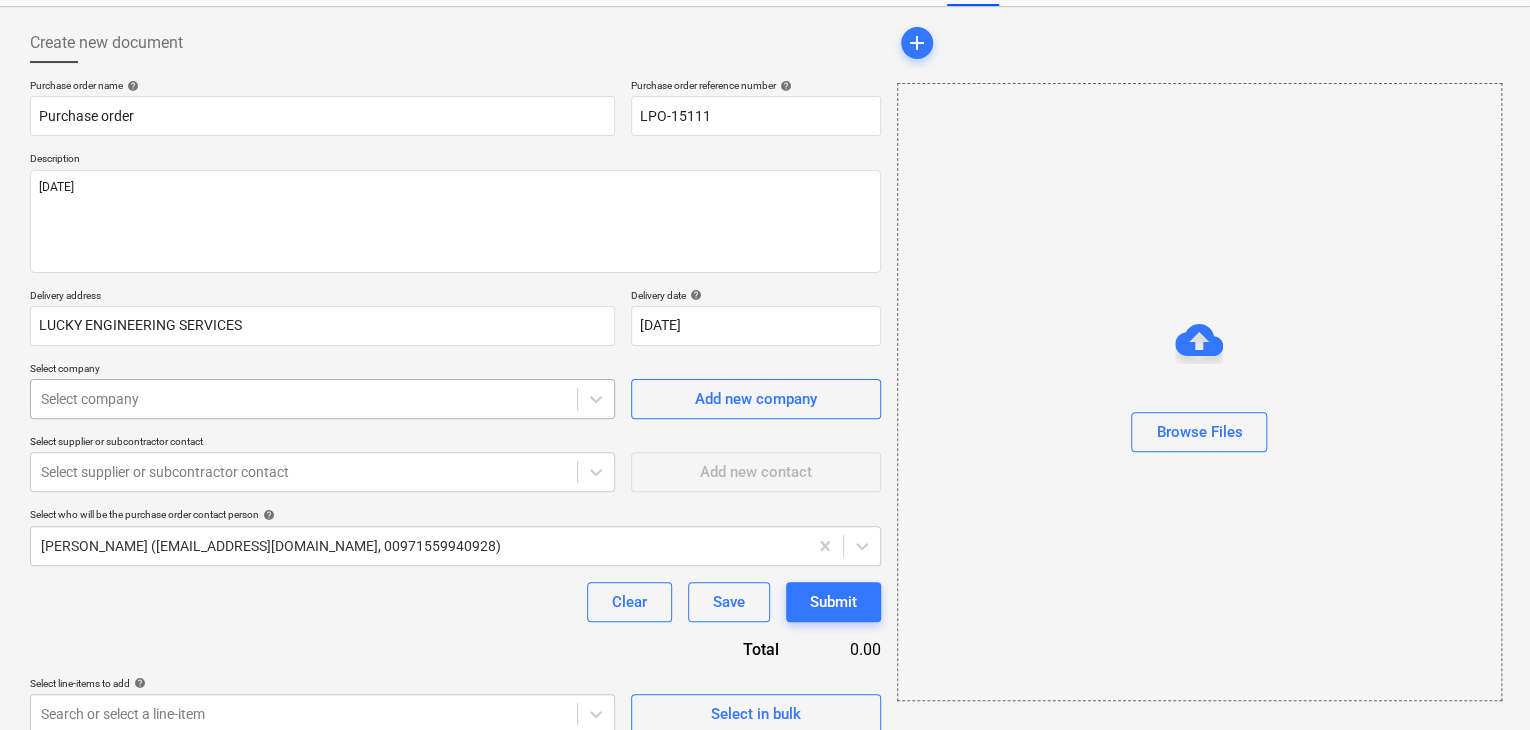 click on "Sales Projects Contacts Company Inbox format_size keyboard_arrow_down help search Search notifications 0 keyboard_arrow_down [PERSON_NAME] keyboard_arrow_down Lucky Engineering Services- Factory/Office Budget 9+ Client contract Payment applications Purchase orders Costs Income Cash flow Files Analytics Settings Create new document Purchase order name help Purchase order Purchase order reference number help LPO-15111 Description [DATE] Delivery address LUCKY ENGINEERING SERVICES Delivery date help [DATE] [DATE] Press the down arrow key to interact with the calendar and
select a date. Press the question mark key to get the keyboard shortcuts for changing dates. Select company Select company Add new company Select supplier or subcontractor contact Select supplier or subcontractor contact Add new contact Select who will be the purchase order contact person help [PERSON_NAME] ([EMAIL_ADDRESS][DOMAIN_NAME], 00971559940928) Clear Save Submit Total 0.00 Select line-items to add help Select in bulk add" at bounding box center (765, 280) 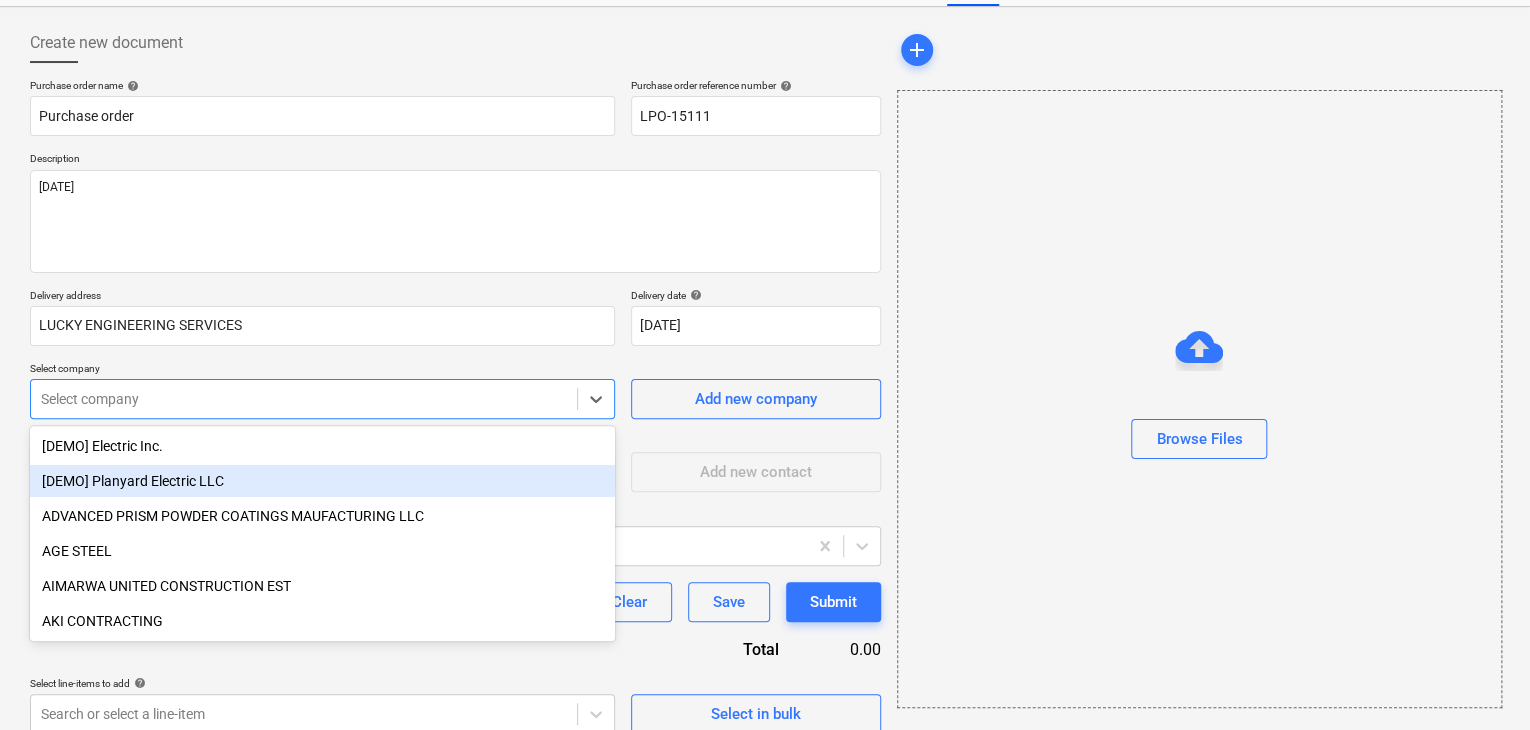 scroll, scrollTop: 93, scrollLeft: 0, axis: vertical 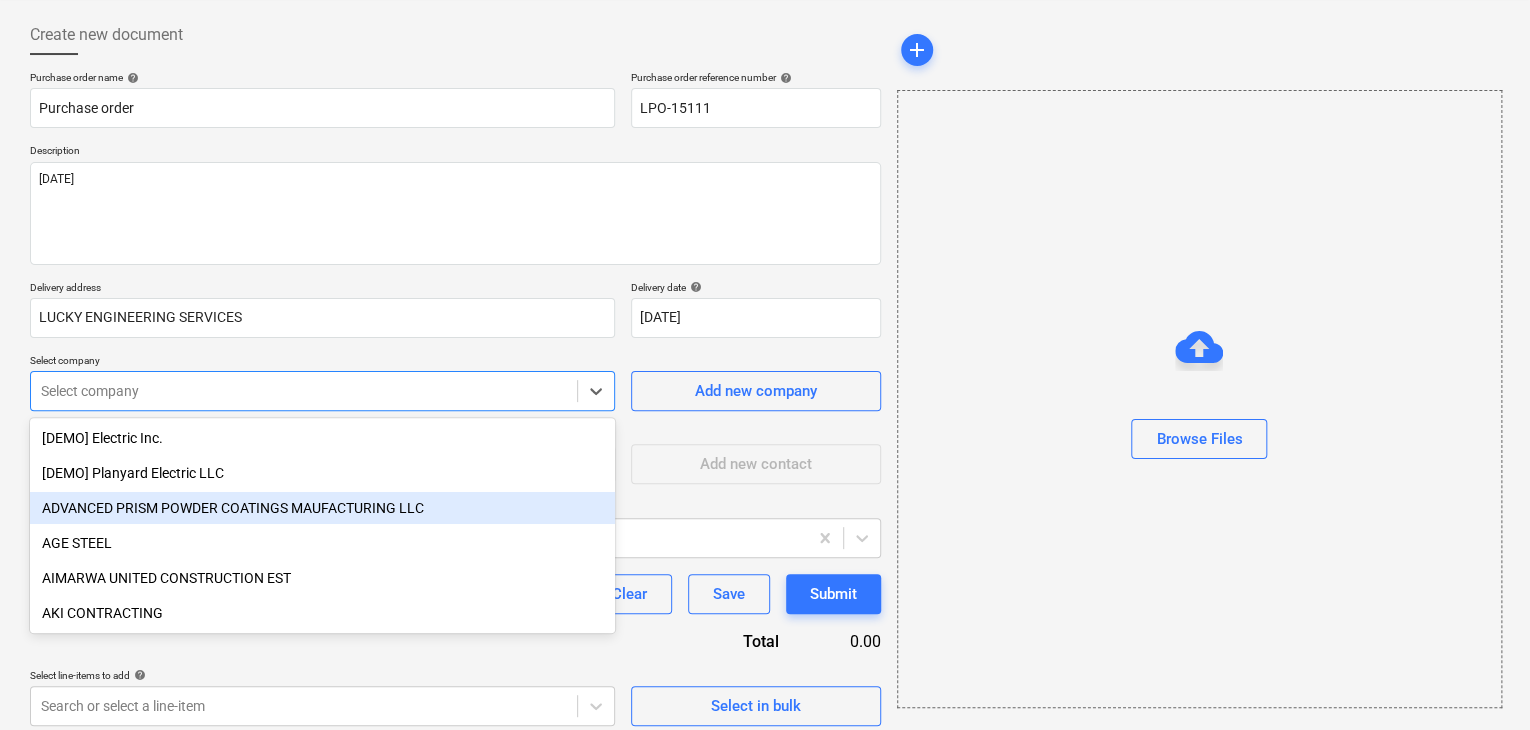 type on "S" 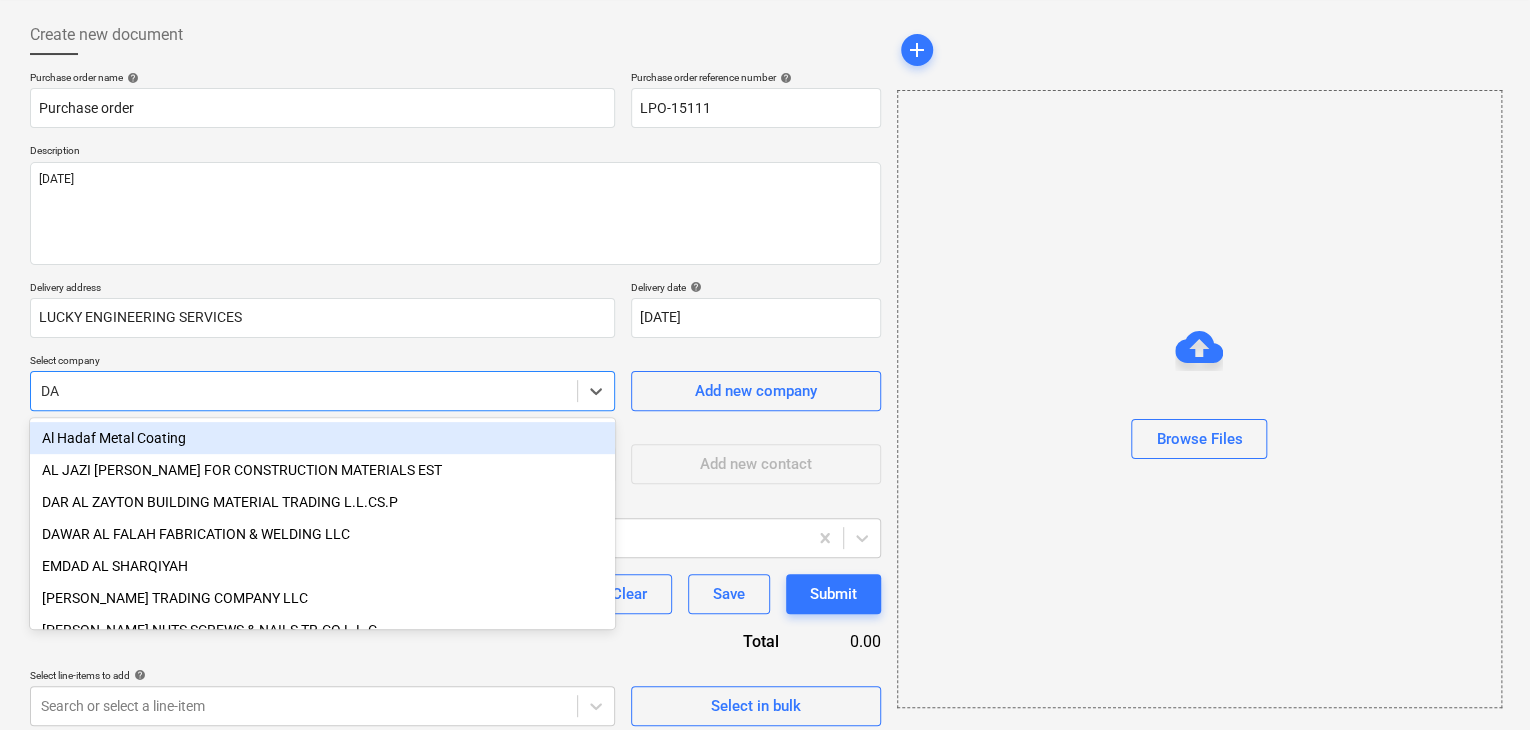 type on "DAR" 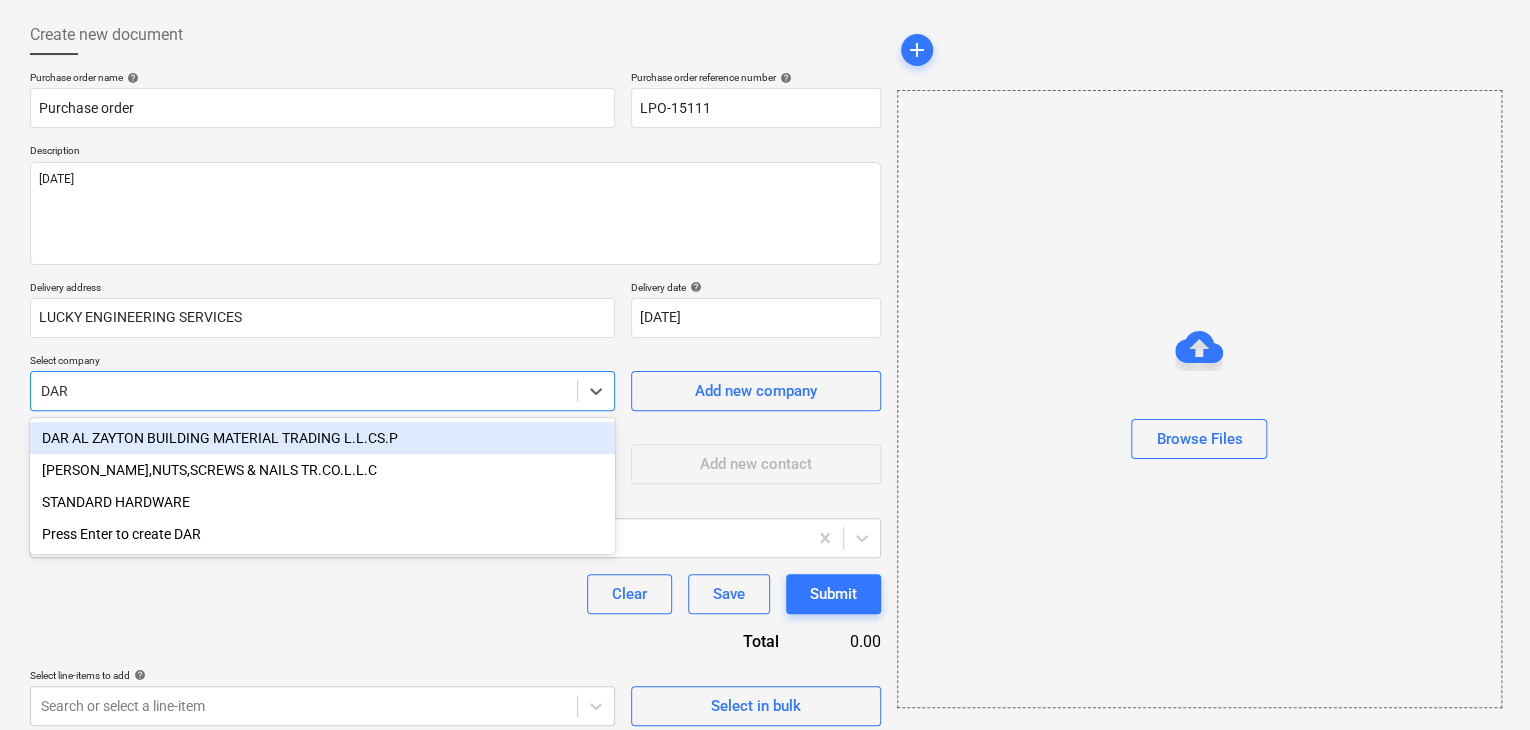 click on "DAR AL ZAYTON BUILDING MATERIAL TRADING L.L.CS.P" at bounding box center [322, 438] 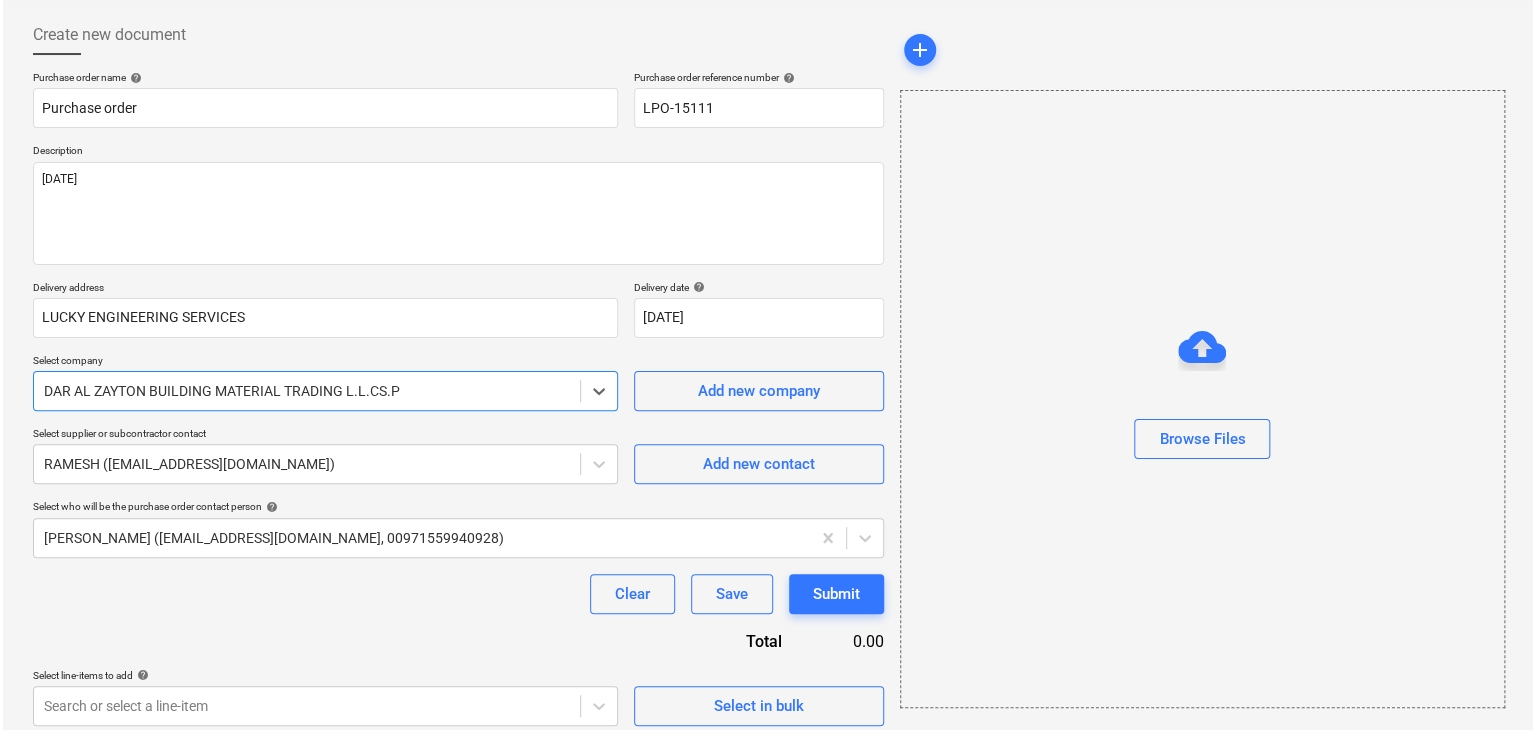 scroll, scrollTop: 104, scrollLeft: 0, axis: vertical 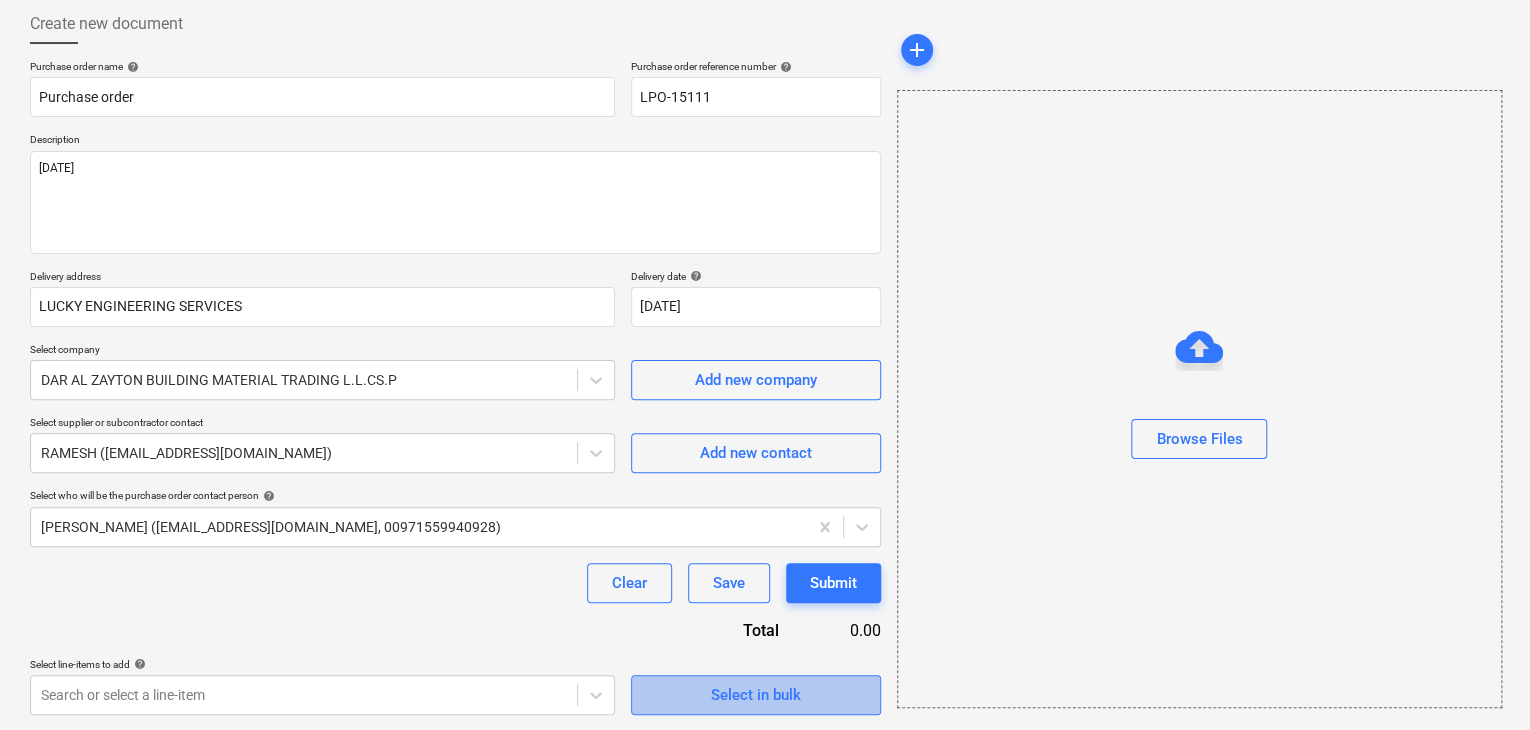 click on "Select in bulk" at bounding box center [756, 695] 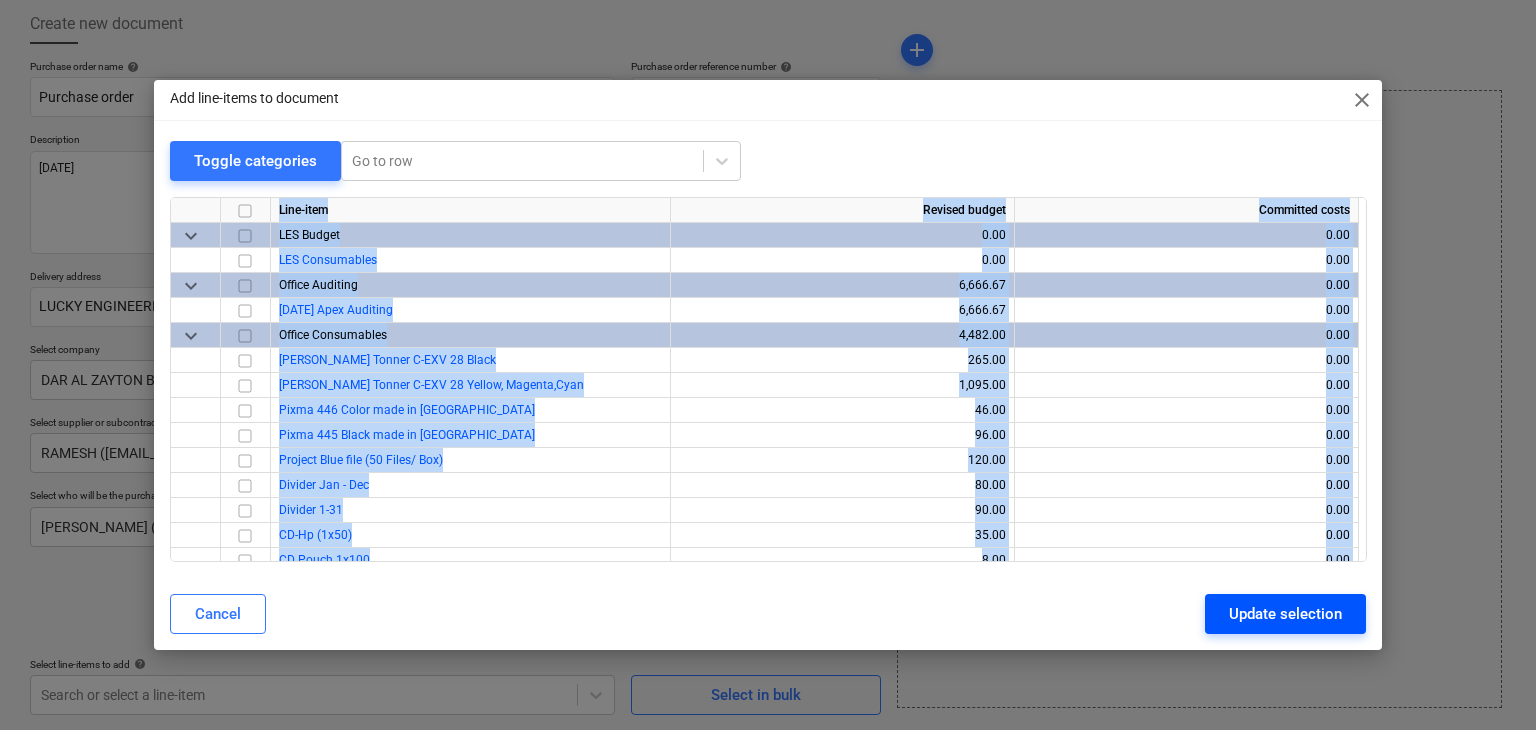 drag, startPoint x: 1365, startPoint y: 201, endPoint x: 1361, endPoint y: 598, distance: 397.02014 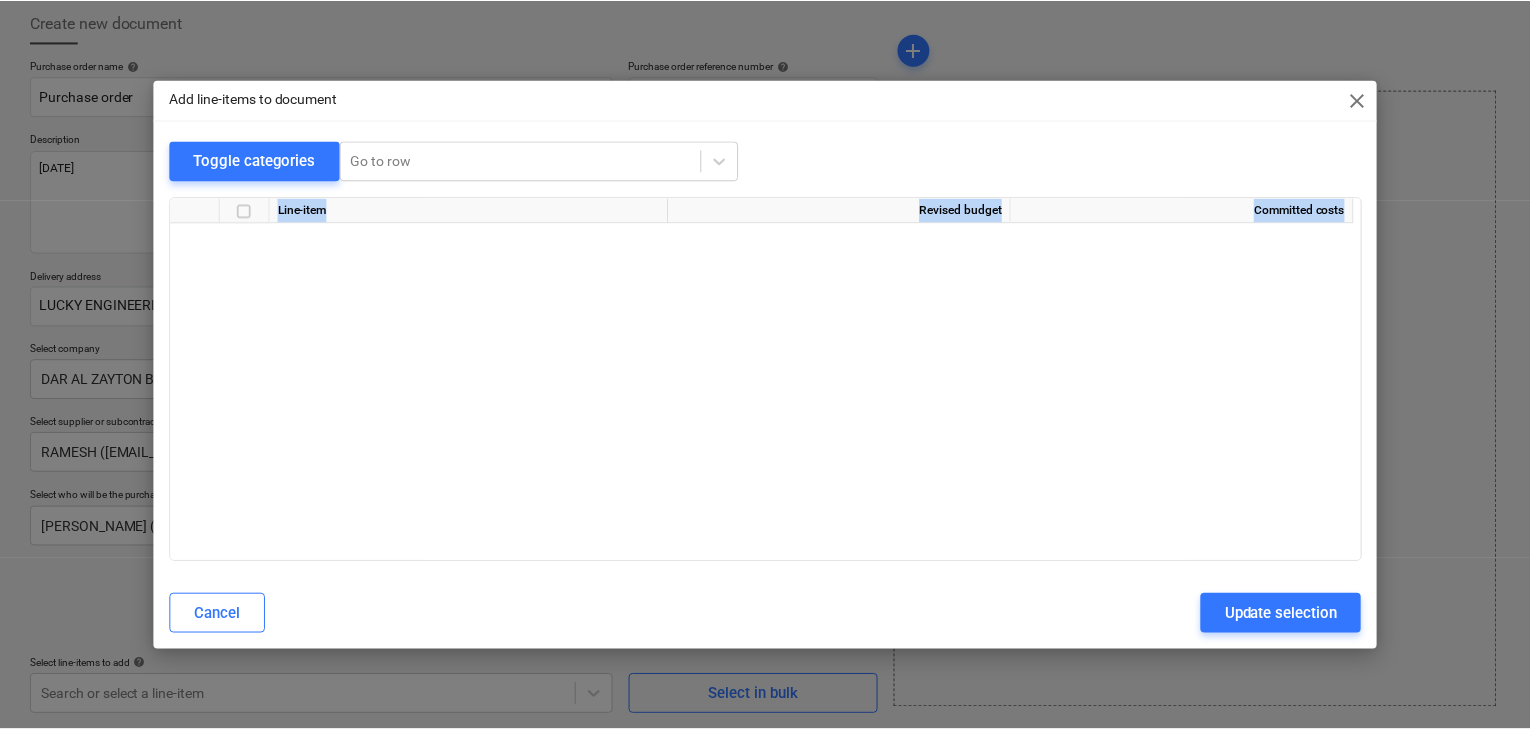 scroll, scrollTop: 36887, scrollLeft: 0, axis: vertical 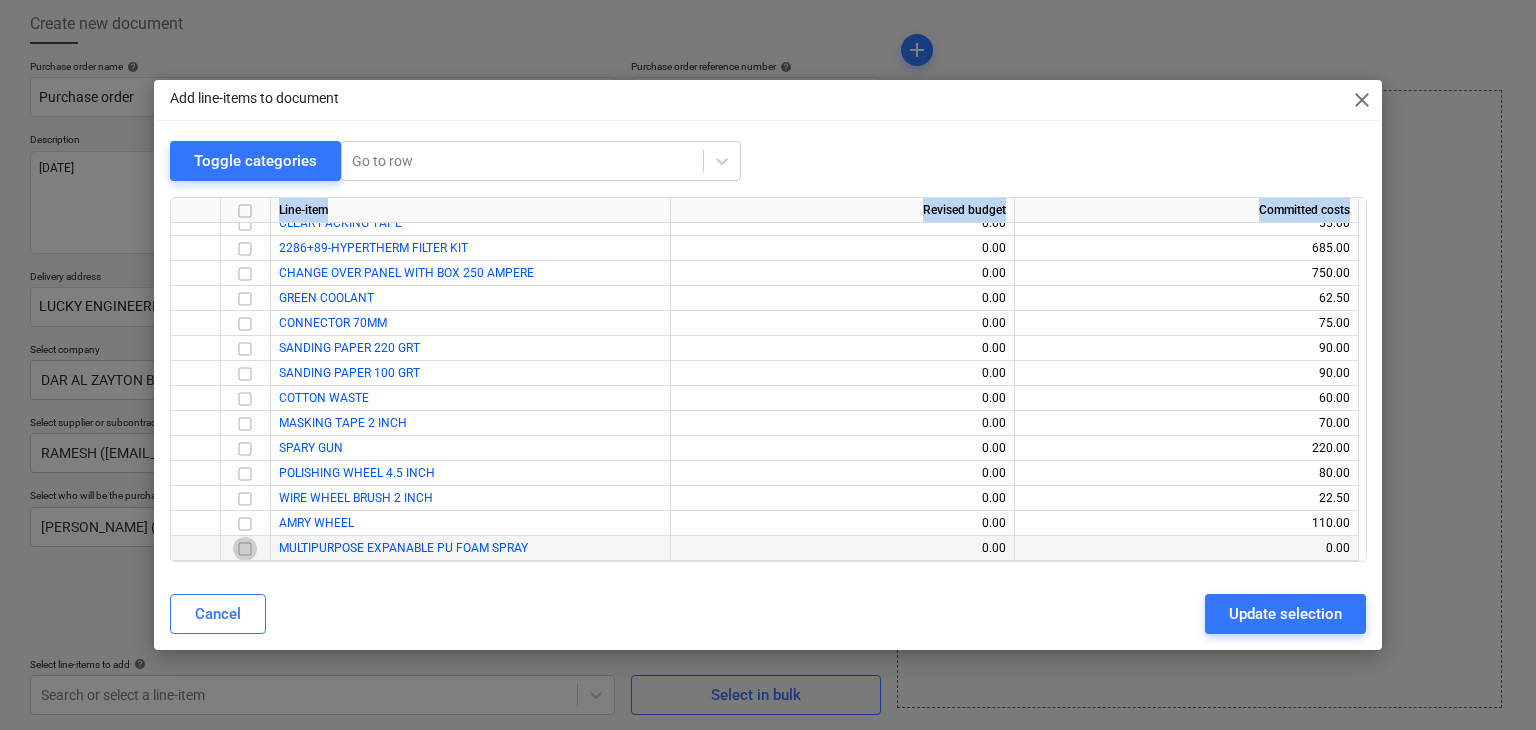 click at bounding box center [245, 549] 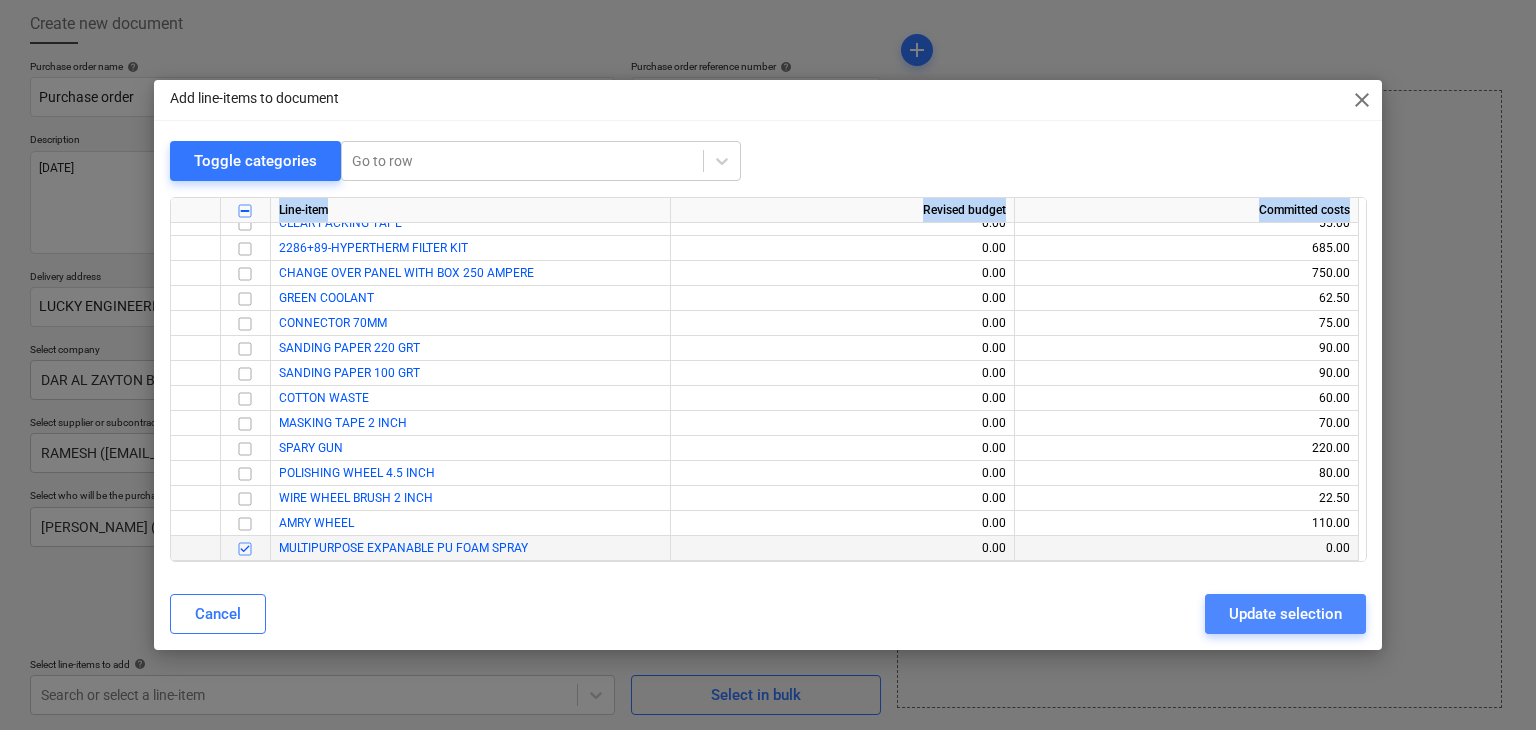 click on "Update selection" at bounding box center (1285, 614) 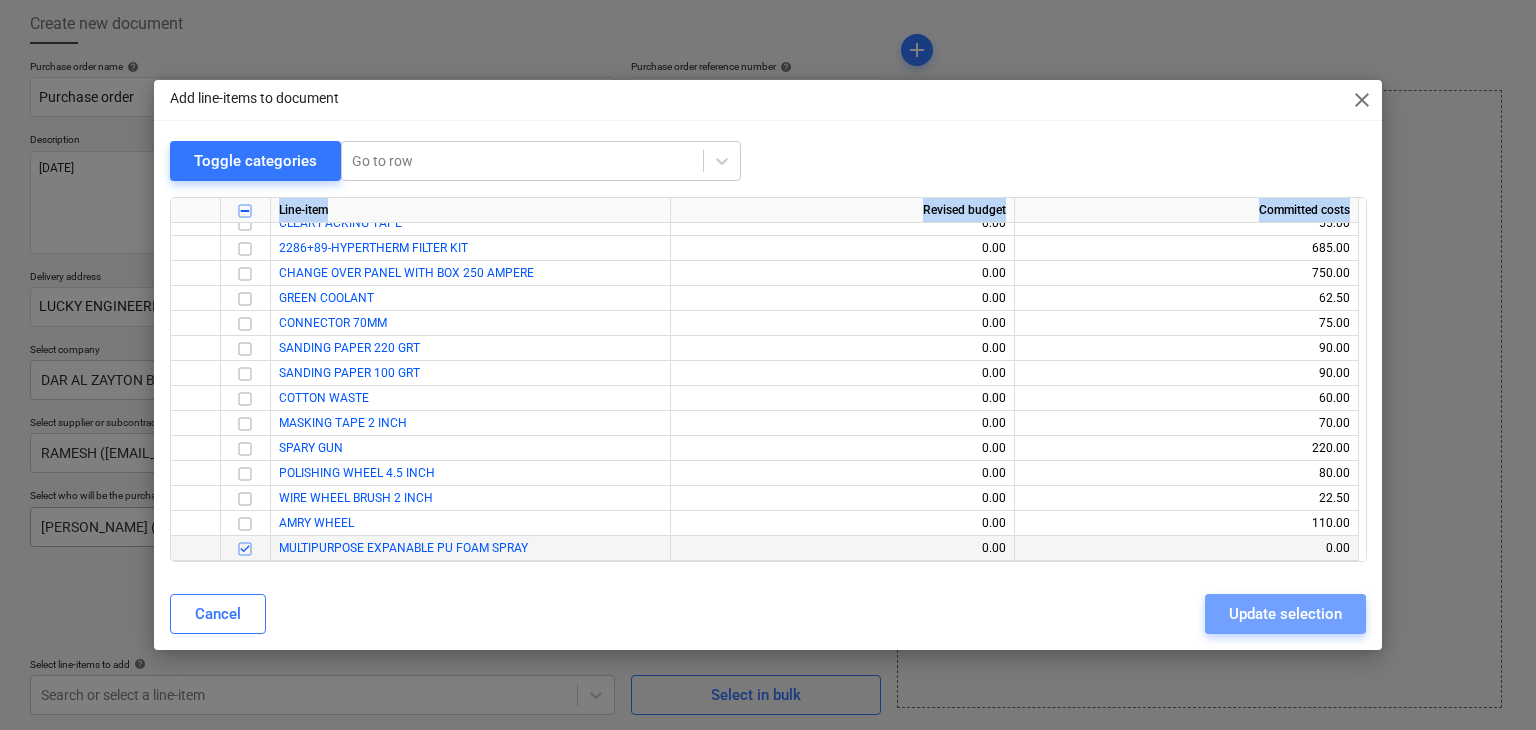 type on "x" 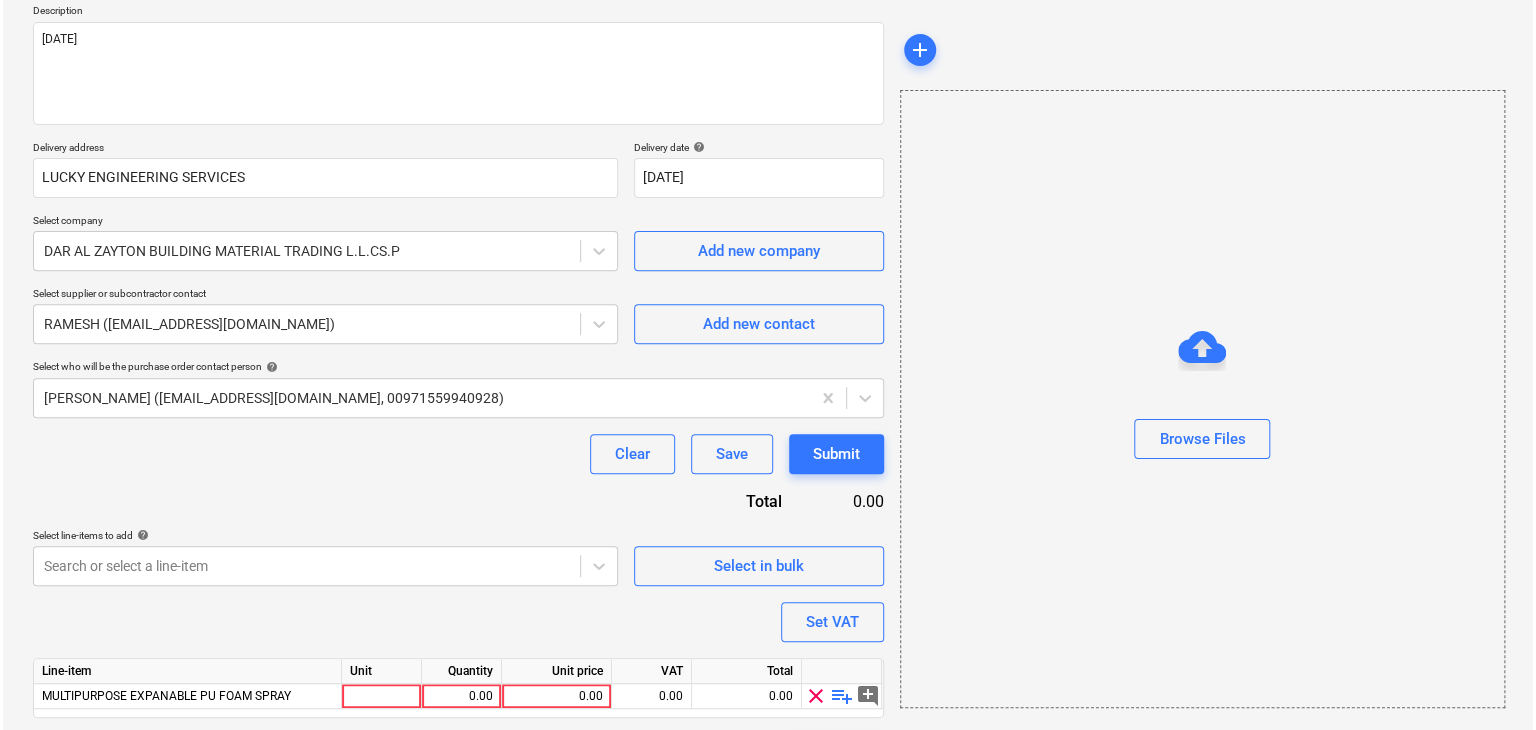 scroll, scrollTop: 292, scrollLeft: 0, axis: vertical 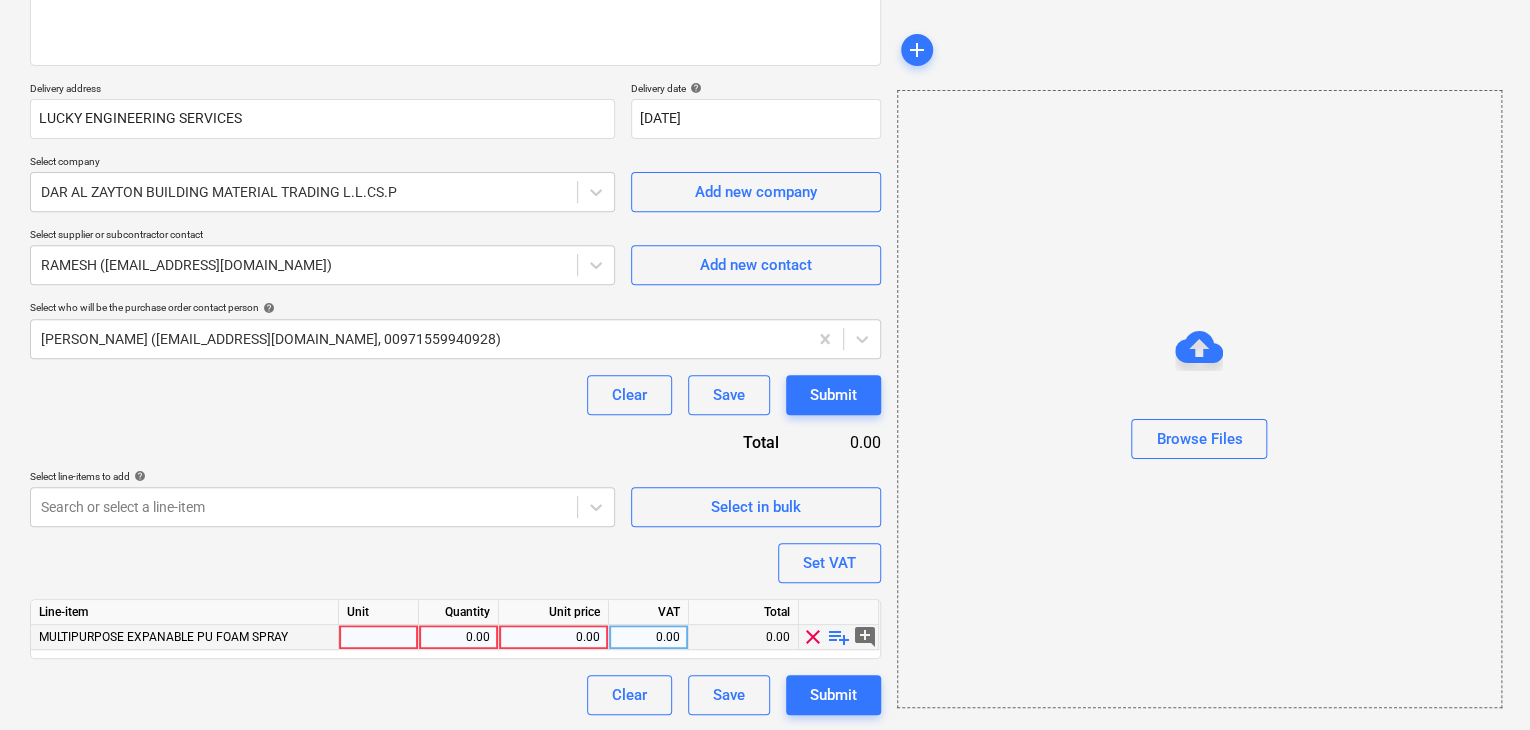 click at bounding box center [379, 637] 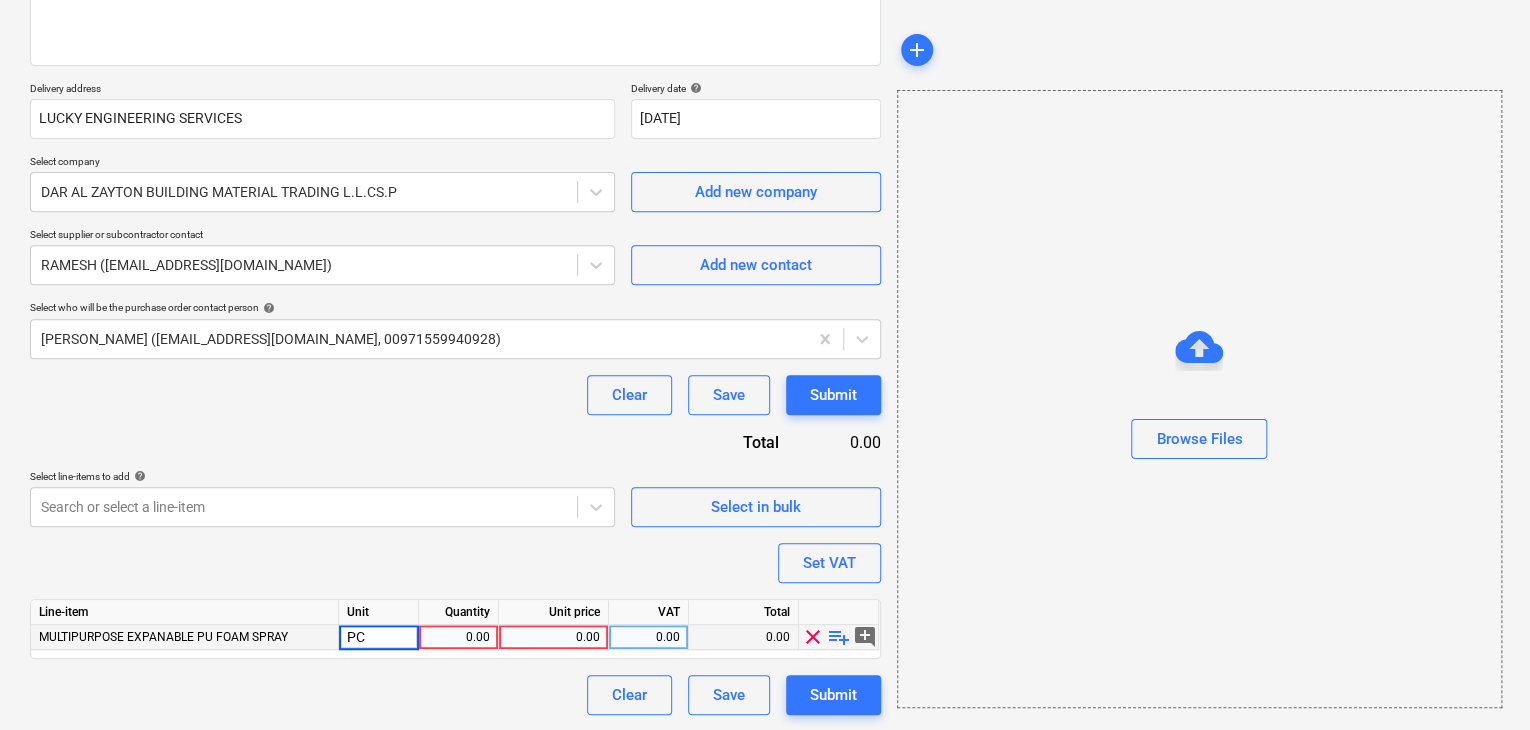 type on "PCS" 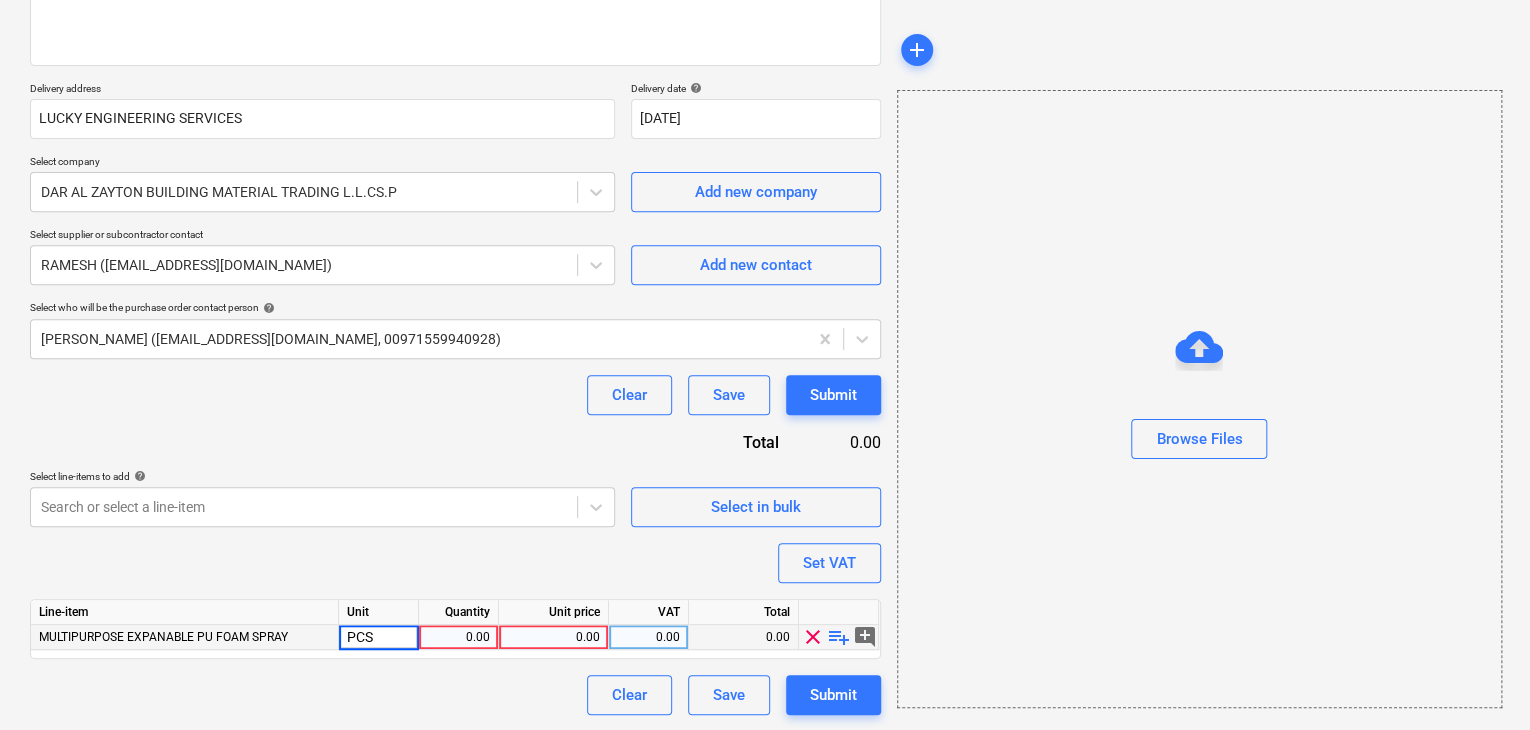 type on "x" 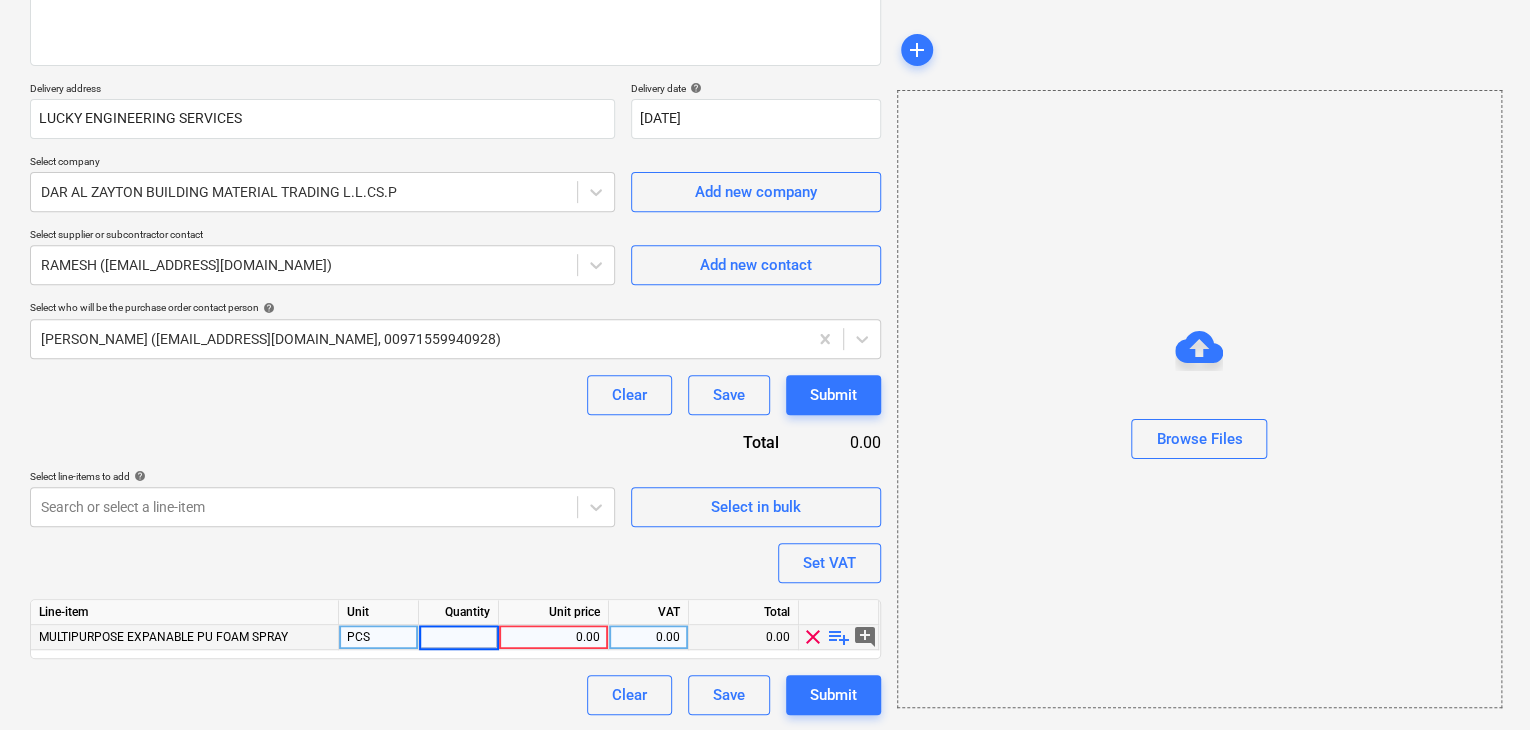 type on "5" 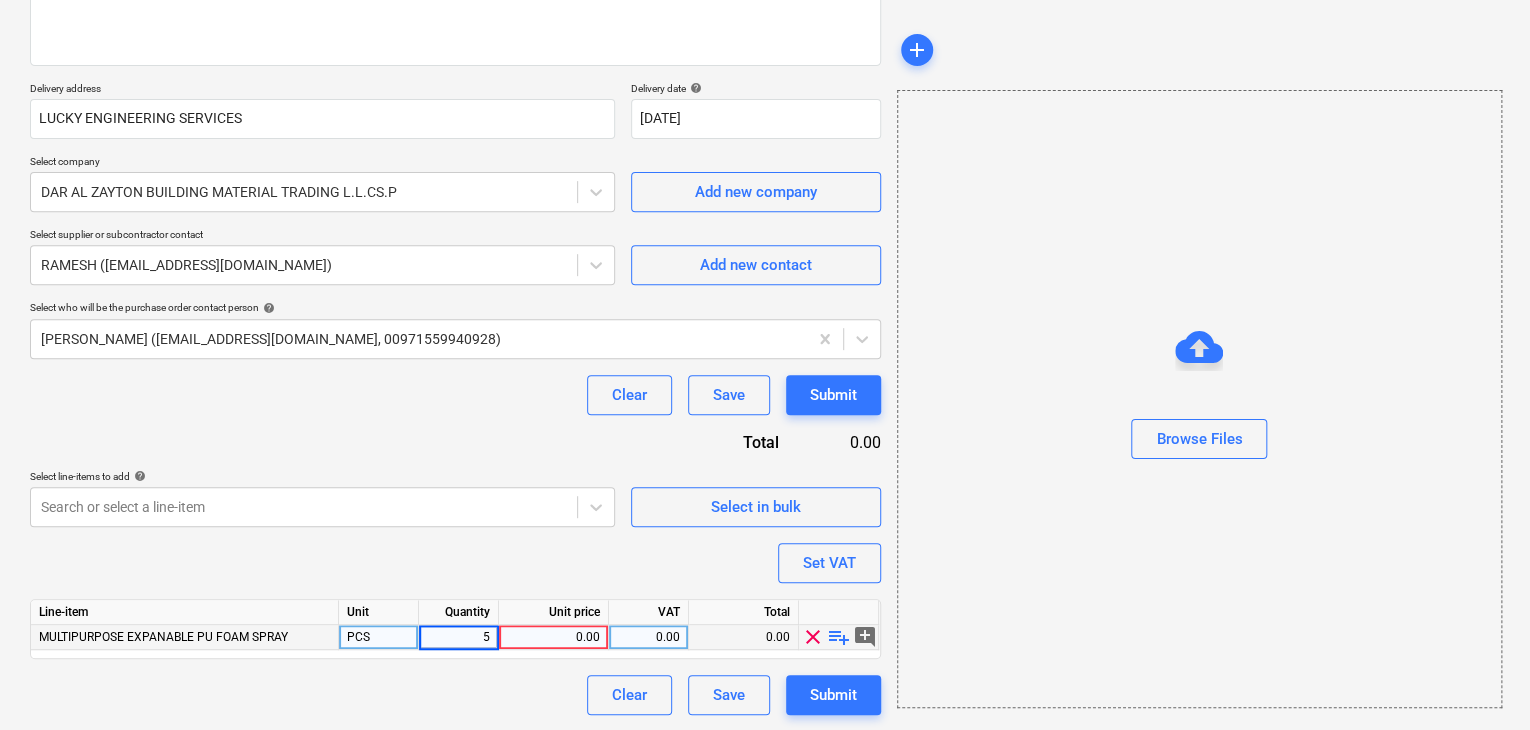 type on "x" 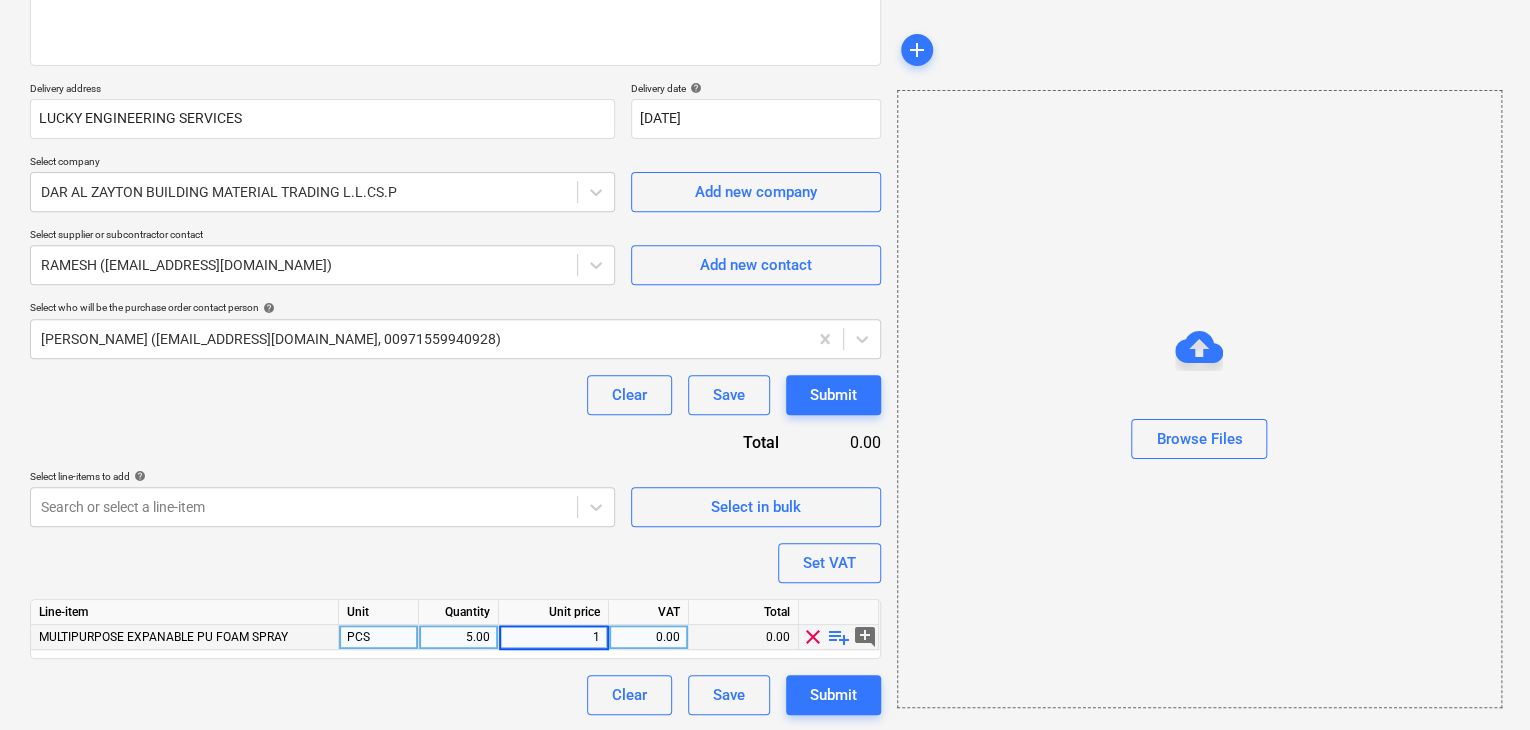 type on "15" 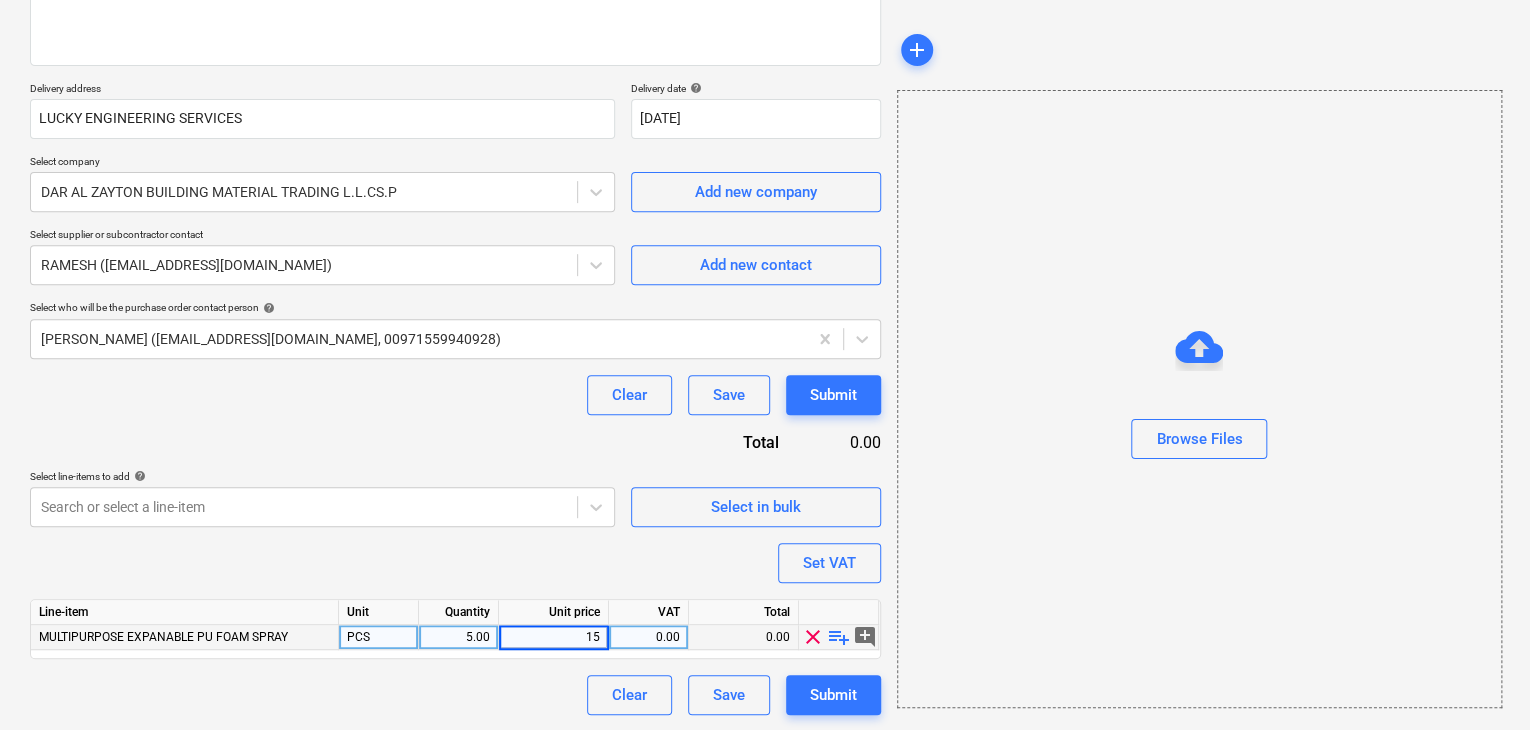type on "x" 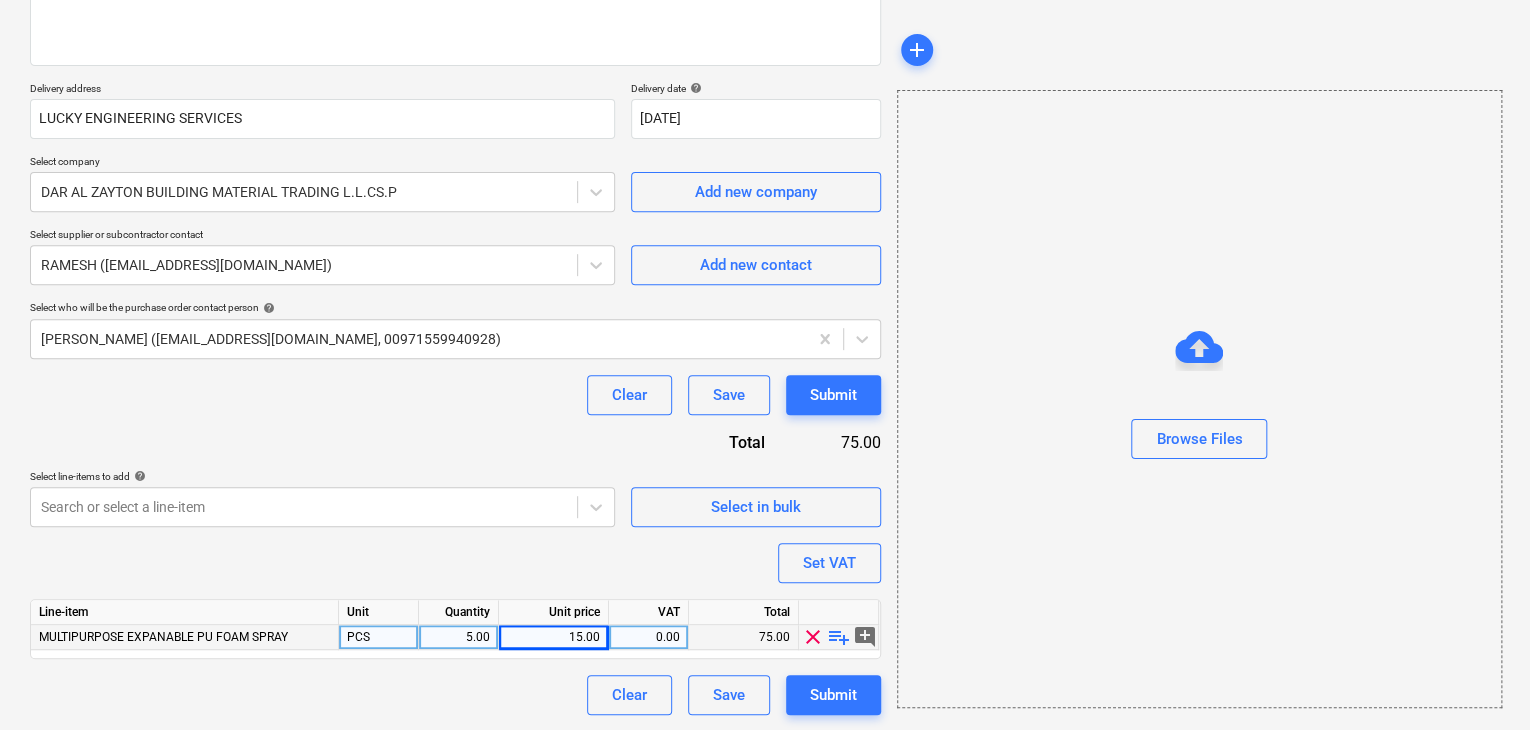 click on "Browse Files" at bounding box center [1199, 399] 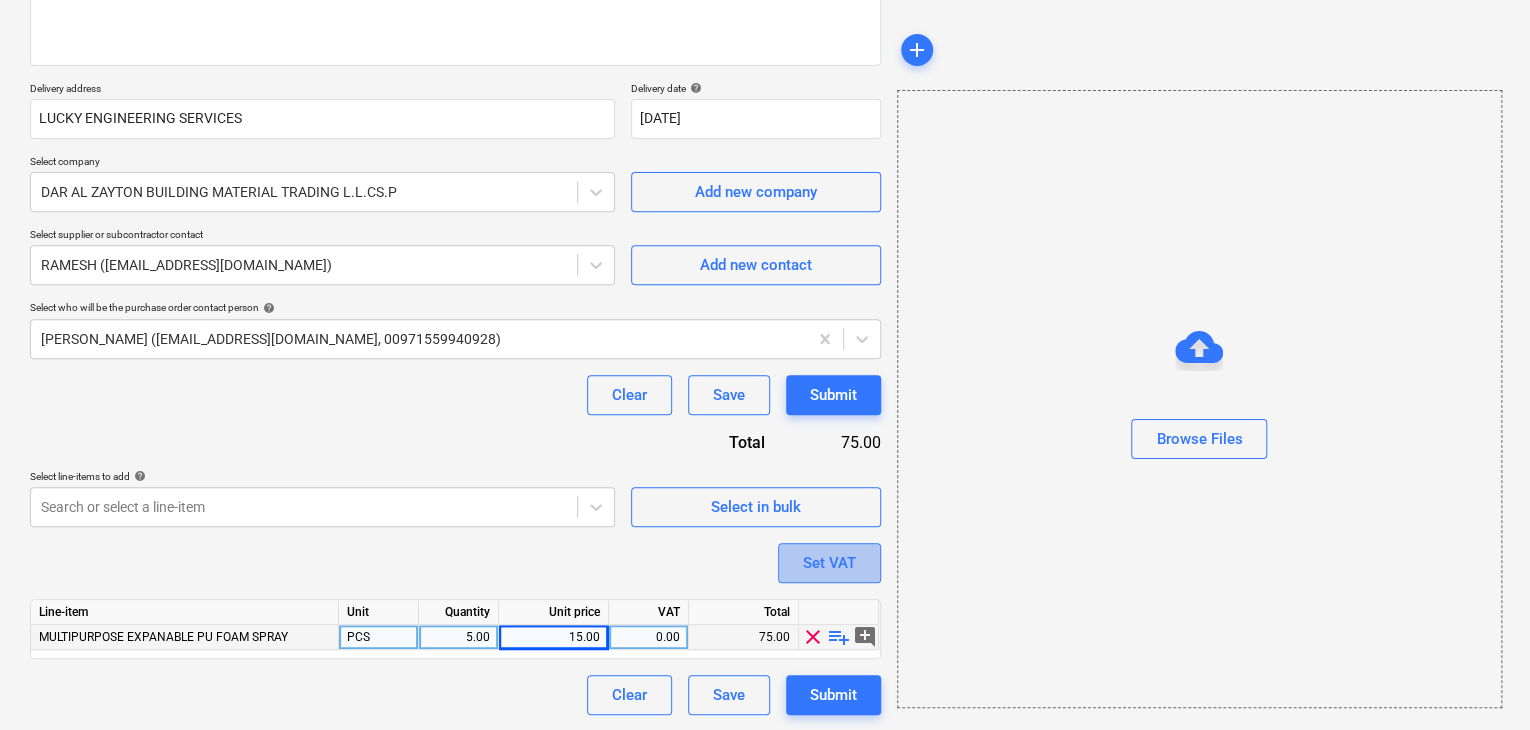 click on "Set VAT" at bounding box center (829, 563) 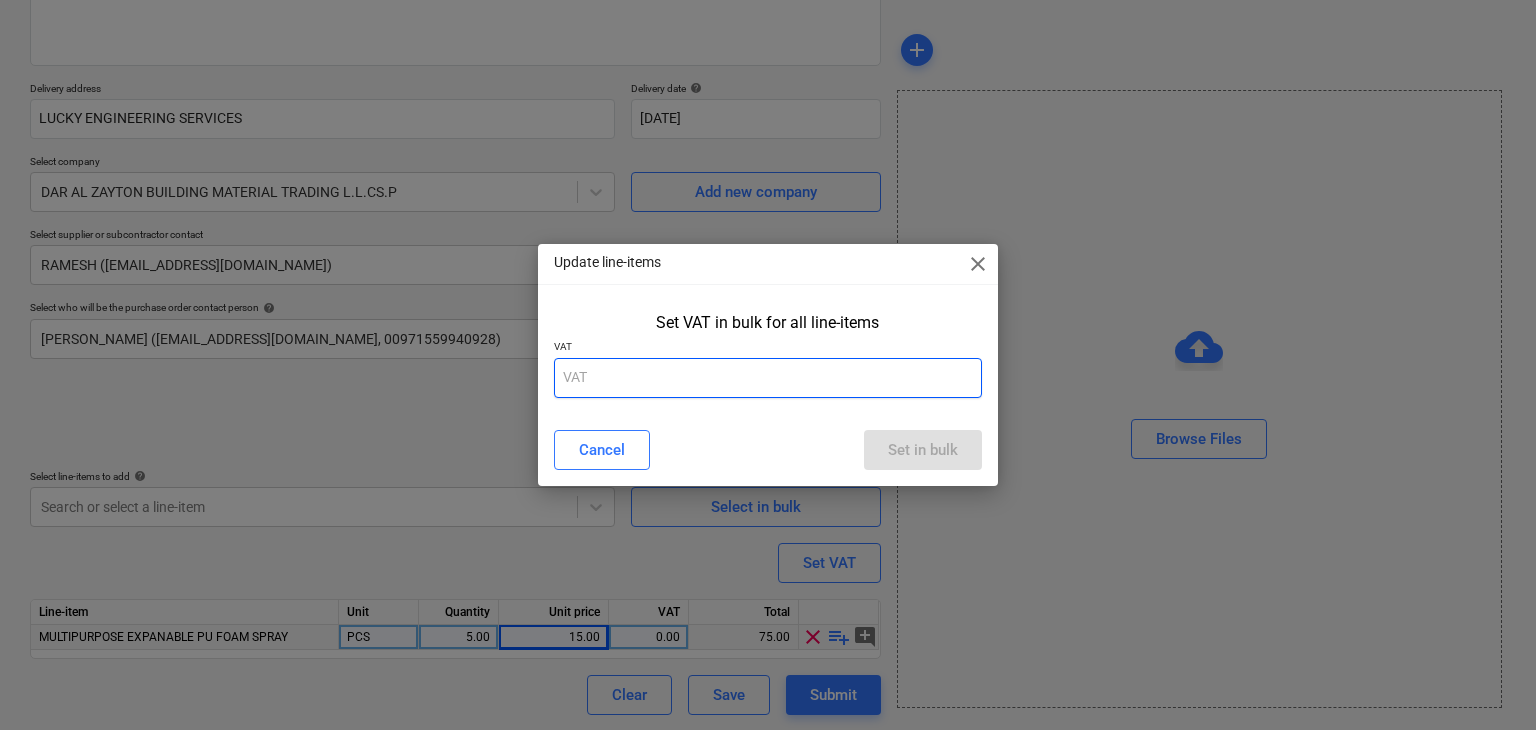 click at bounding box center [768, 378] 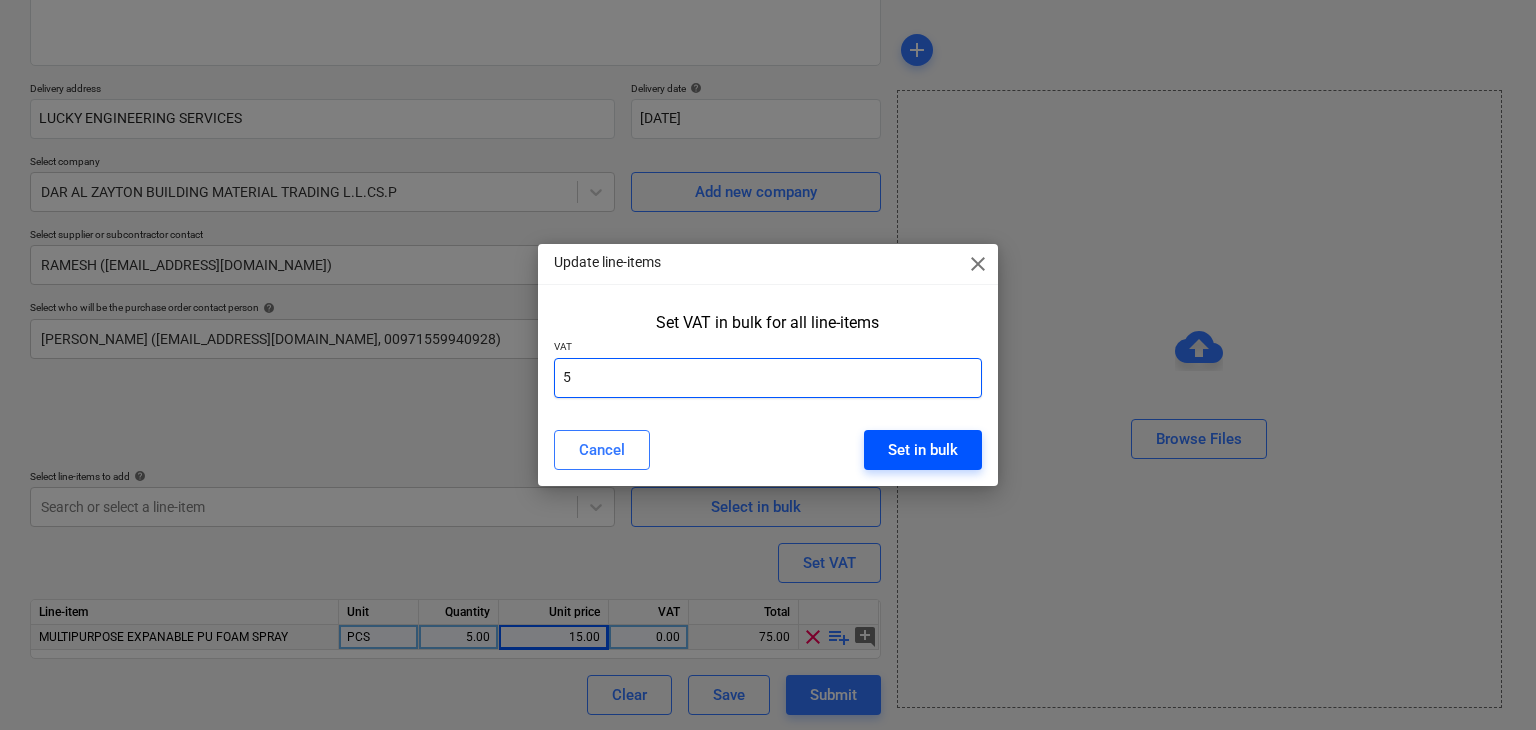 type on "5" 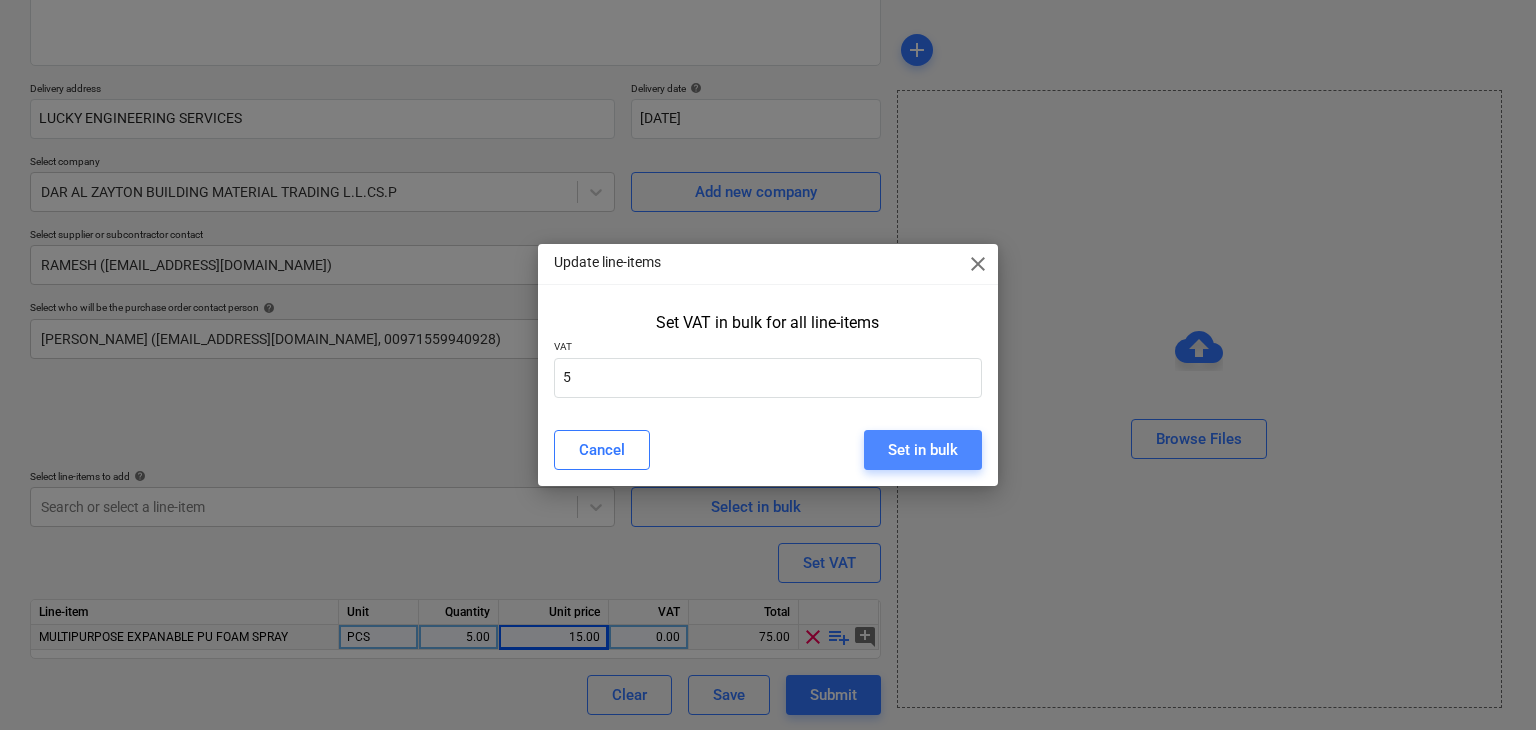 click on "Set in bulk" at bounding box center [923, 450] 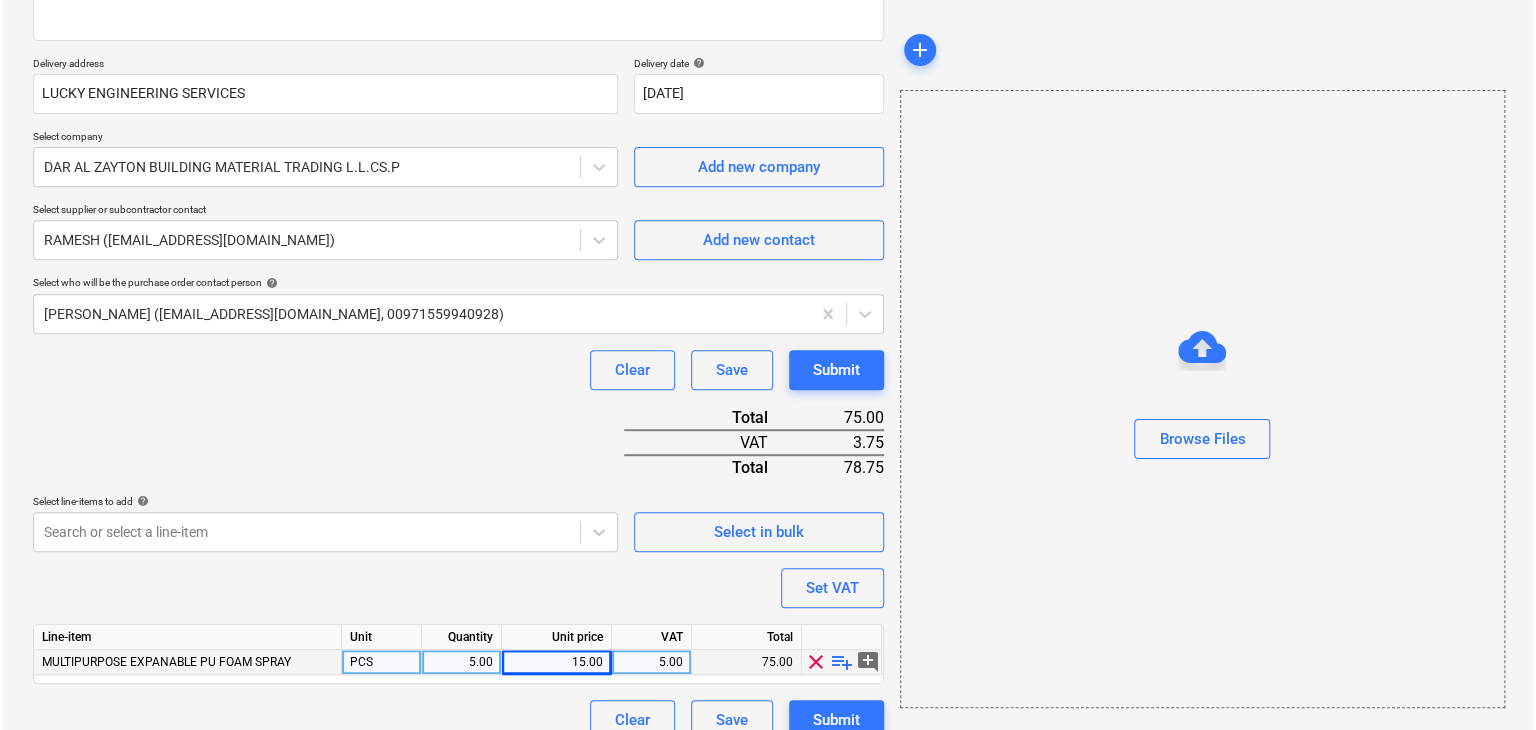 scroll, scrollTop: 342, scrollLeft: 0, axis: vertical 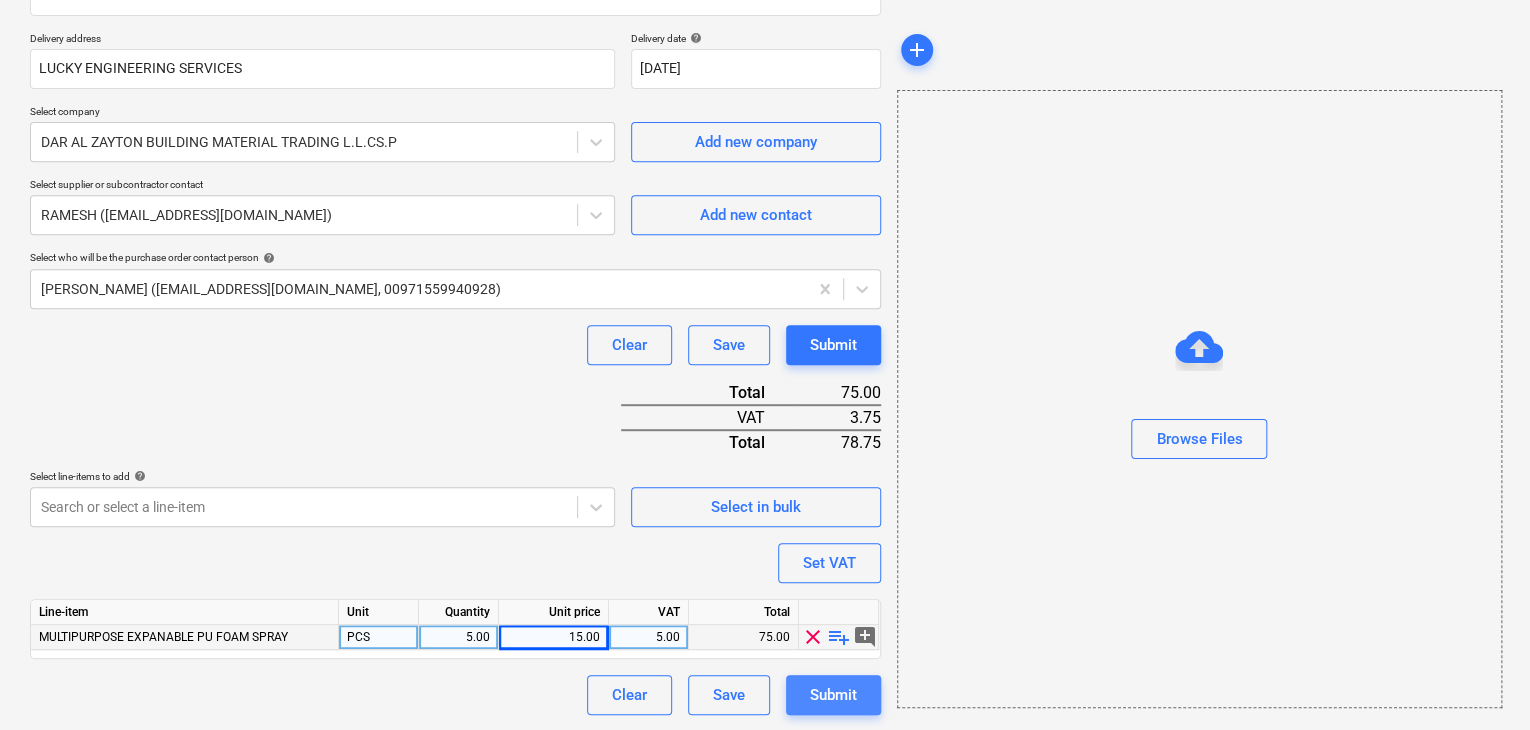 click on "Submit" at bounding box center (833, 695) 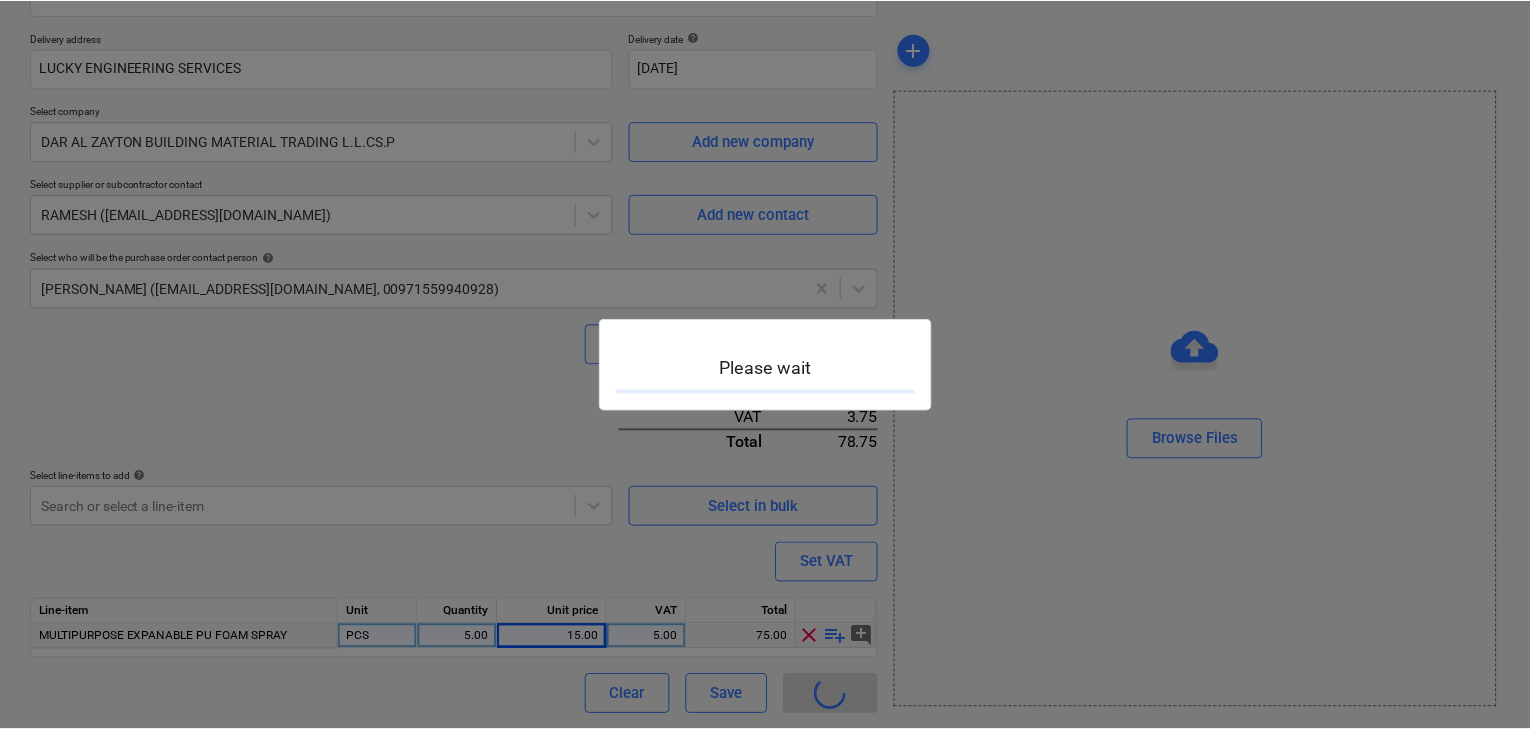scroll, scrollTop: 0, scrollLeft: 0, axis: both 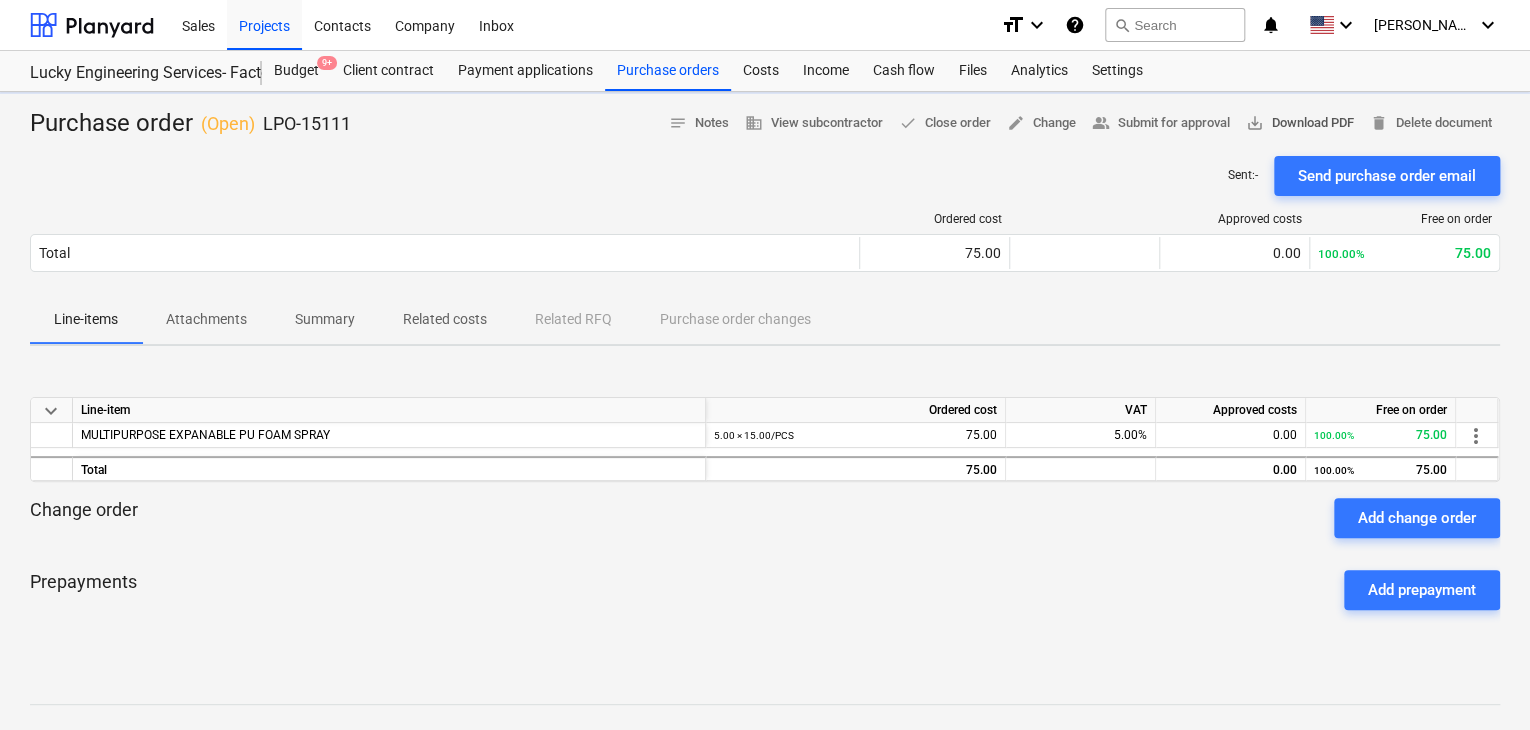 click on "save_alt Download PDF" at bounding box center [1300, 123] 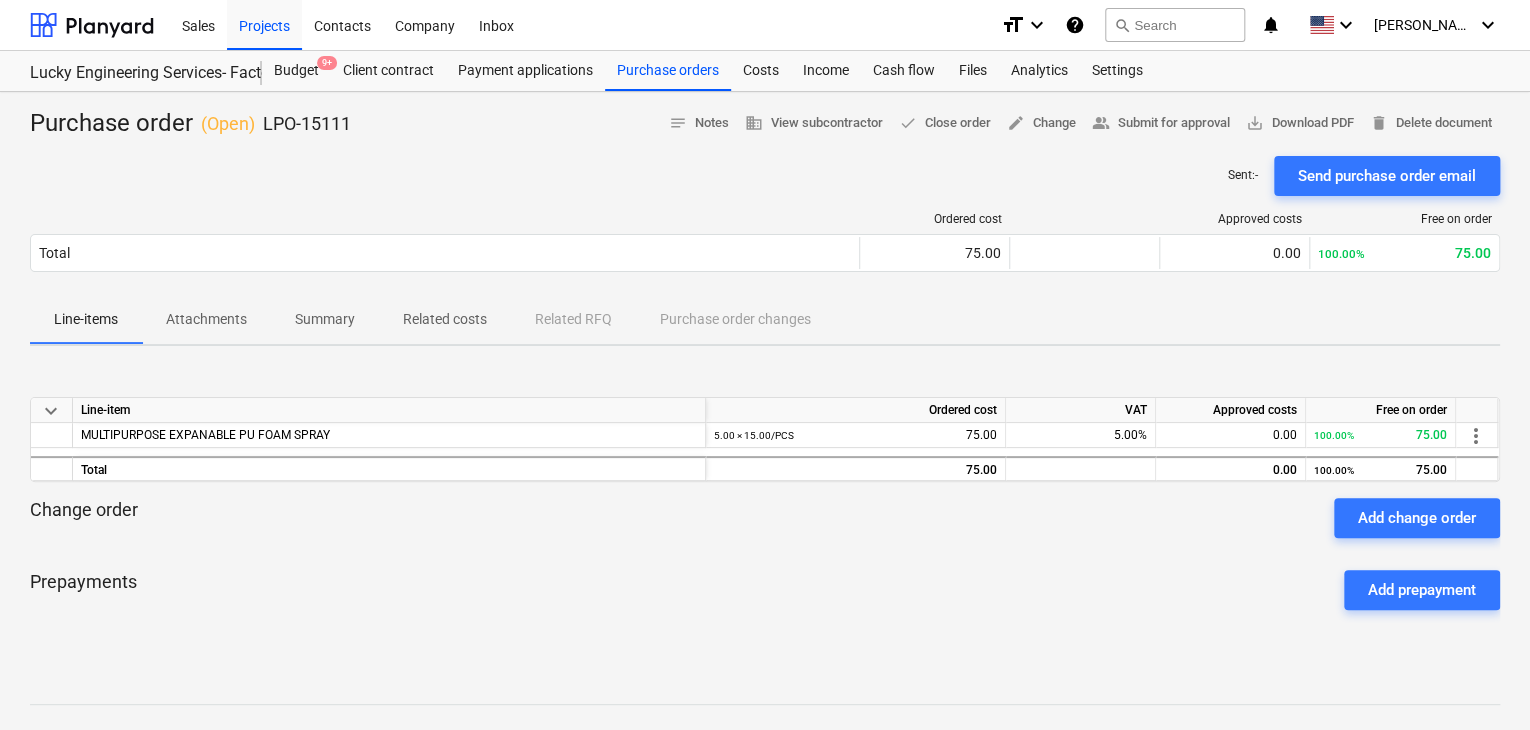 type 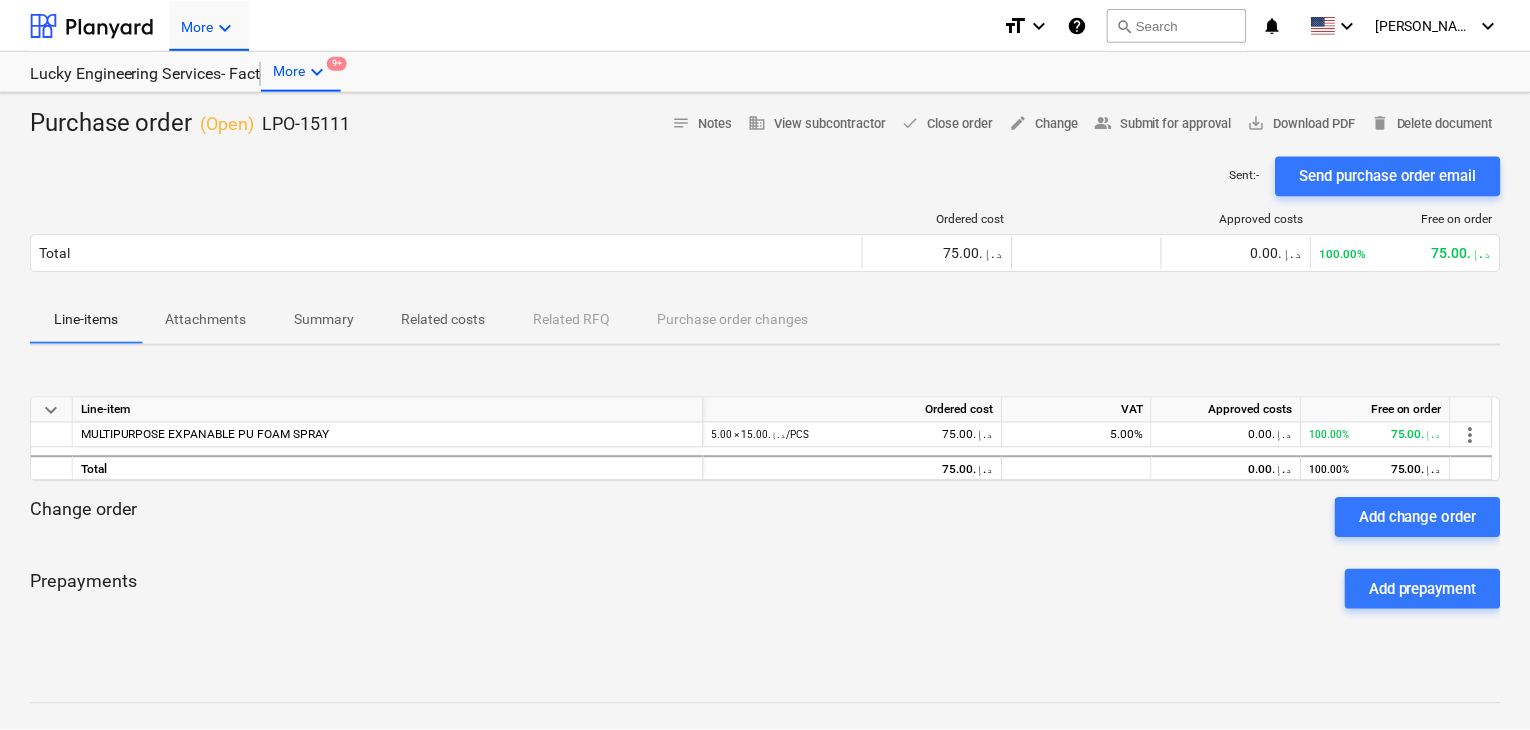scroll, scrollTop: 0, scrollLeft: 0, axis: both 